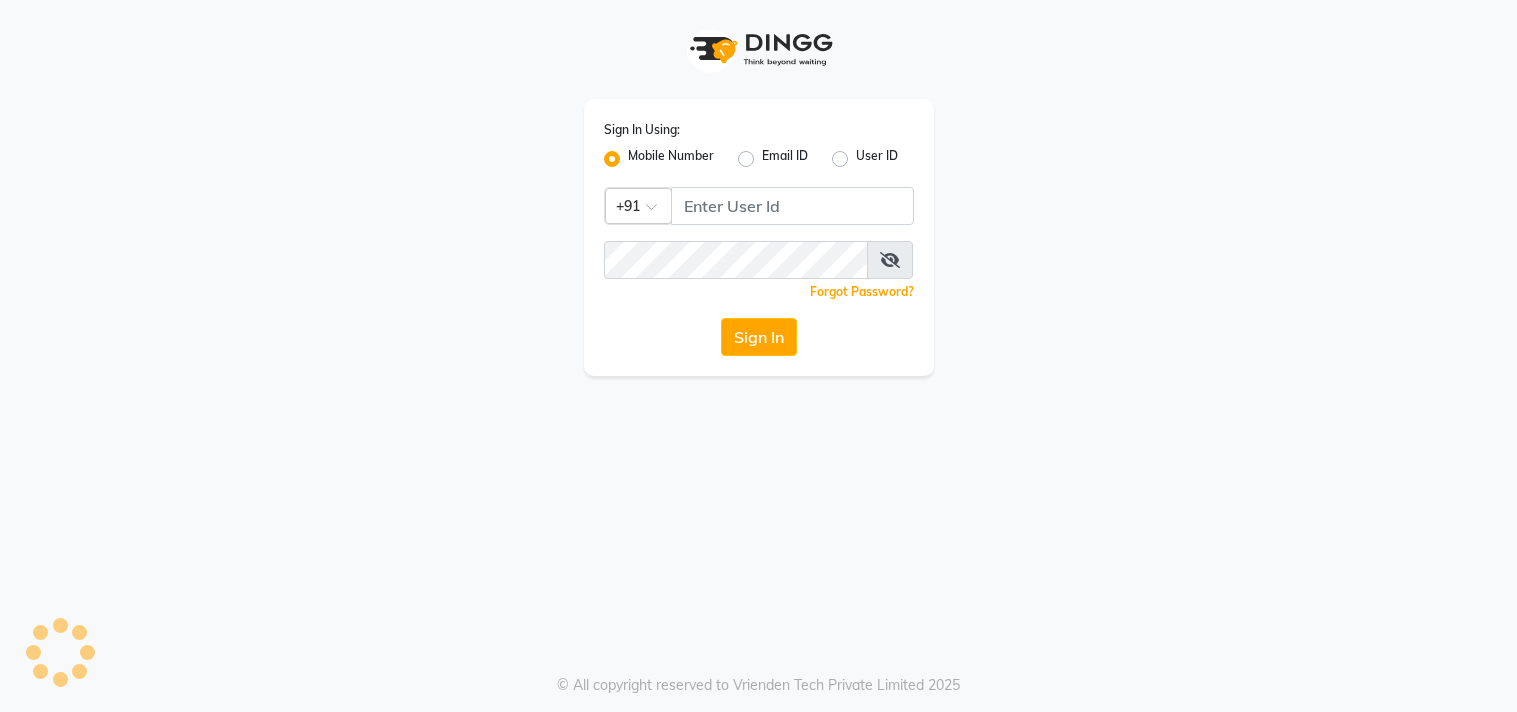 scroll, scrollTop: 0, scrollLeft: 0, axis: both 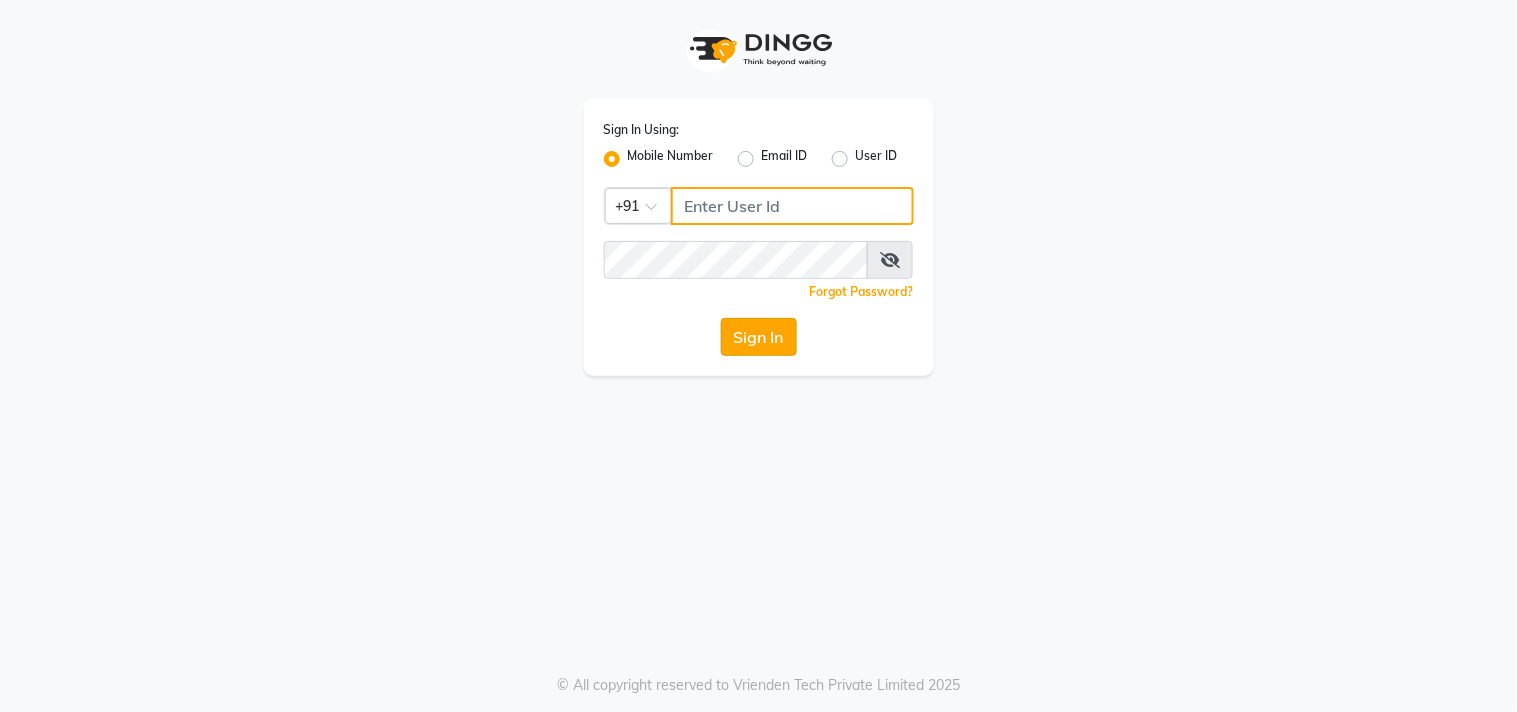type on "9071277127" 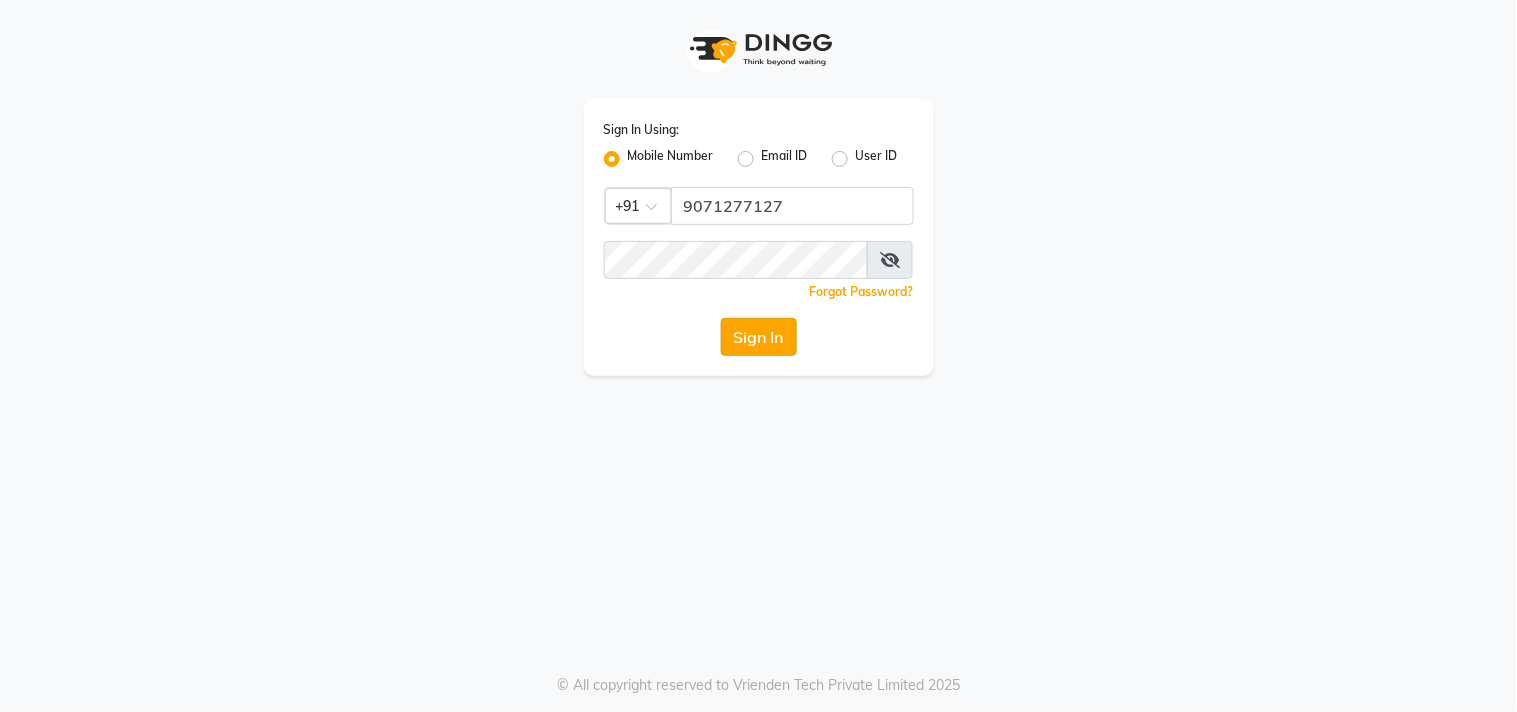 click on "Sign In" 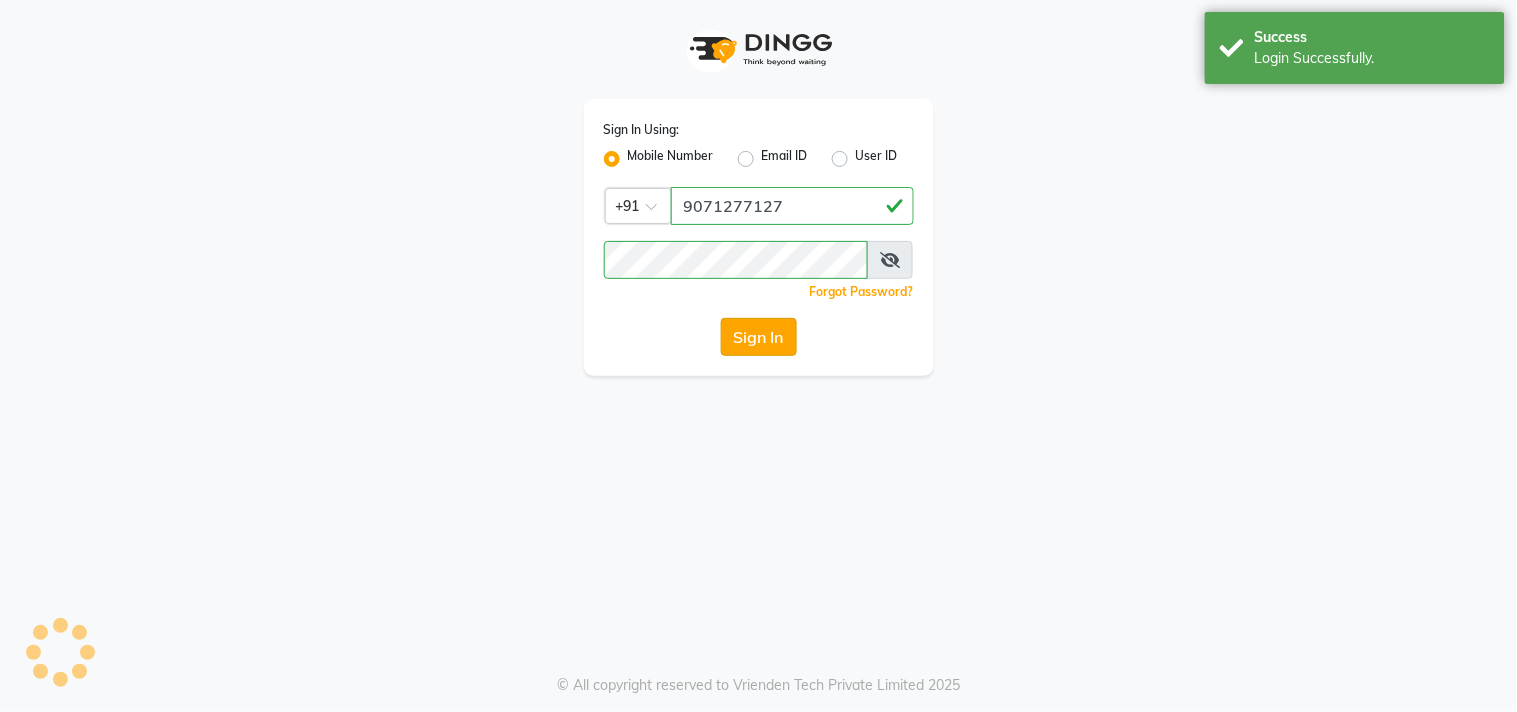 select on "service" 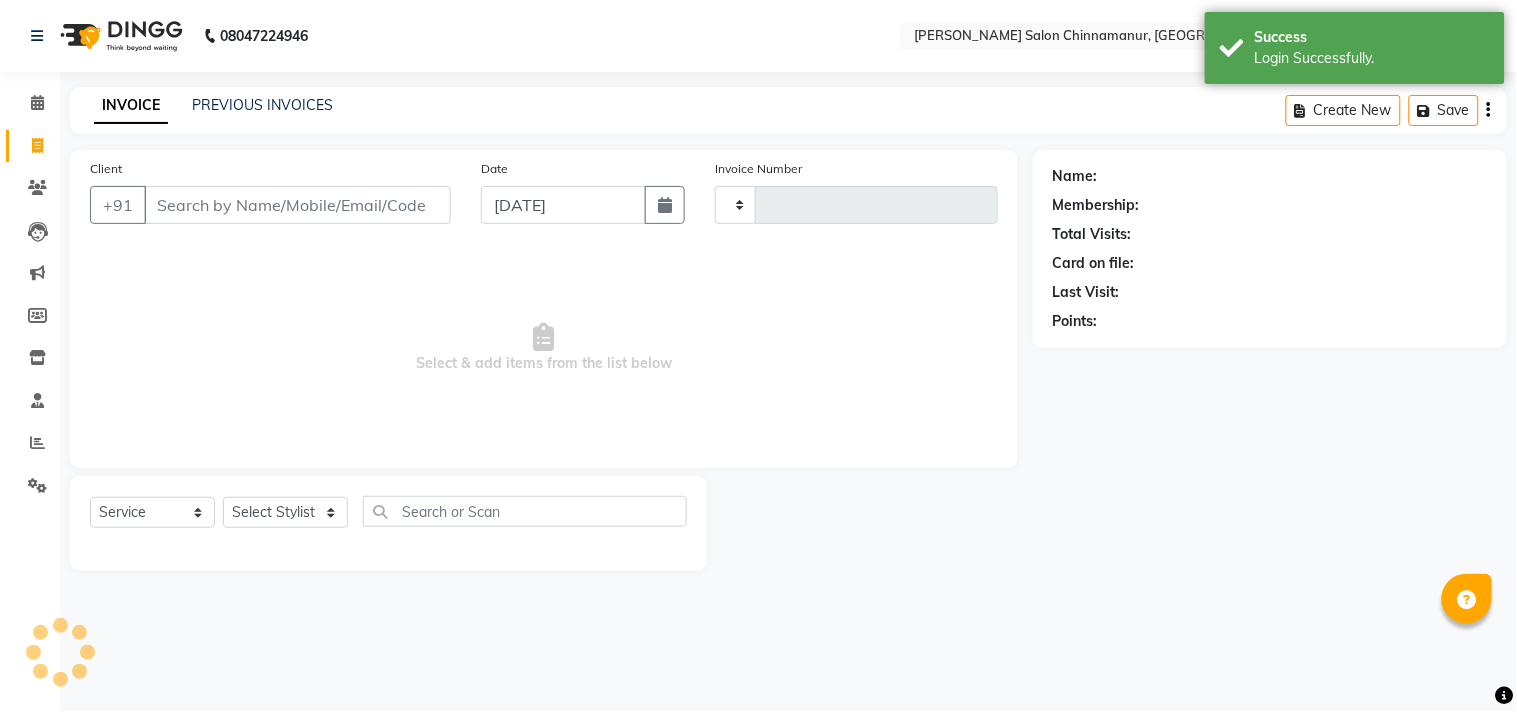 type on "1823" 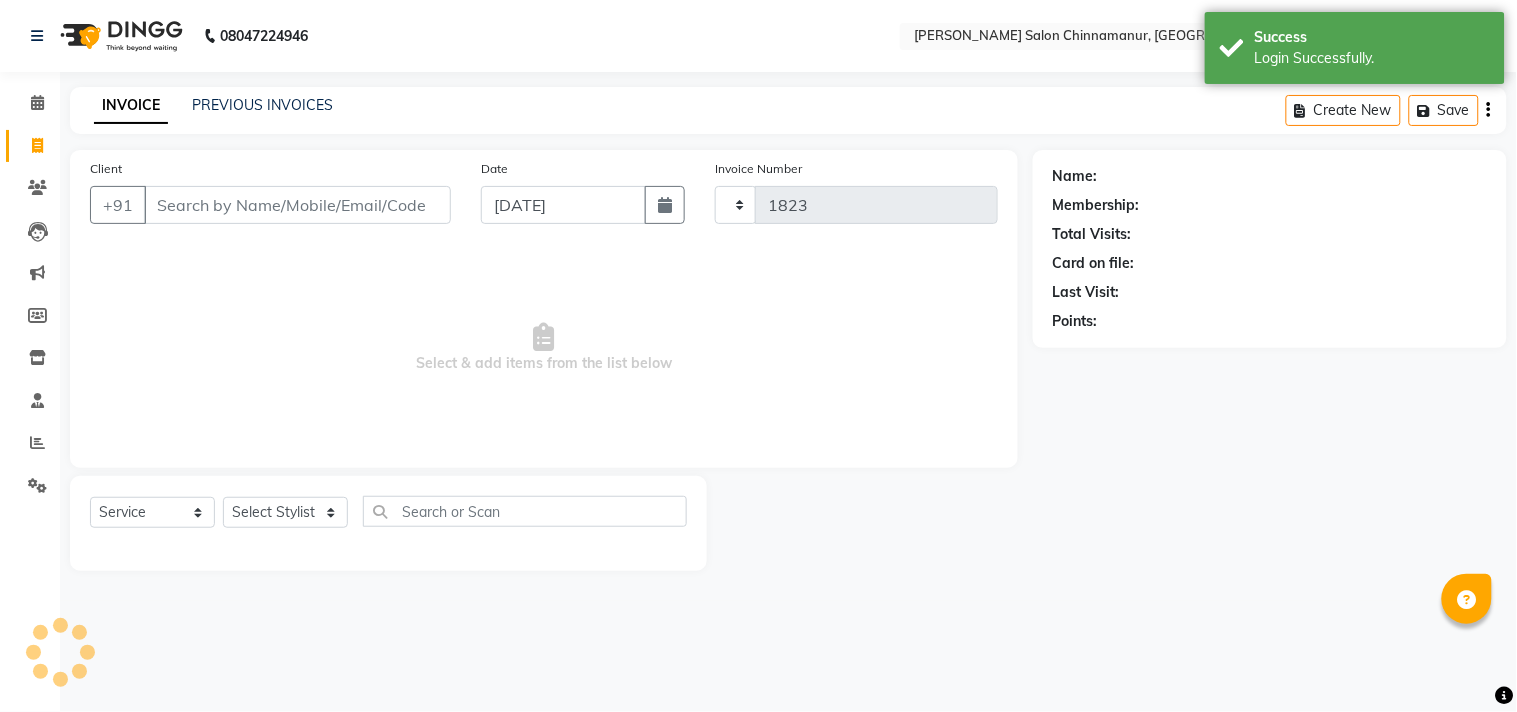 select on "8329" 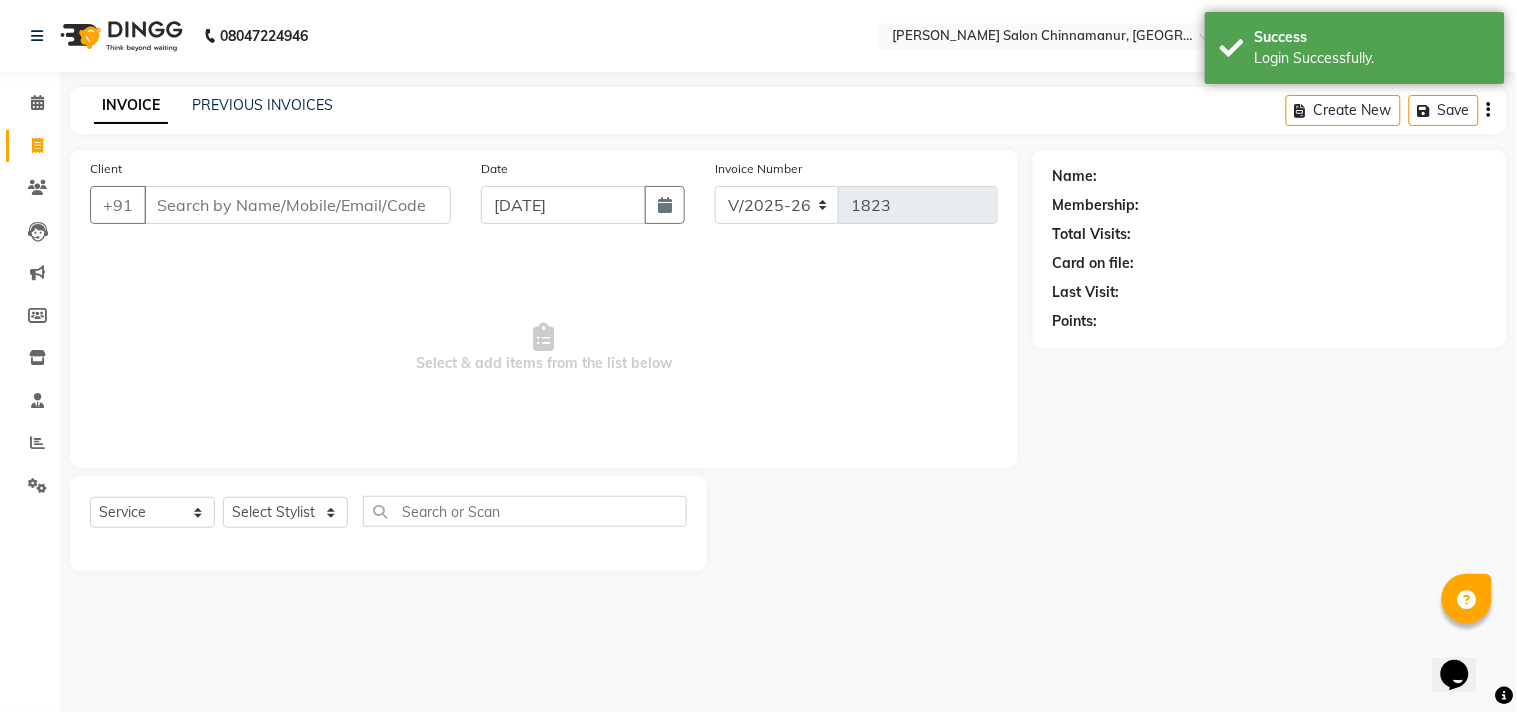 scroll, scrollTop: 0, scrollLeft: 0, axis: both 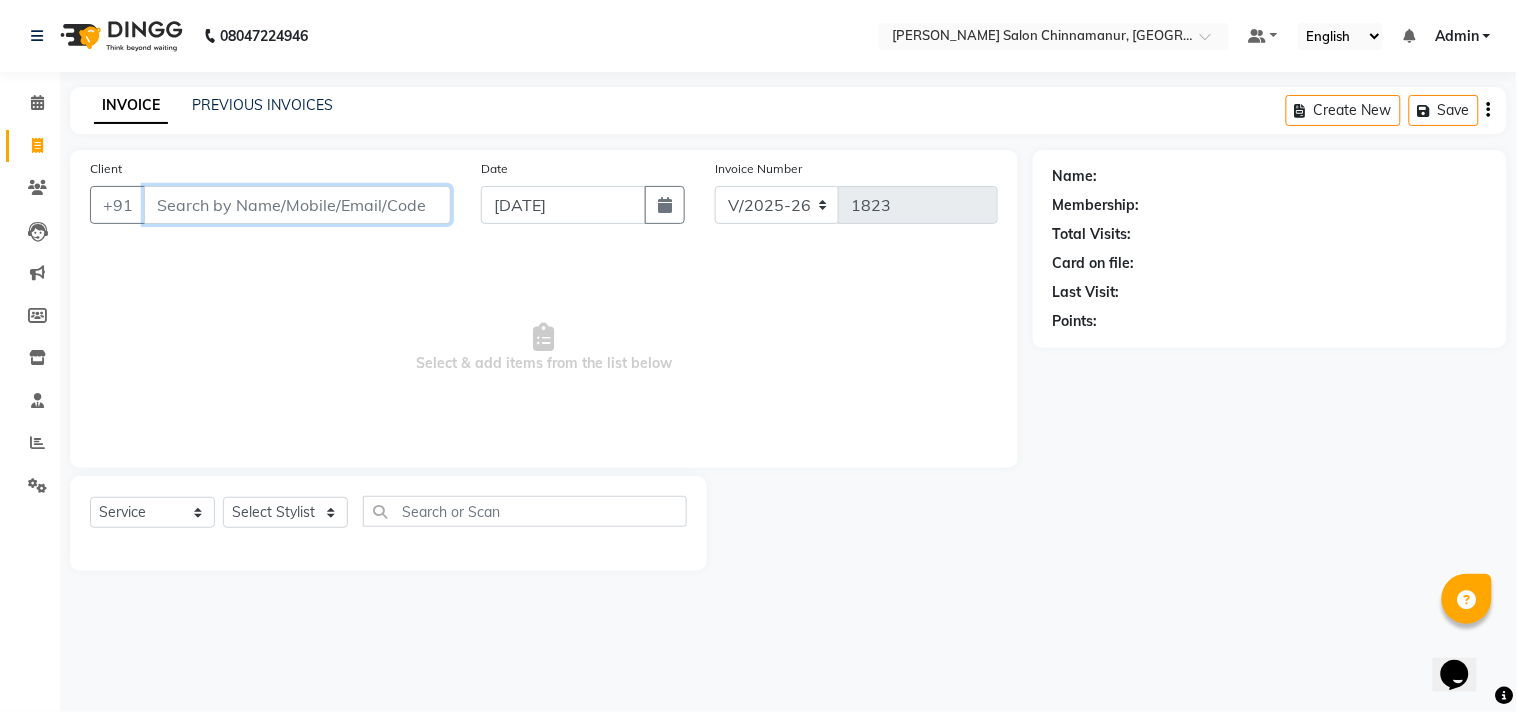 click on "Client" at bounding box center [297, 205] 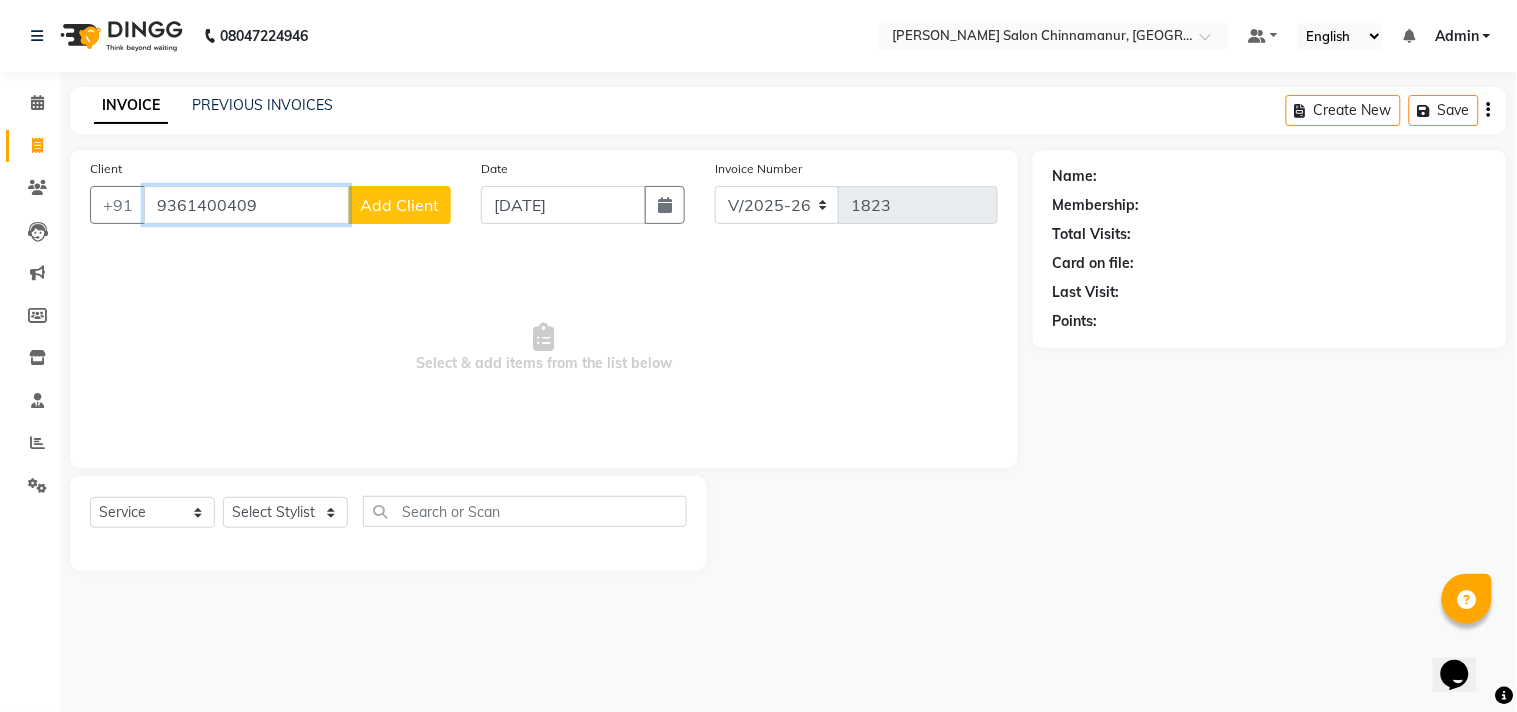 type on "9361400409" 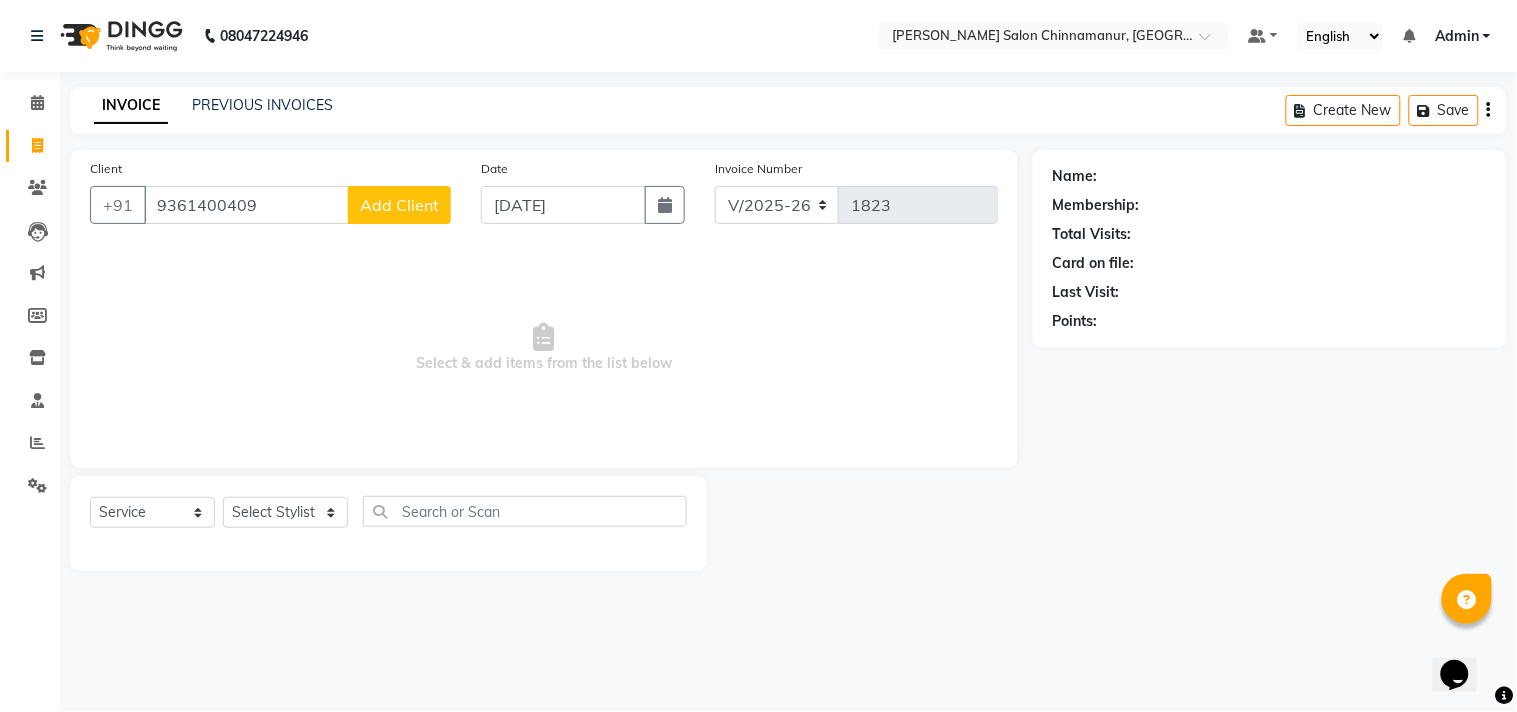 click on "Add Client" 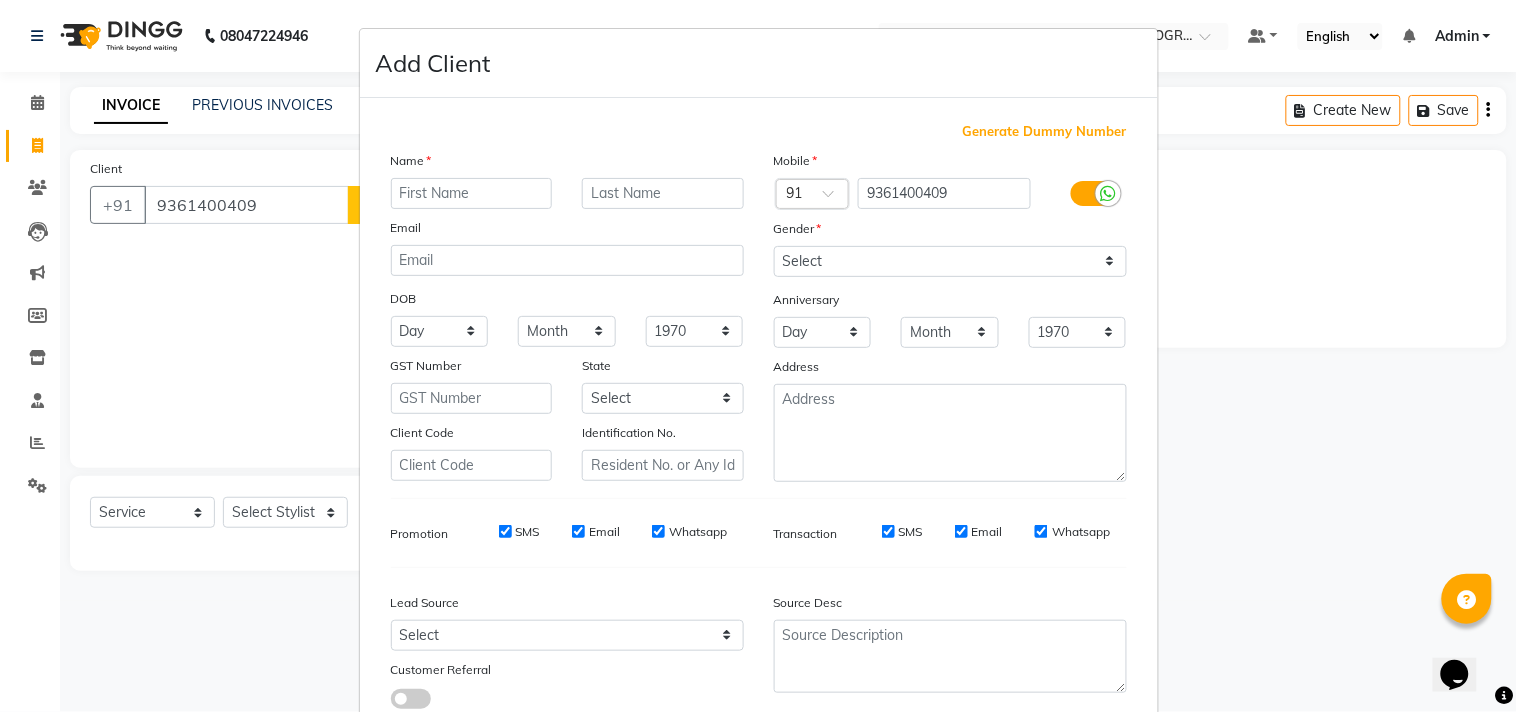 click at bounding box center (472, 193) 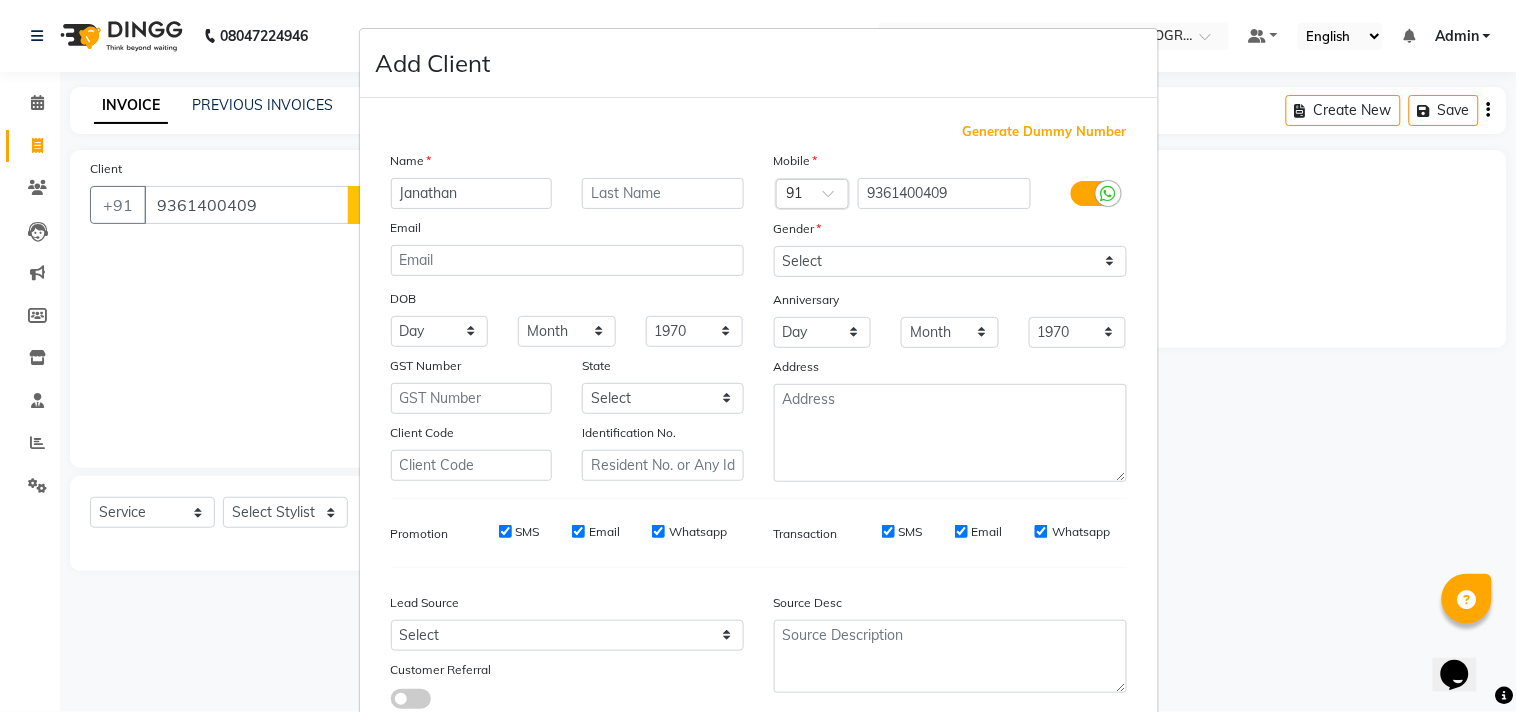type on "Janathan" 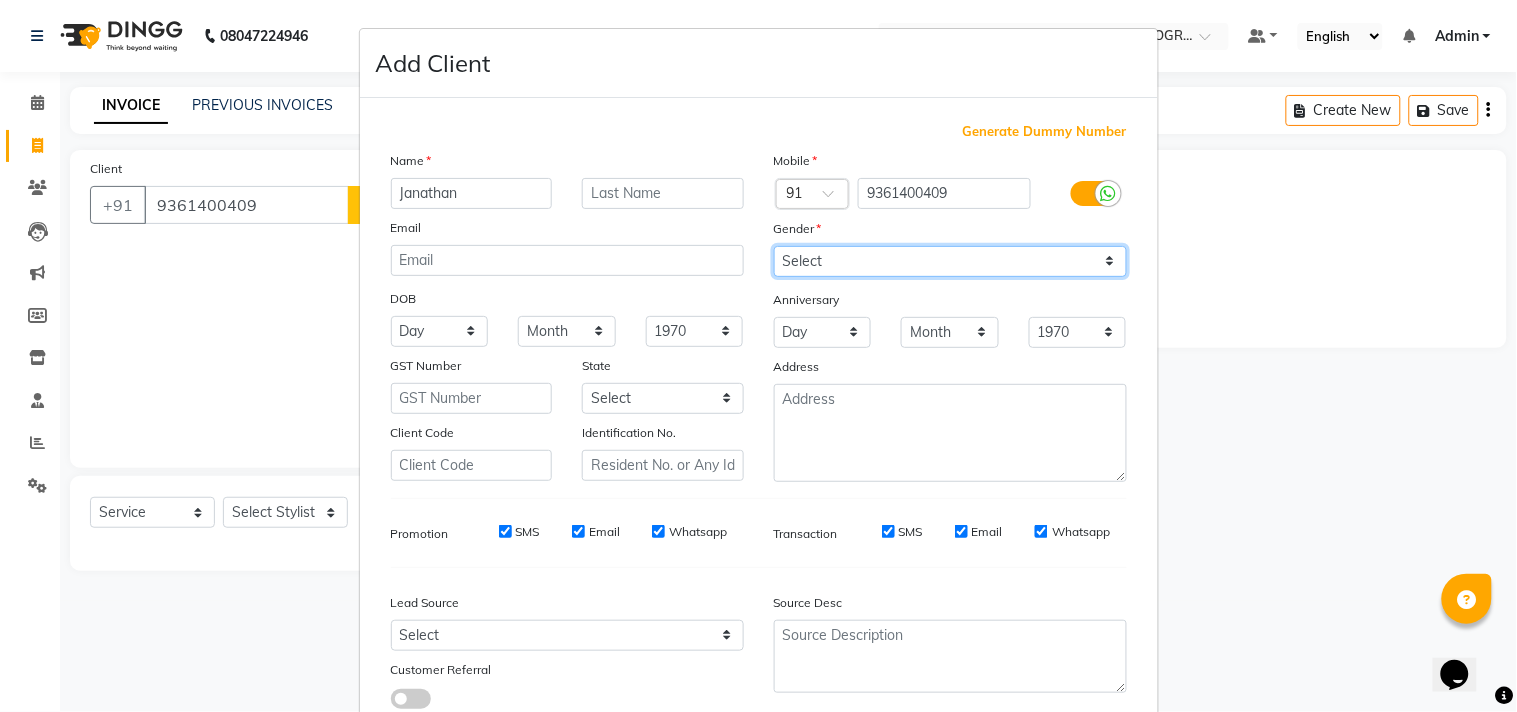 click on "Select [DEMOGRAPHIC_DATA] [DEMOGRAPHIC_DATA] Other Prefer Not To Say" at bounding box center (950, 261) 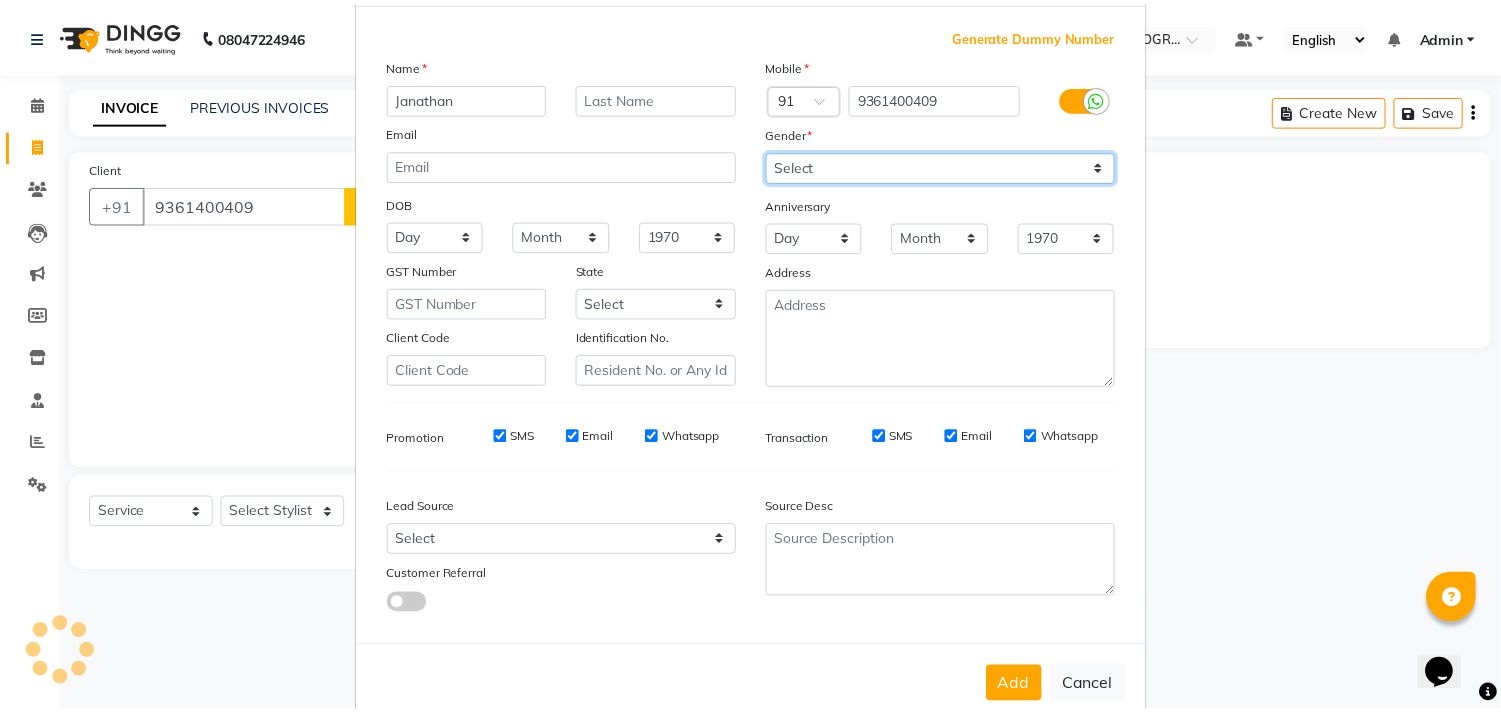 scroll, scrollTop: 138, scrollLeft: 0, axis: vertical 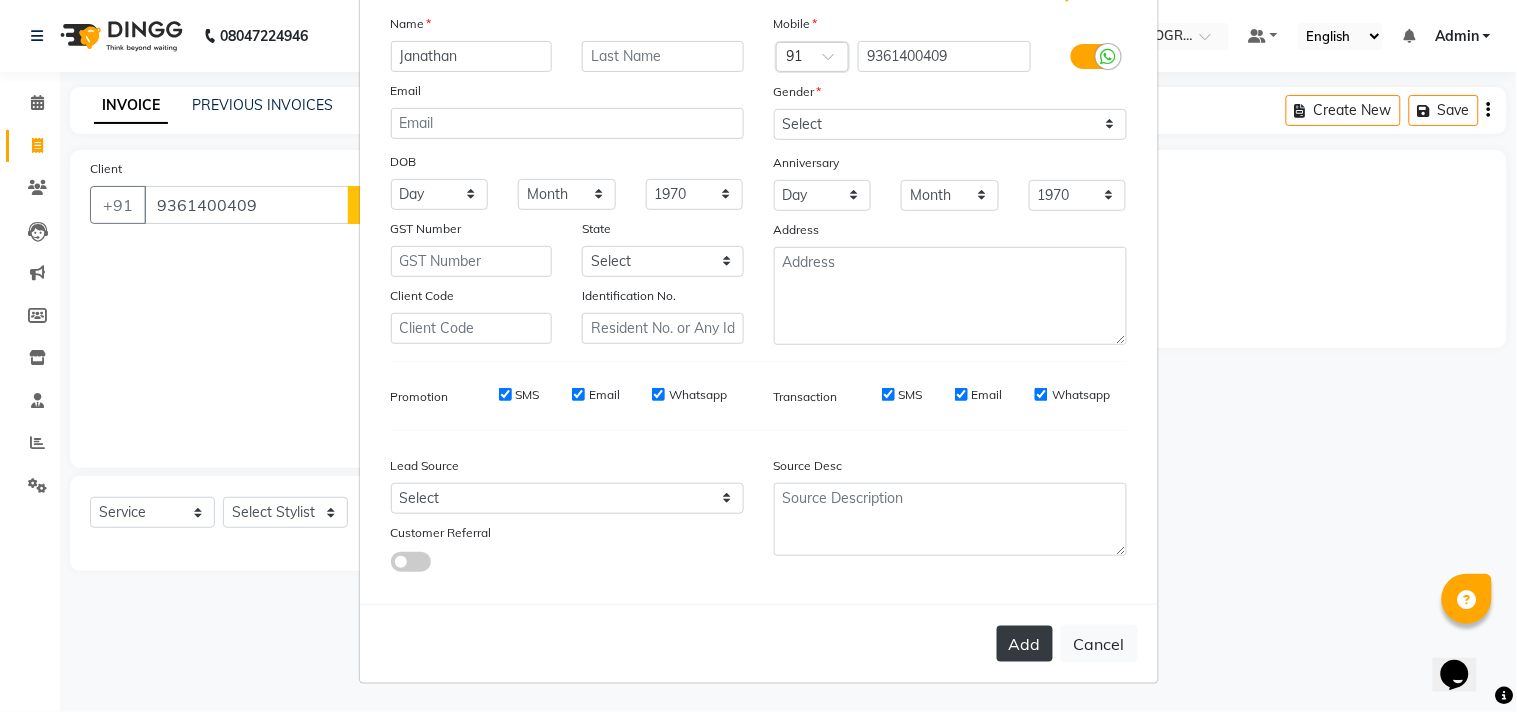 click on "Add" at bounding box center (1025, 644) 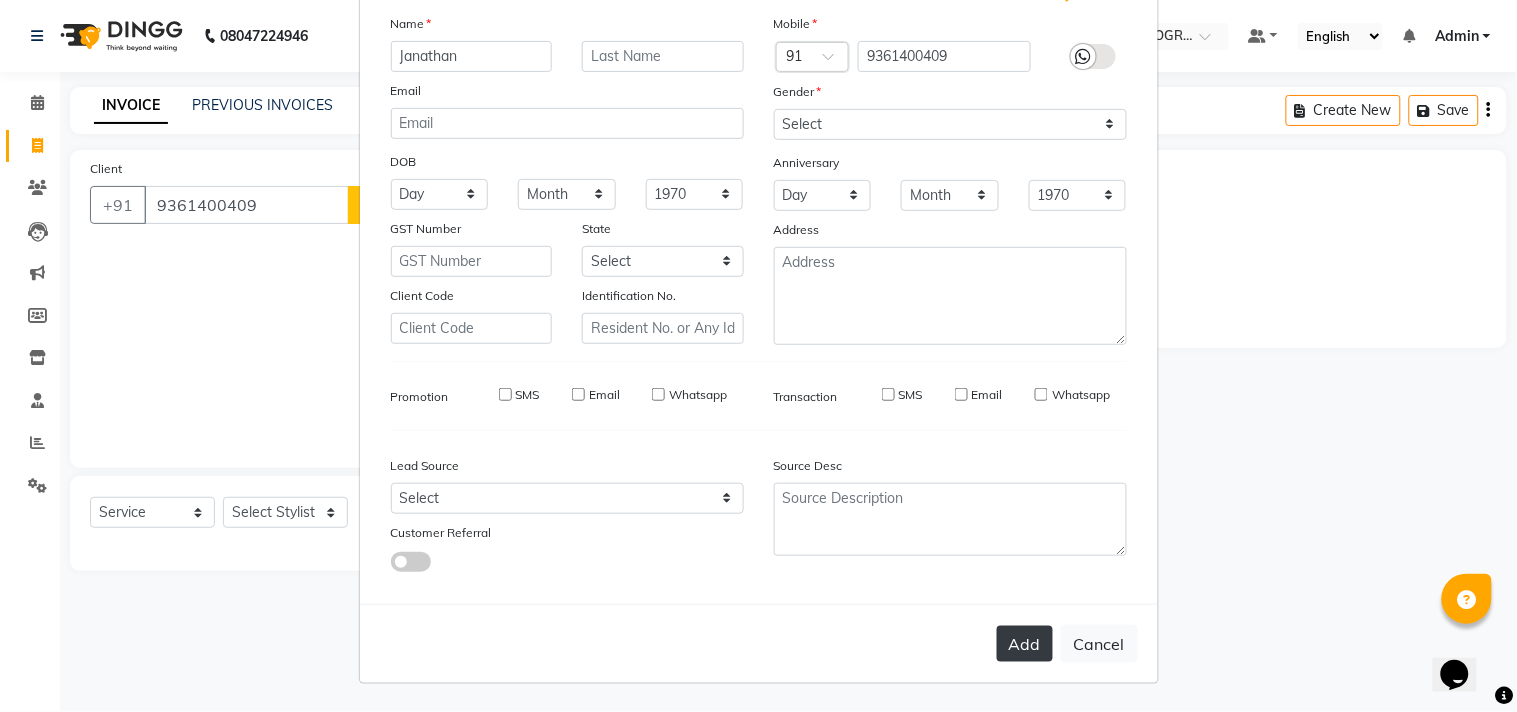 type 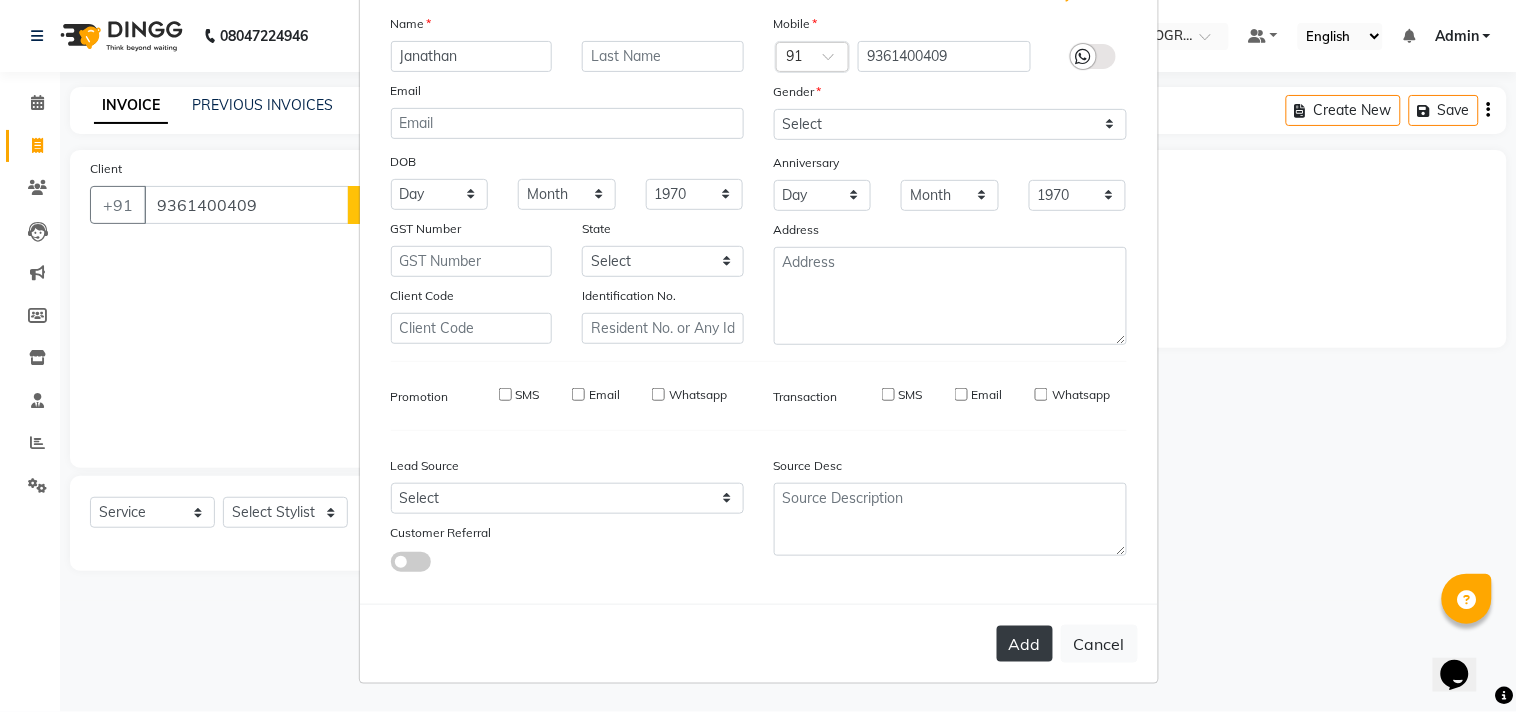 select 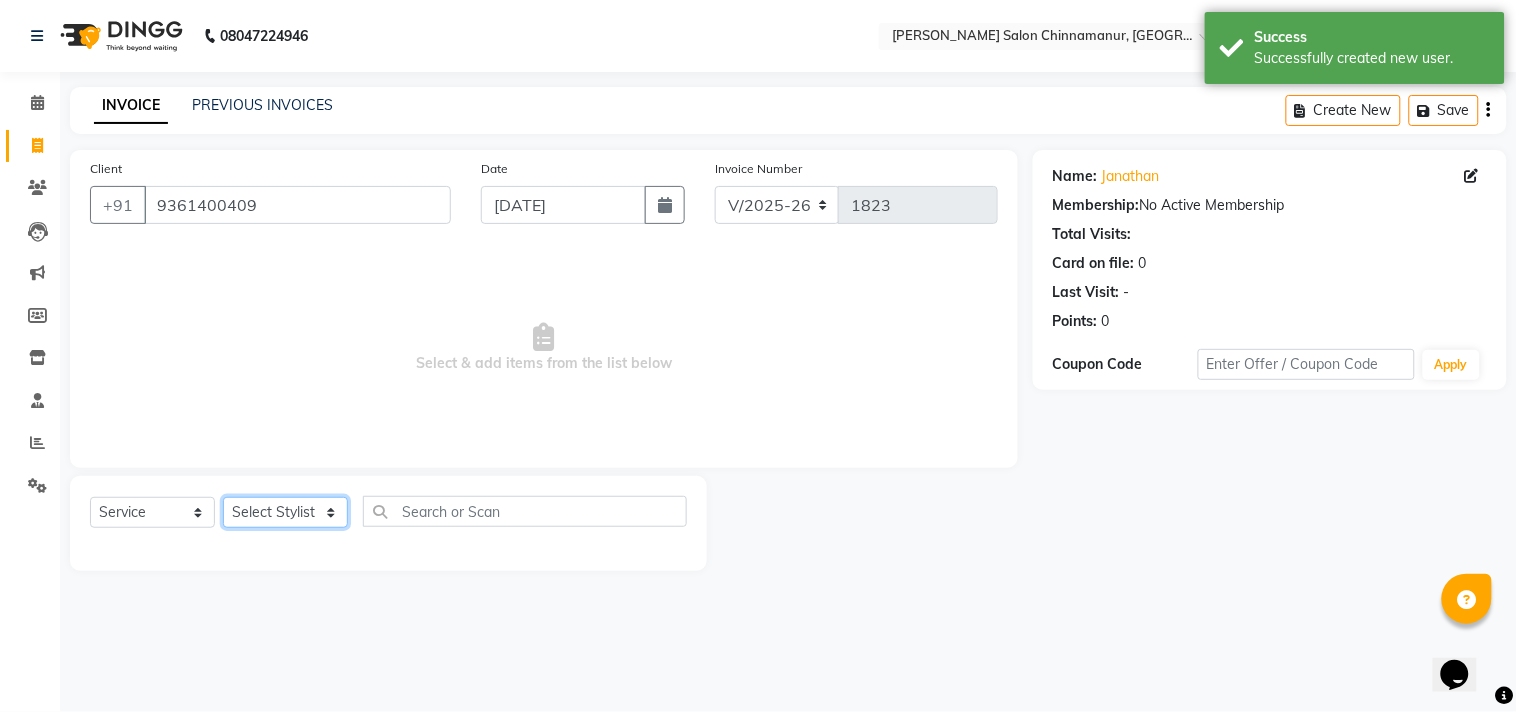 click on "Select Stylist Admin Atif [PERSON_NAME] [PERSON_NAME] [PERSON_NAME] [PERSON_NAME]" 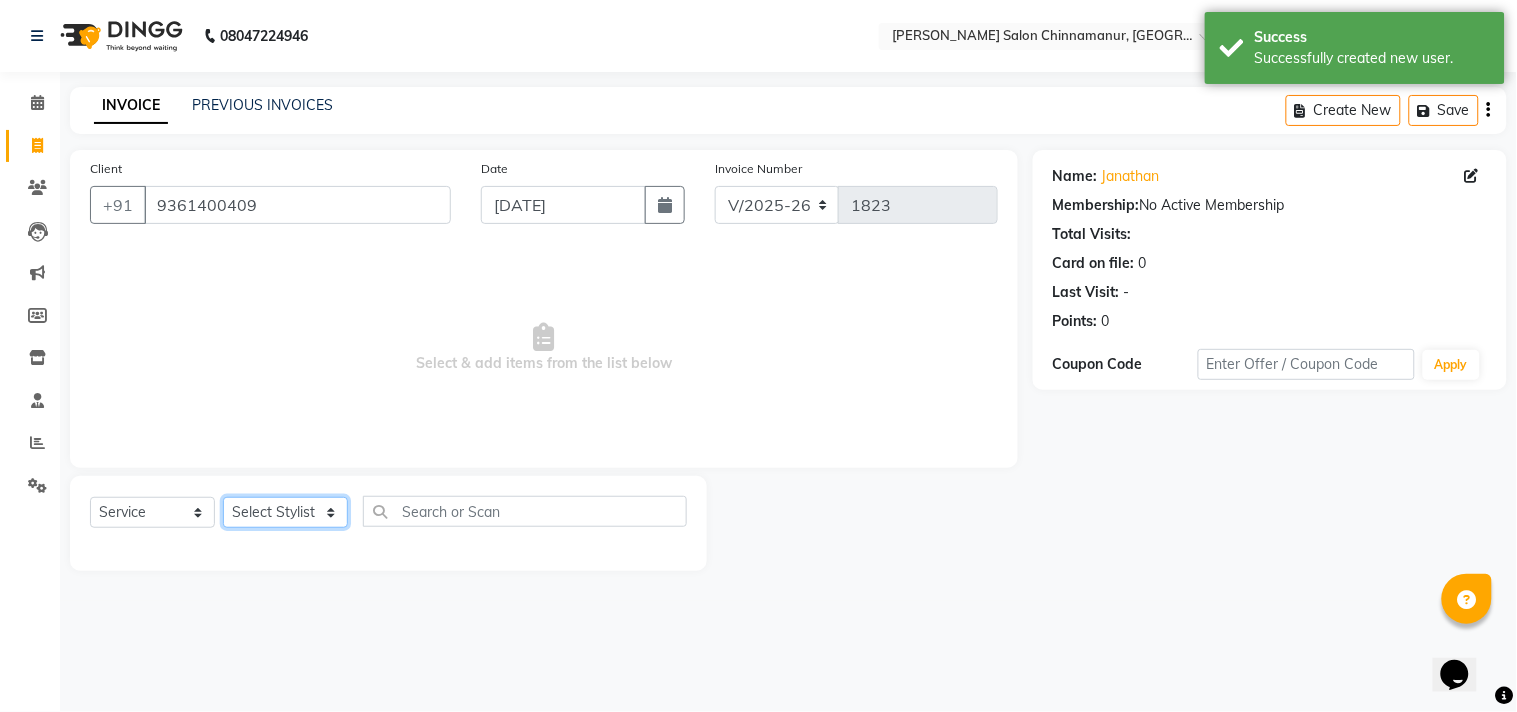 select on "83997" 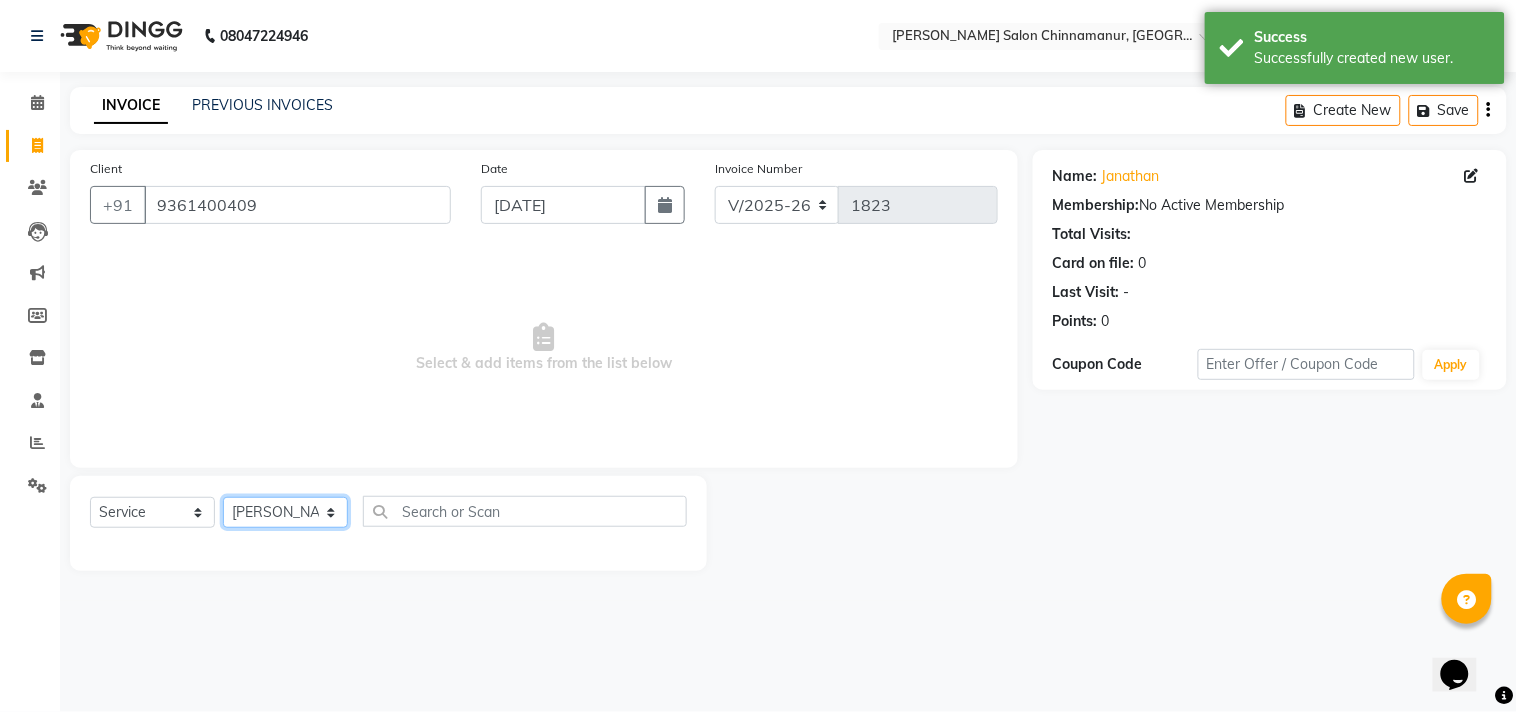 click on "Select Stylist Admin Atif [PERSON_NAME] [PERSON_NAME] [PERSON_NAME] [PERSON_NAME]" 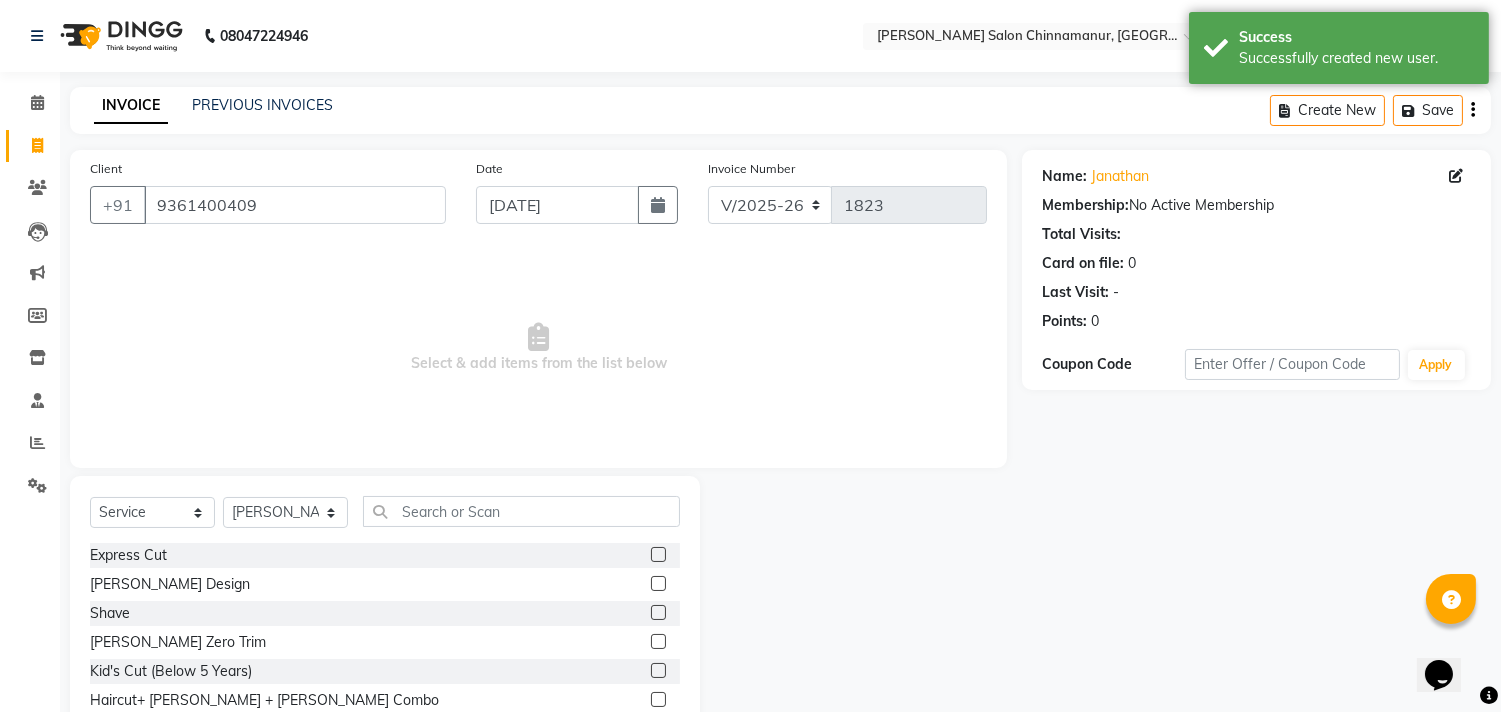click 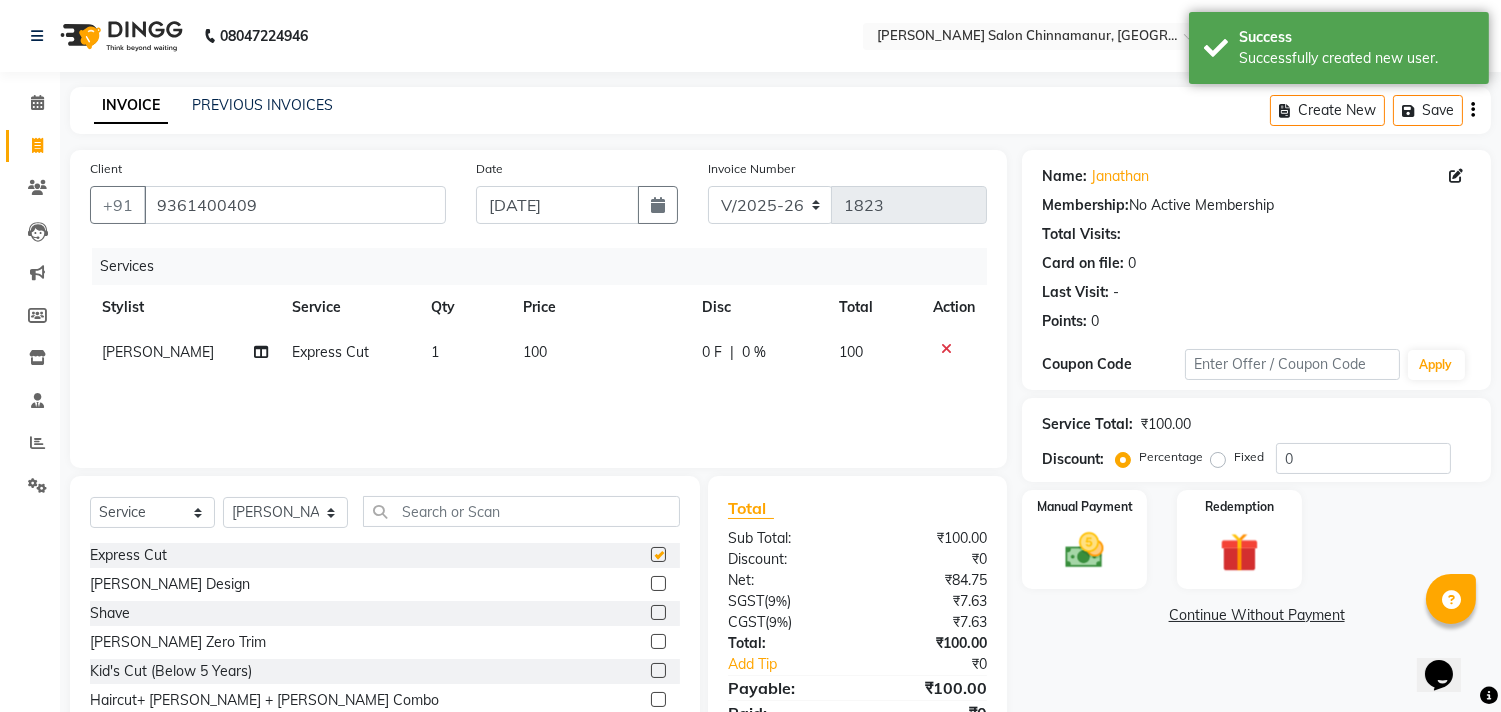 checkbox on "false" 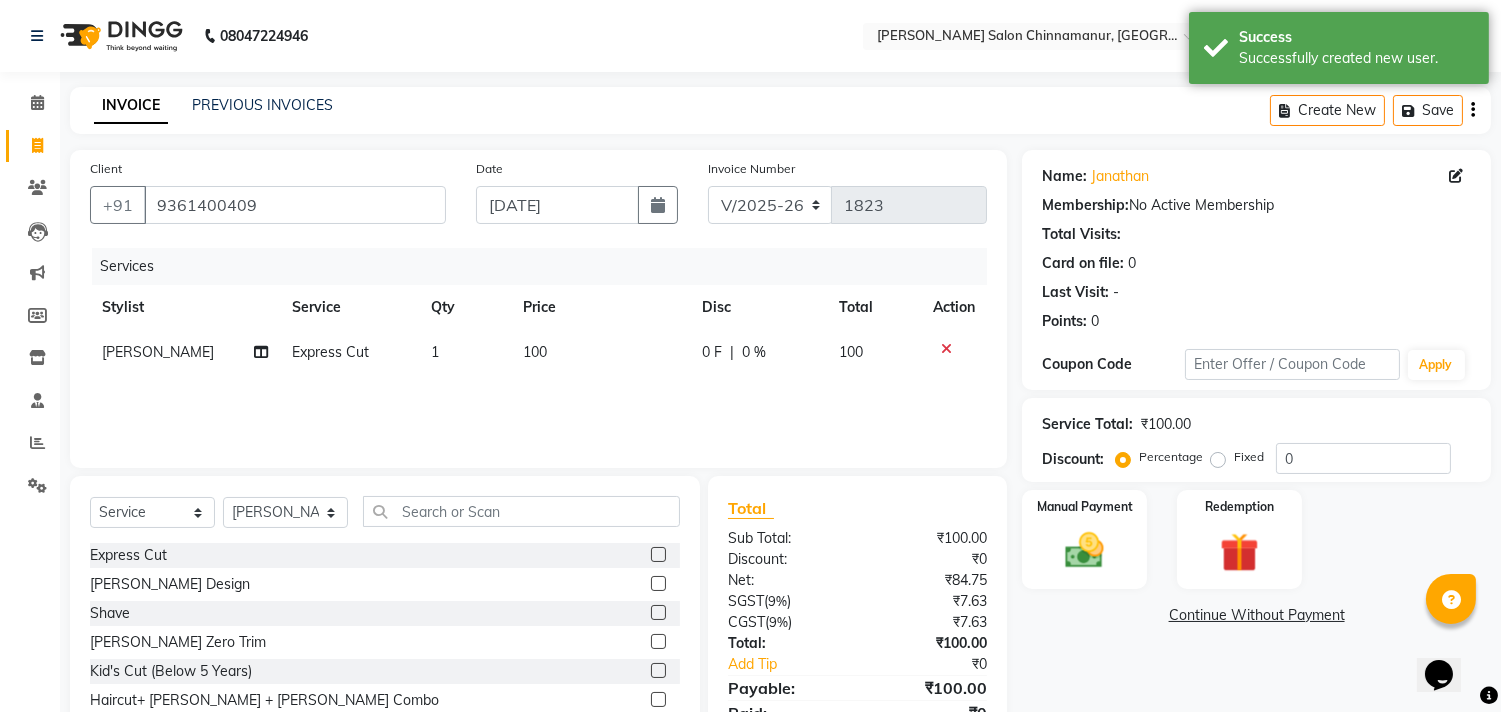 click 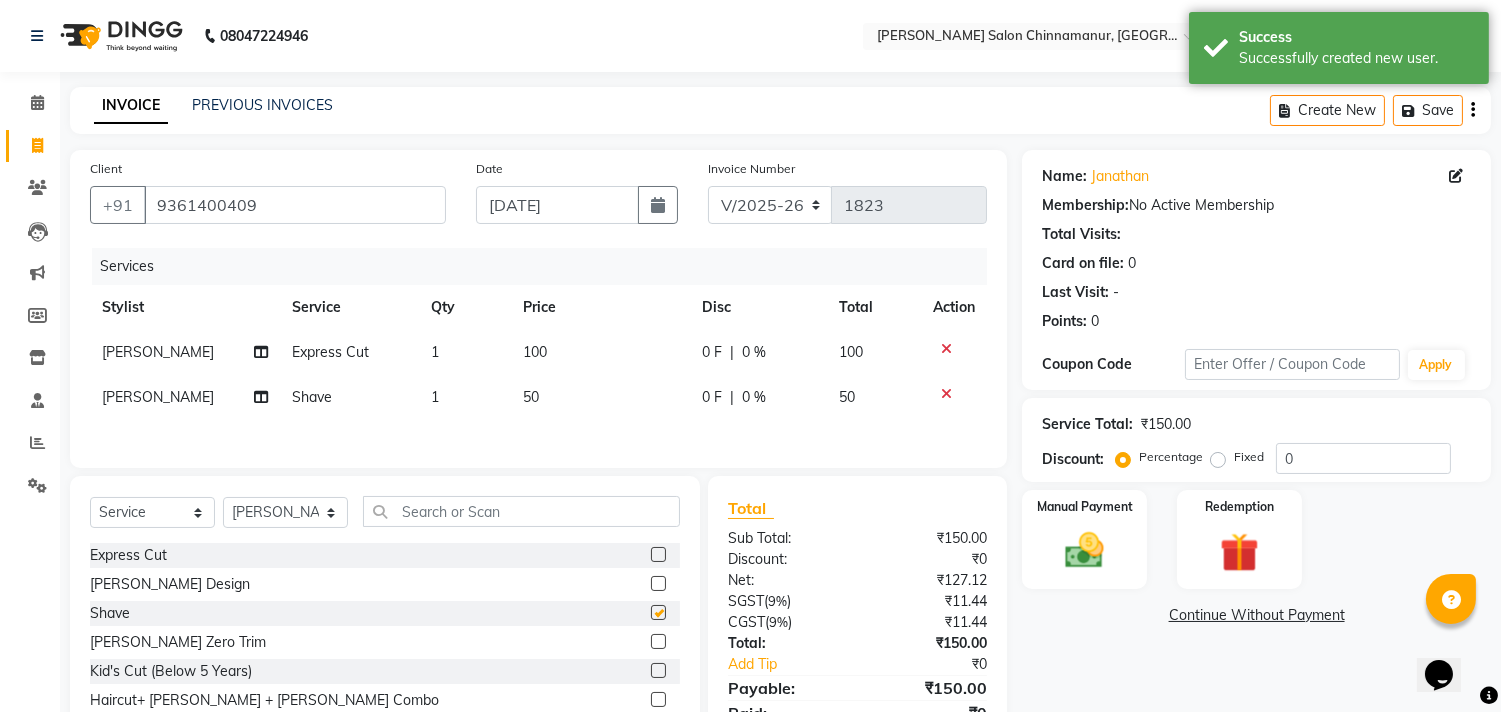 checkbox on "false" 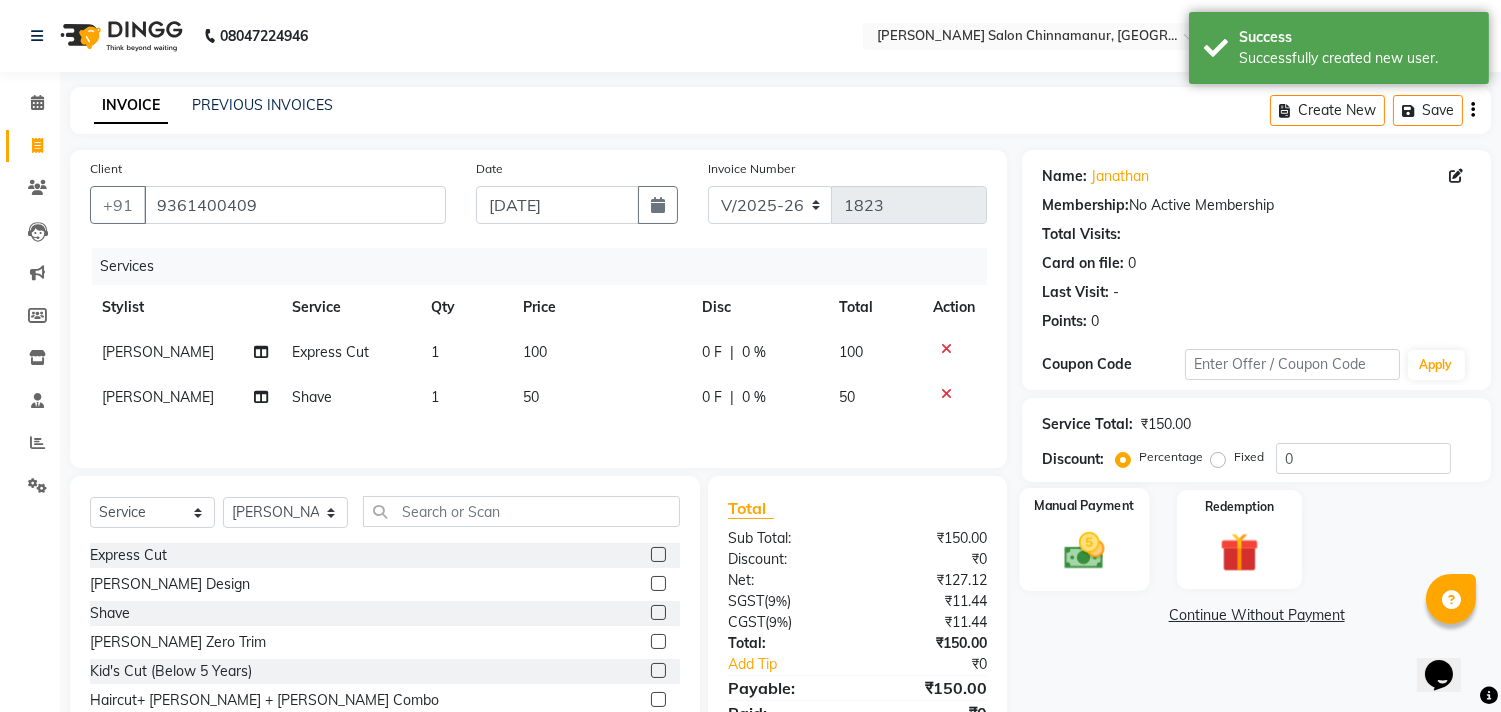 click on "Manual Payment" 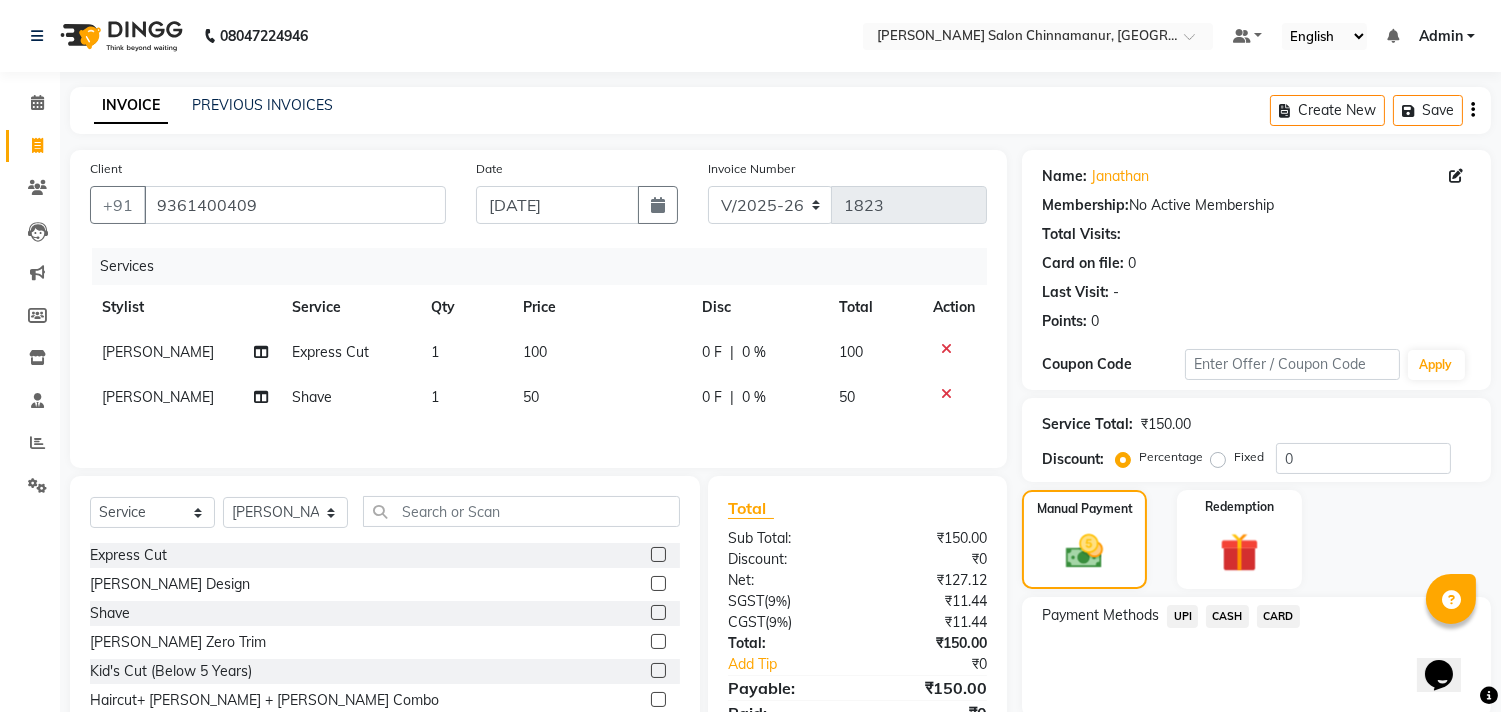 click on "CASH" 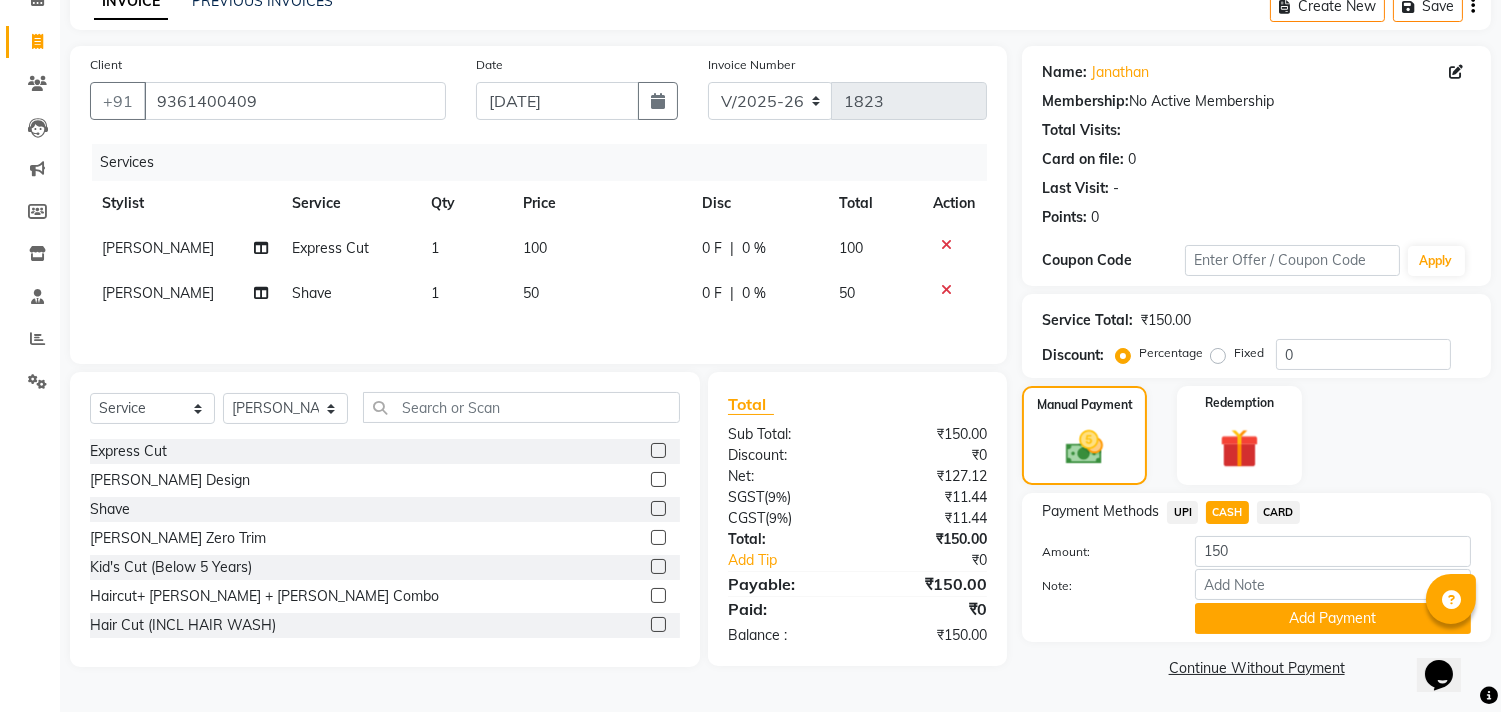 click on "Add Payment" 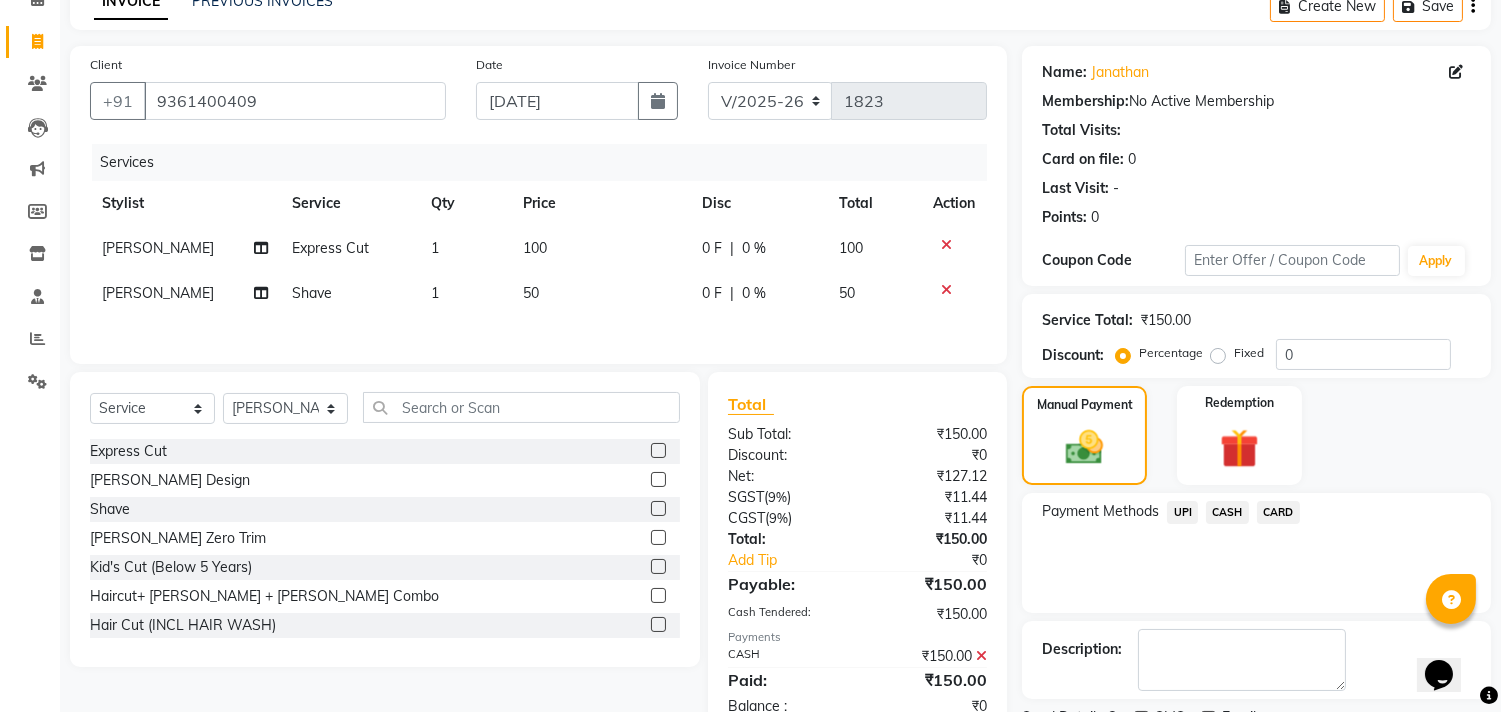 scroll, scrollTop: 187, scrollLeft: 0, axis: vertical 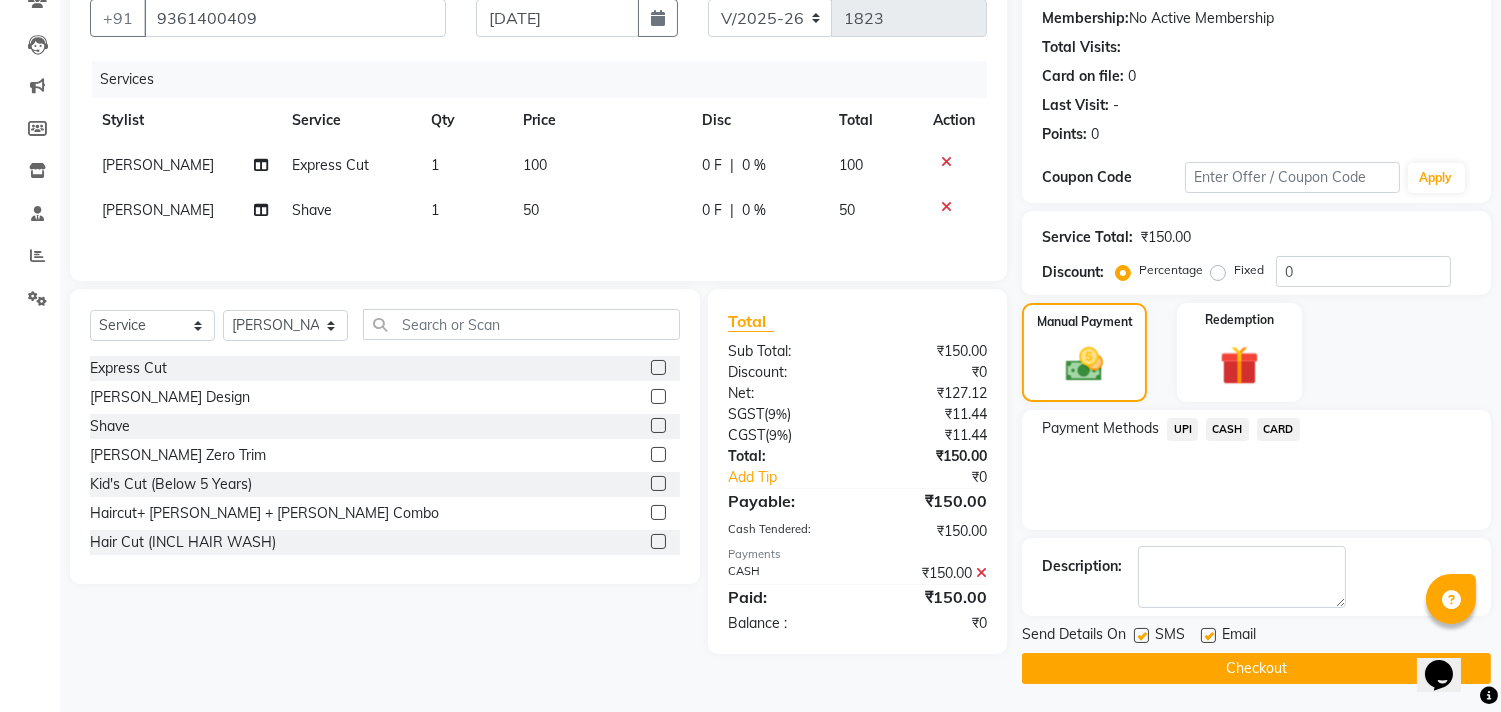 click on "Checkout" 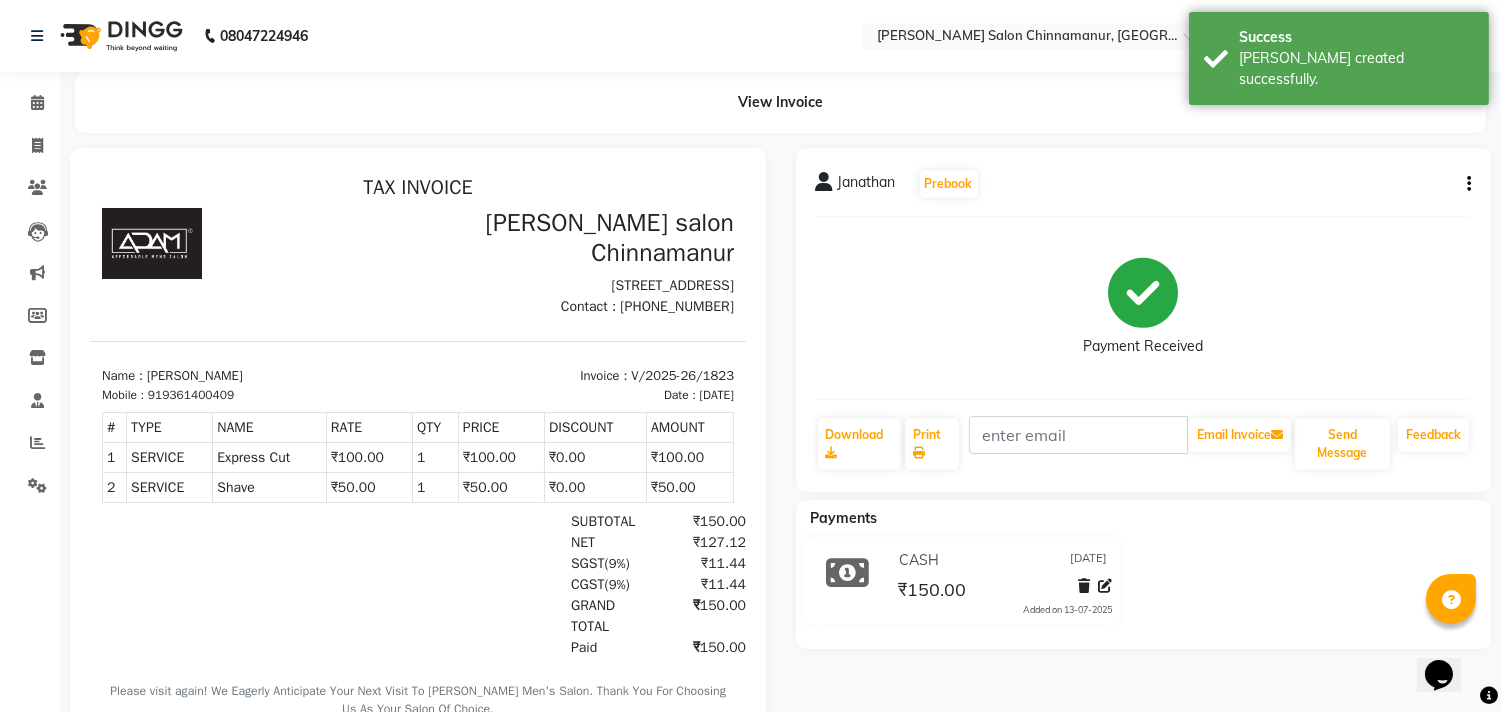 scroll, scrollTop: 0, scrollLeft: 0, axis: both 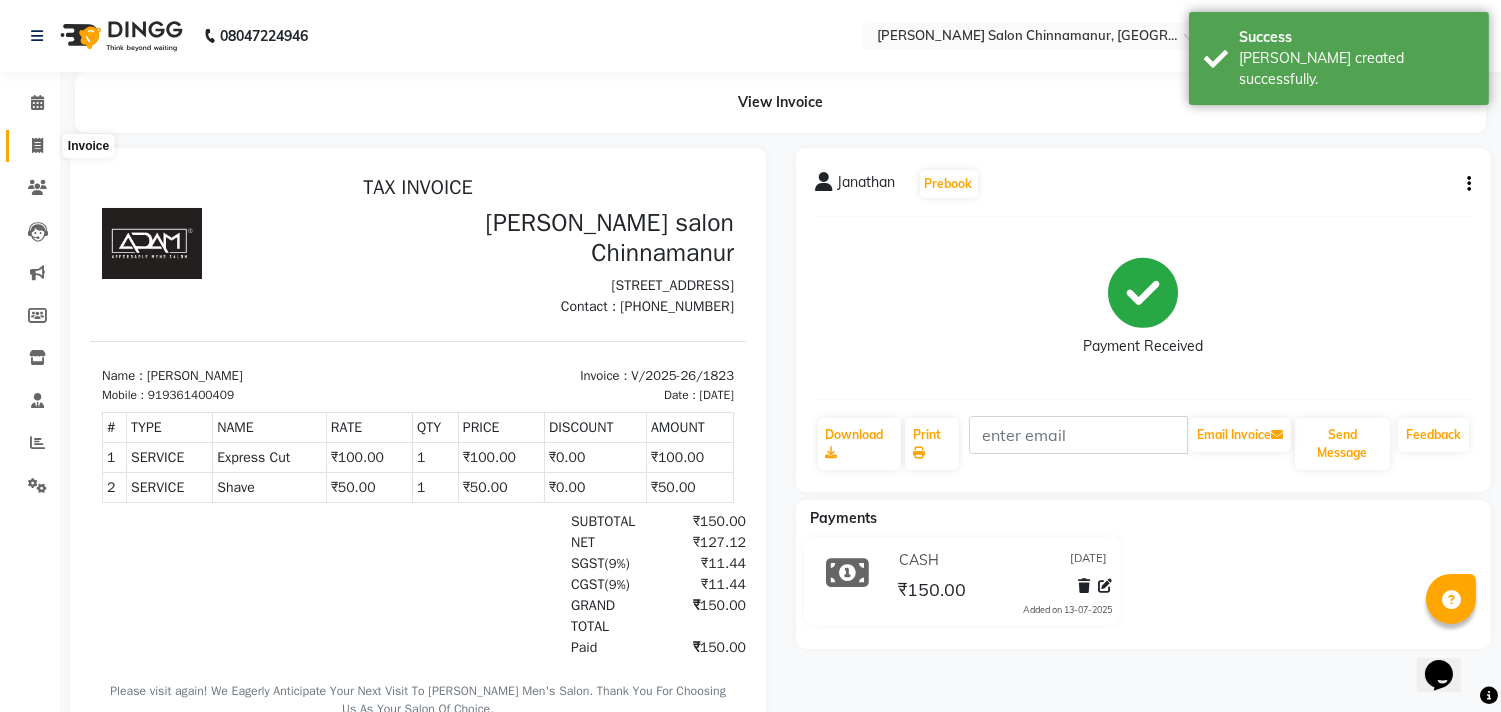 click 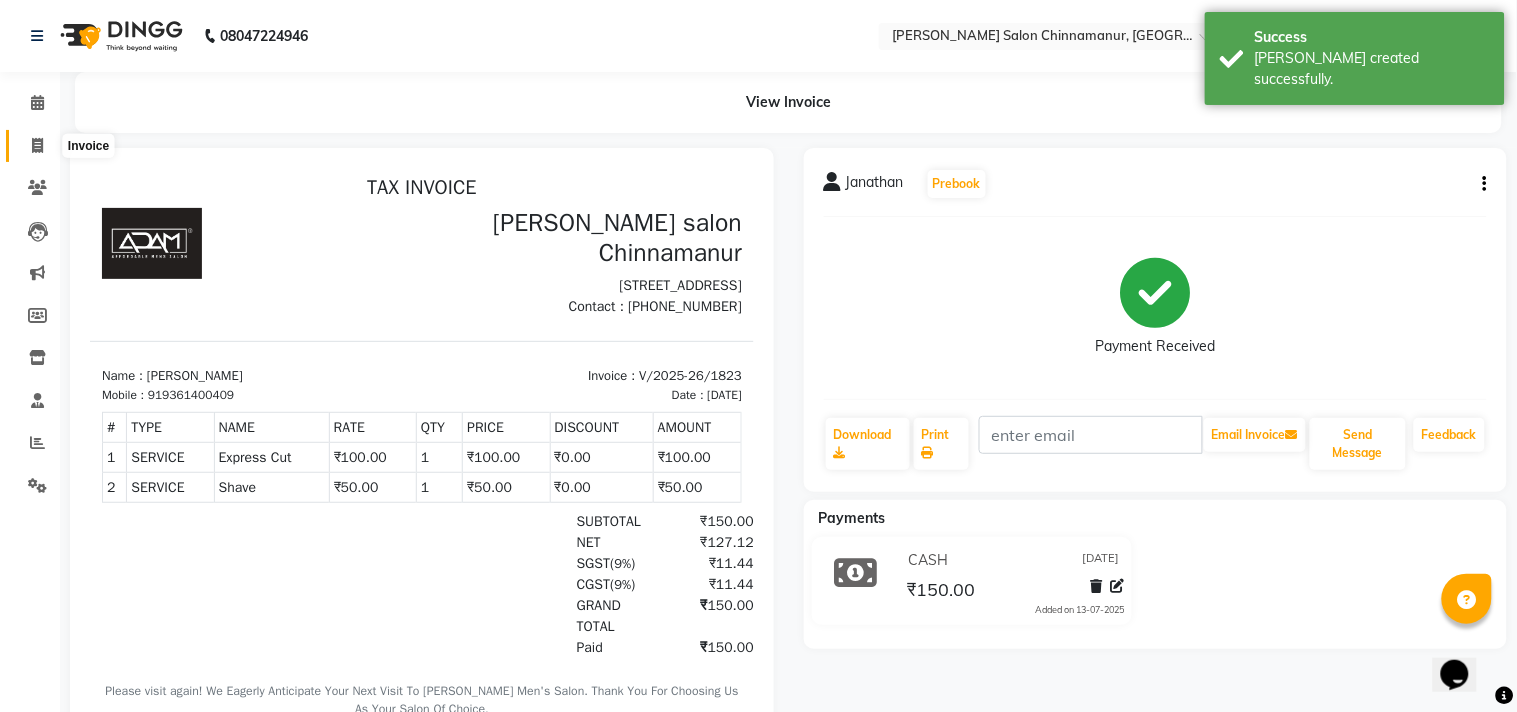 select on "8329" 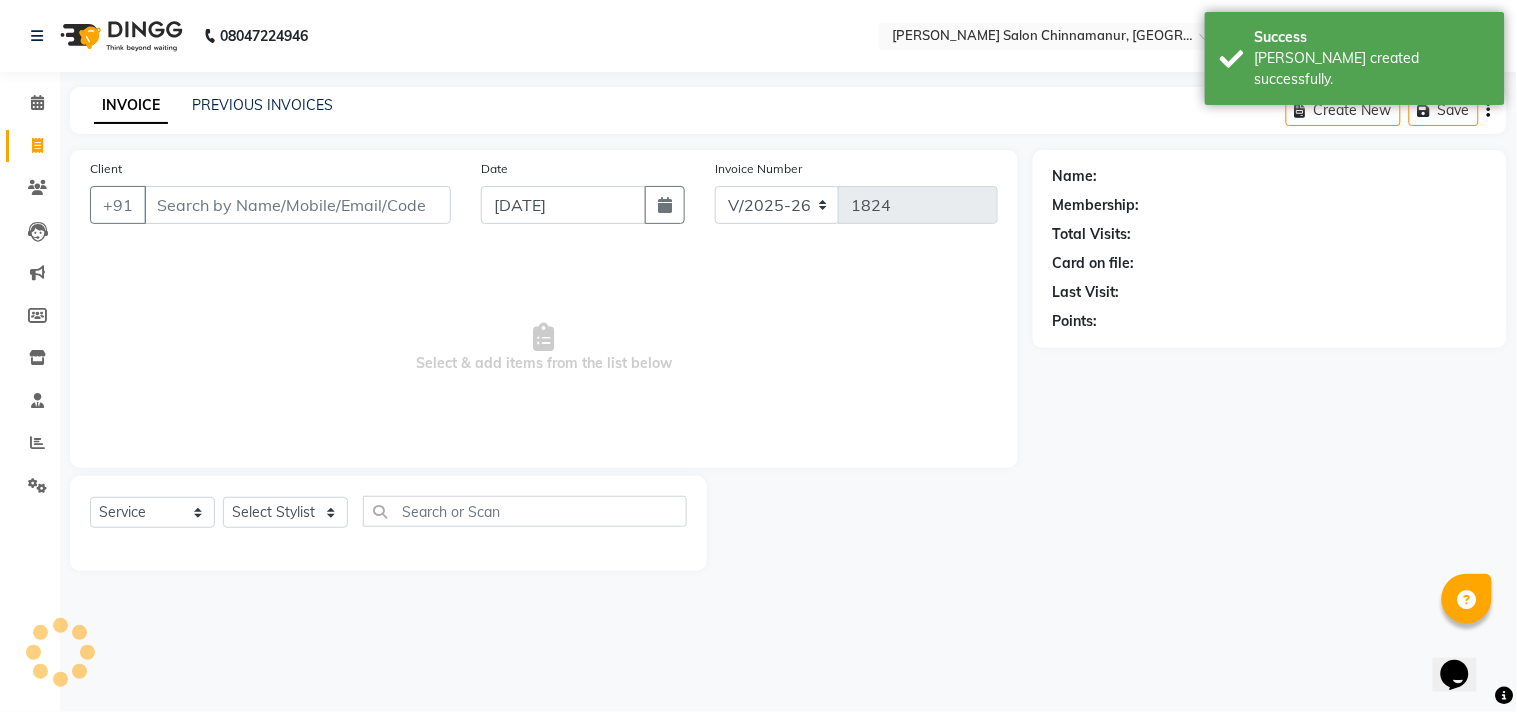 click on "Client" at bounding box center (297, 205) 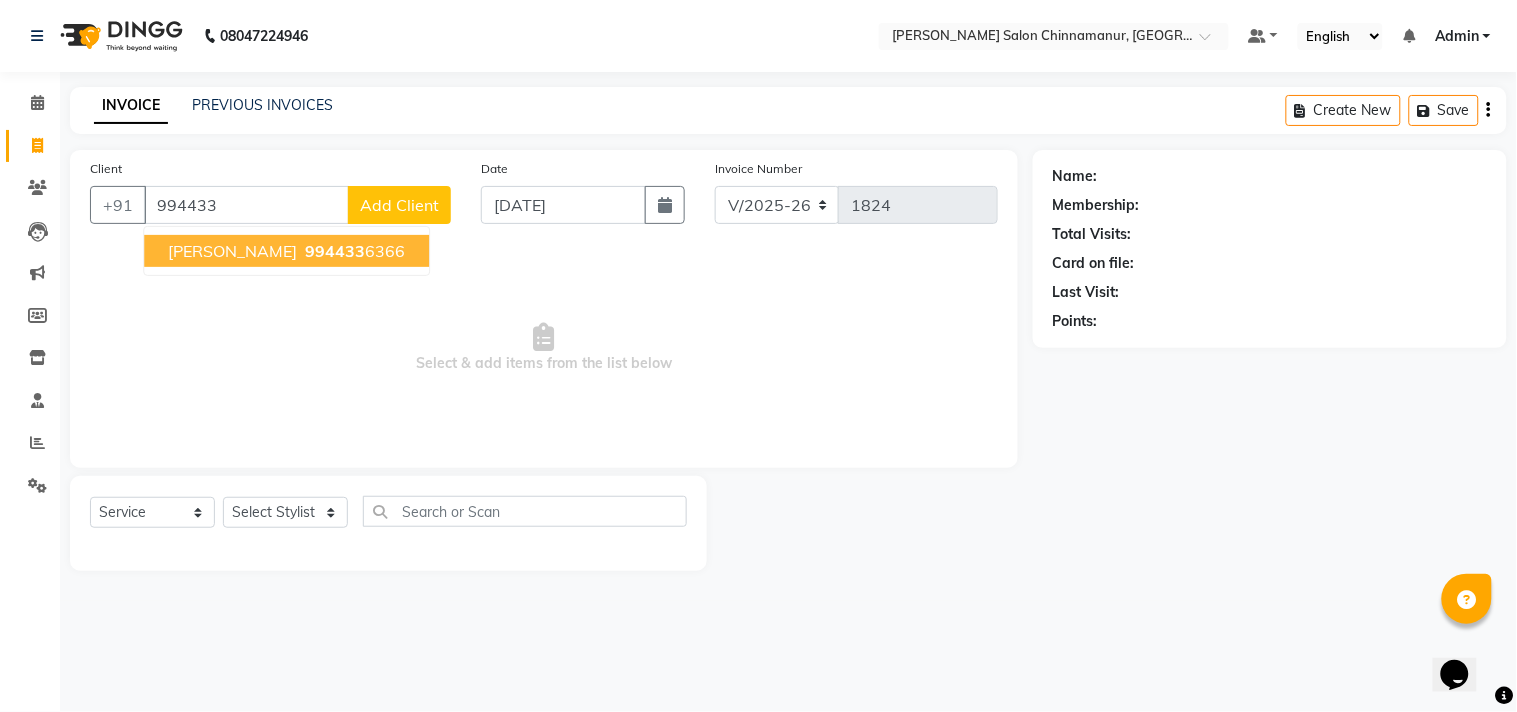 click on "994433 6366" at bounding box center [353, 251] 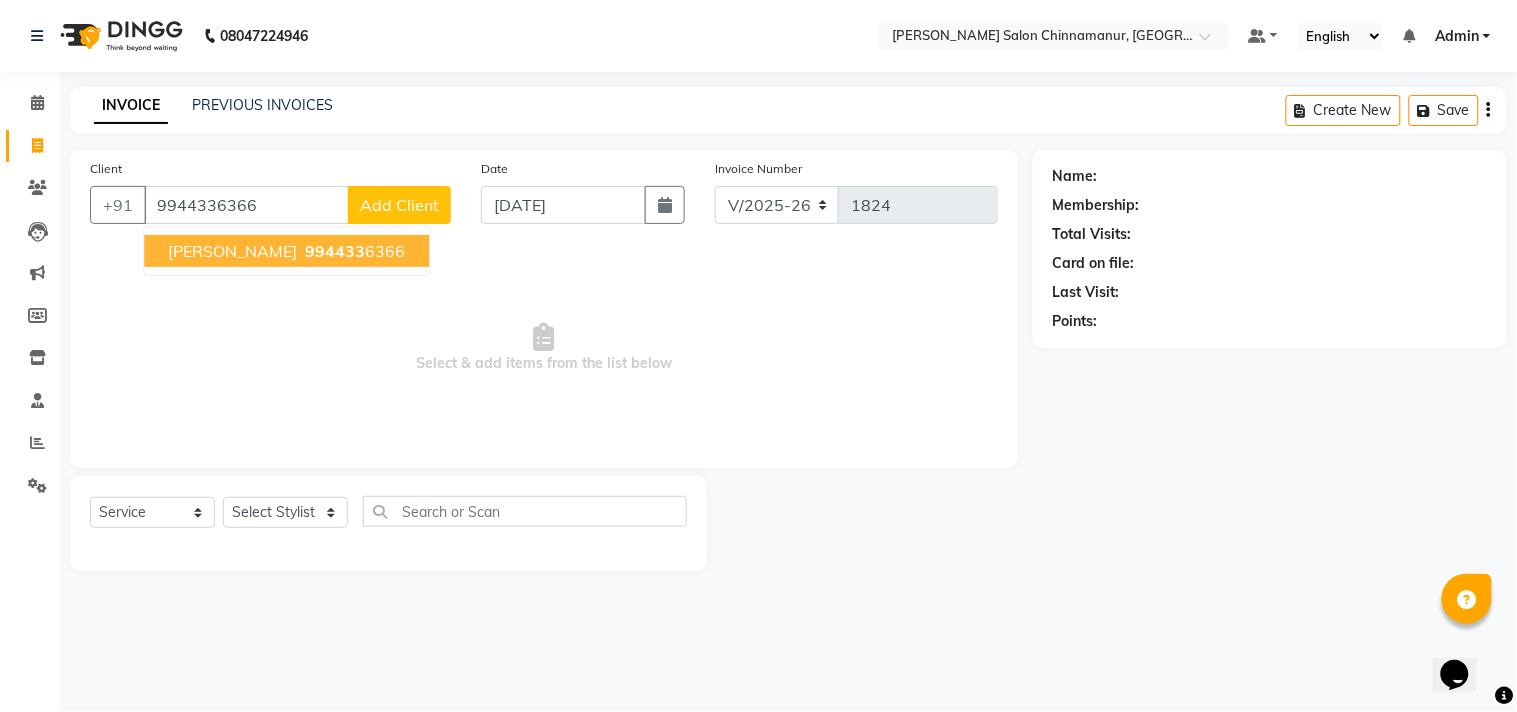 type on "9944336366" 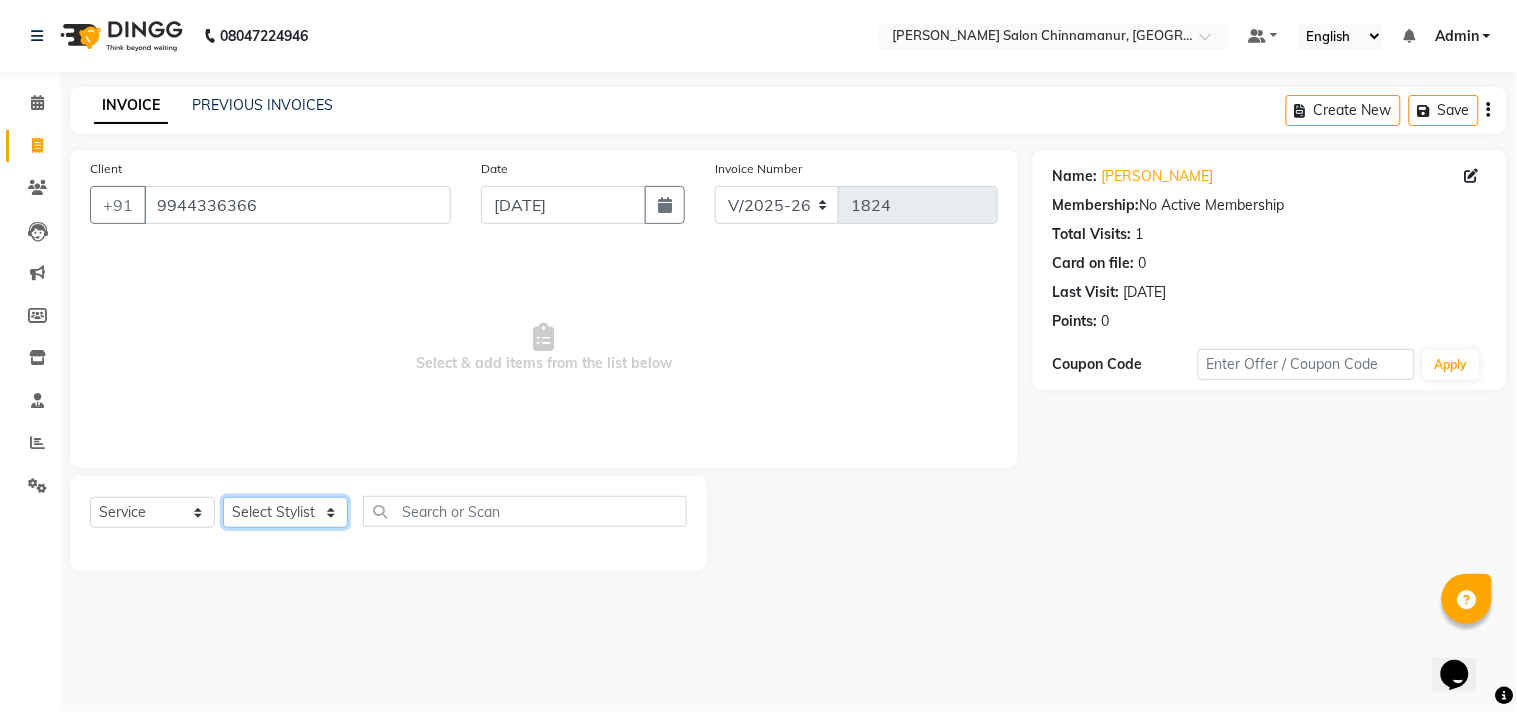 click on "Select Stylist Admin Atif [PERSON_NAME] [PERSON_NAME] [PERSON_NAME] [PERSON_NAME]" 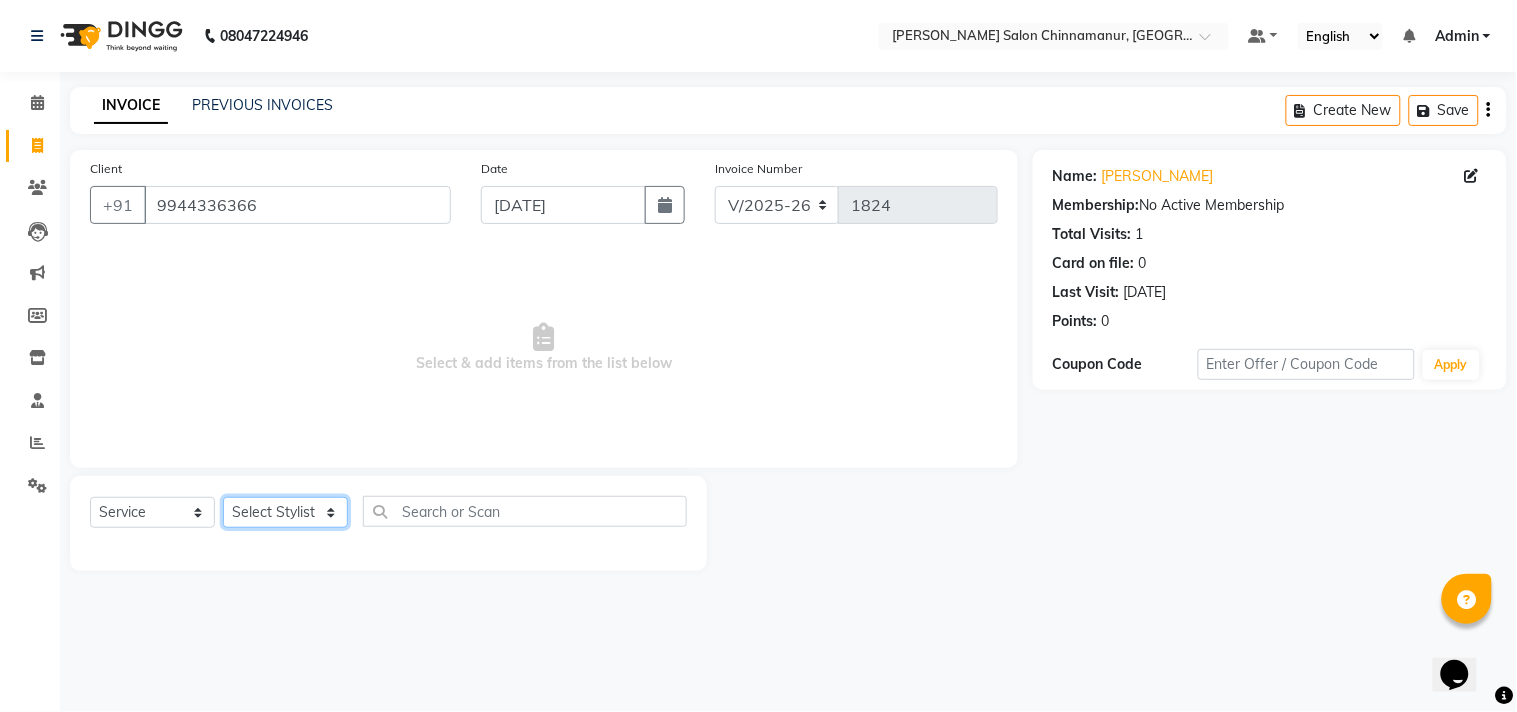 select on "85800" 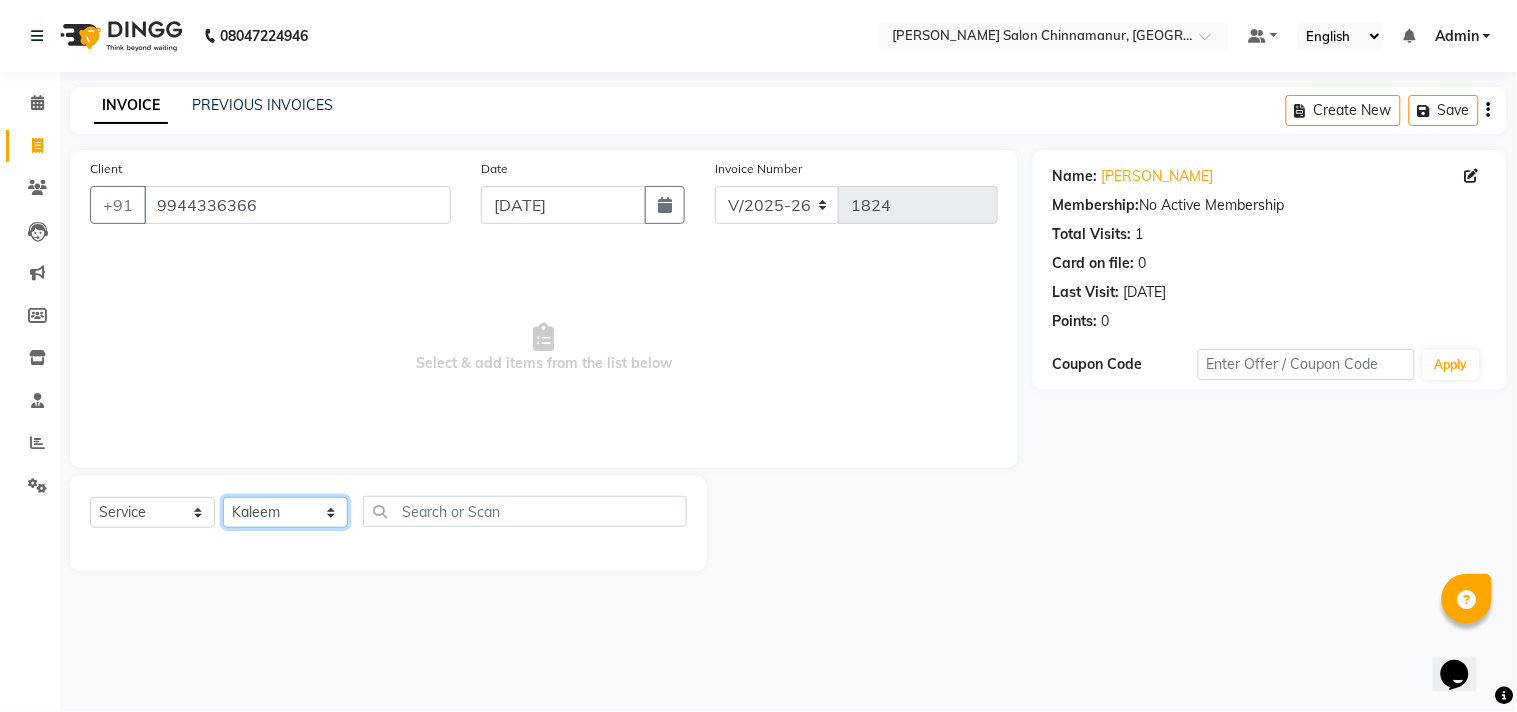 click on "Select Stylist Admin Atif [PERSON_NAME] [PERSON_NAME] [PERSON_NAME] [PERSON_NAME]" 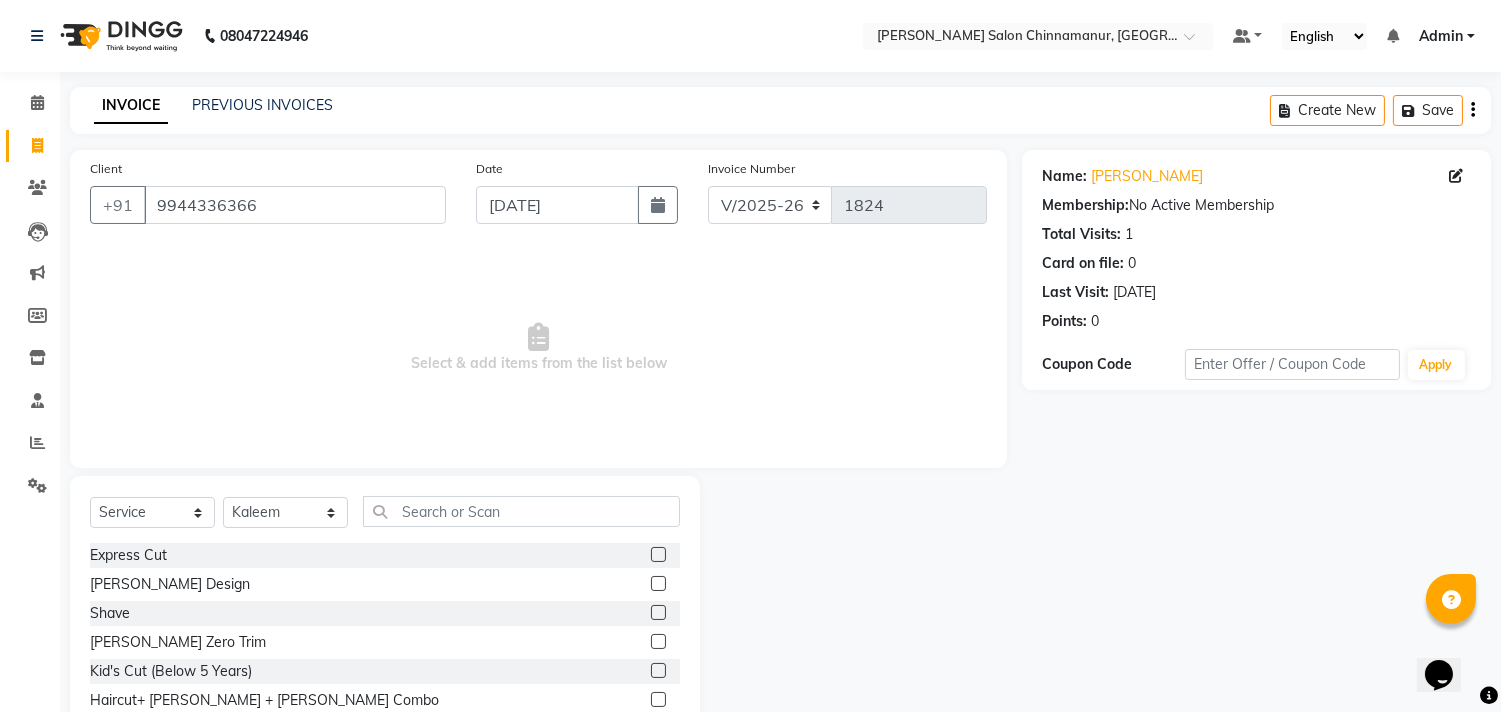 click 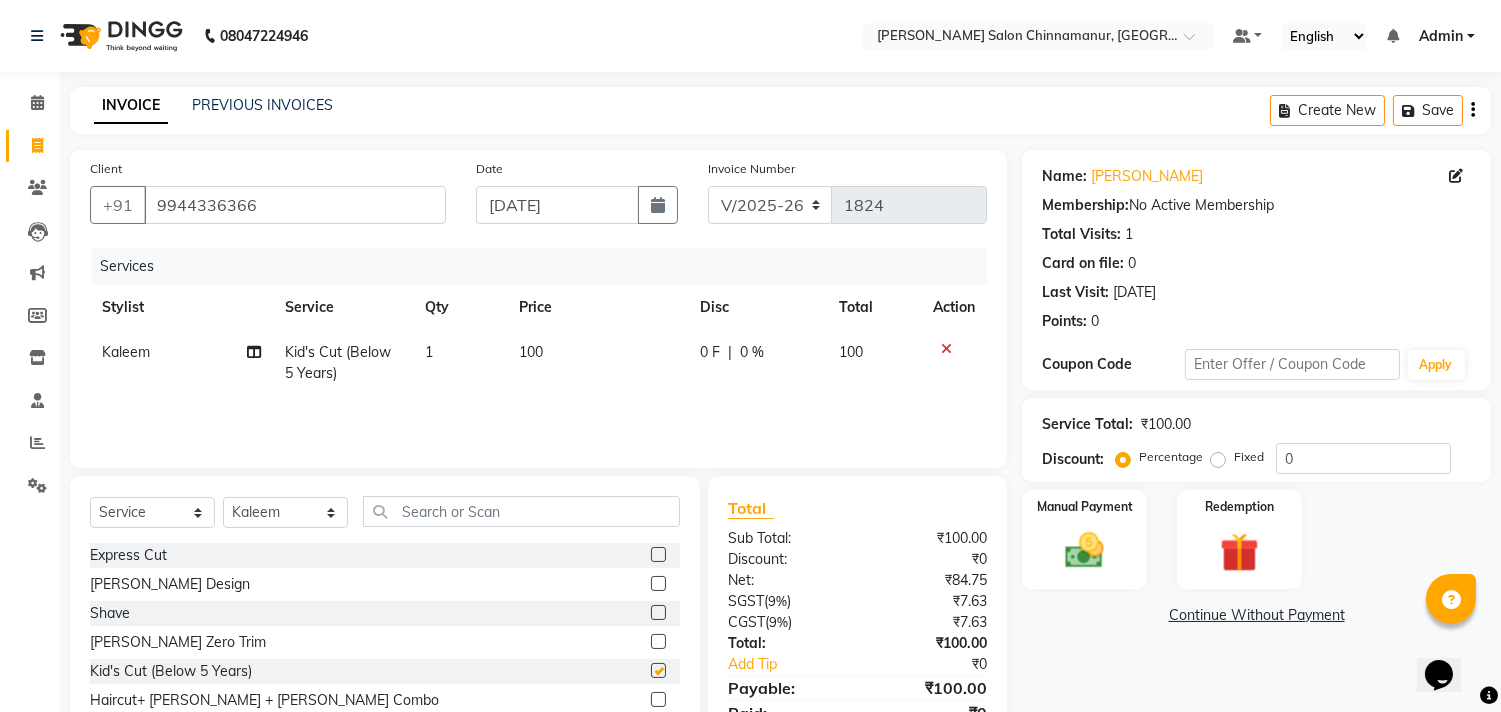 checkbox on "false" 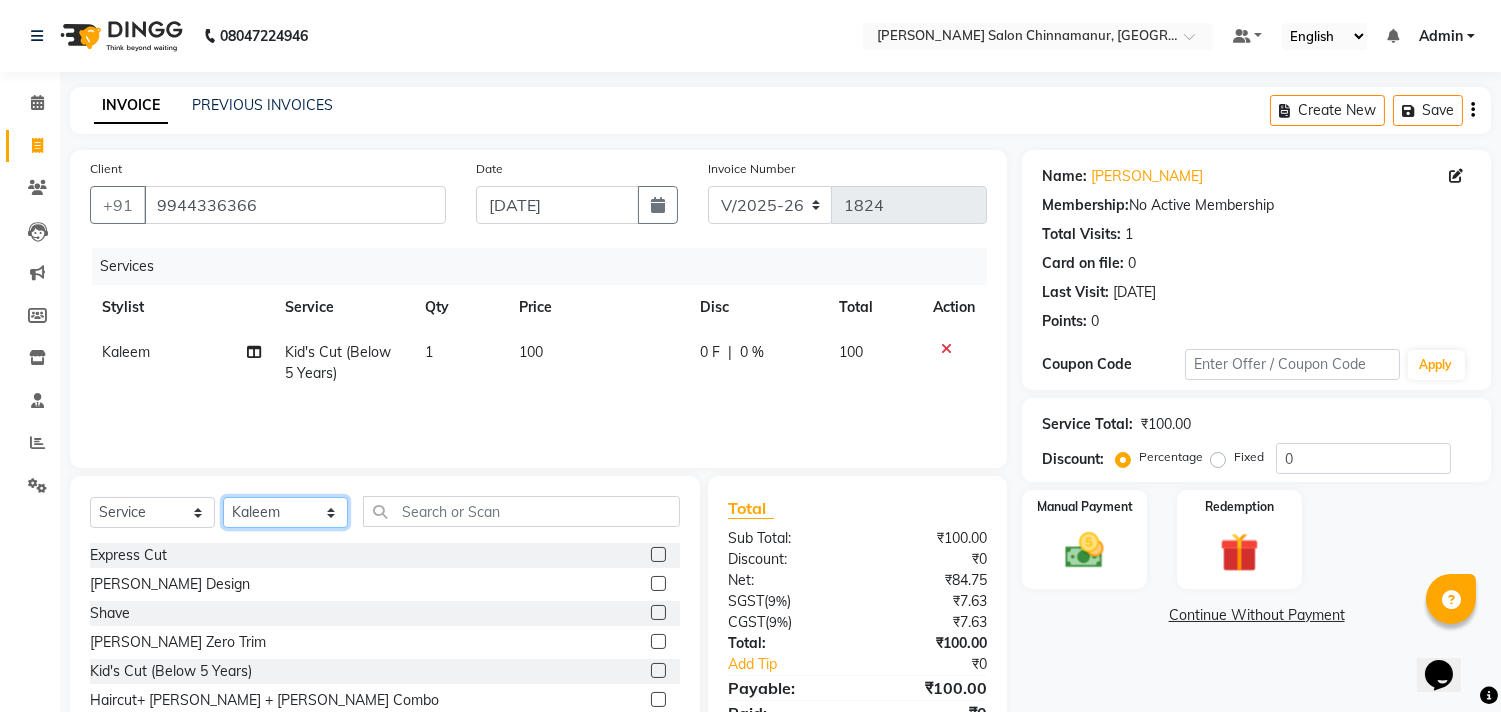 click on "Select Stylist Admin Atif [PERSON_NAME] [PERSON_NAME] [PERSON_NAME] [PERSON_NAME]" 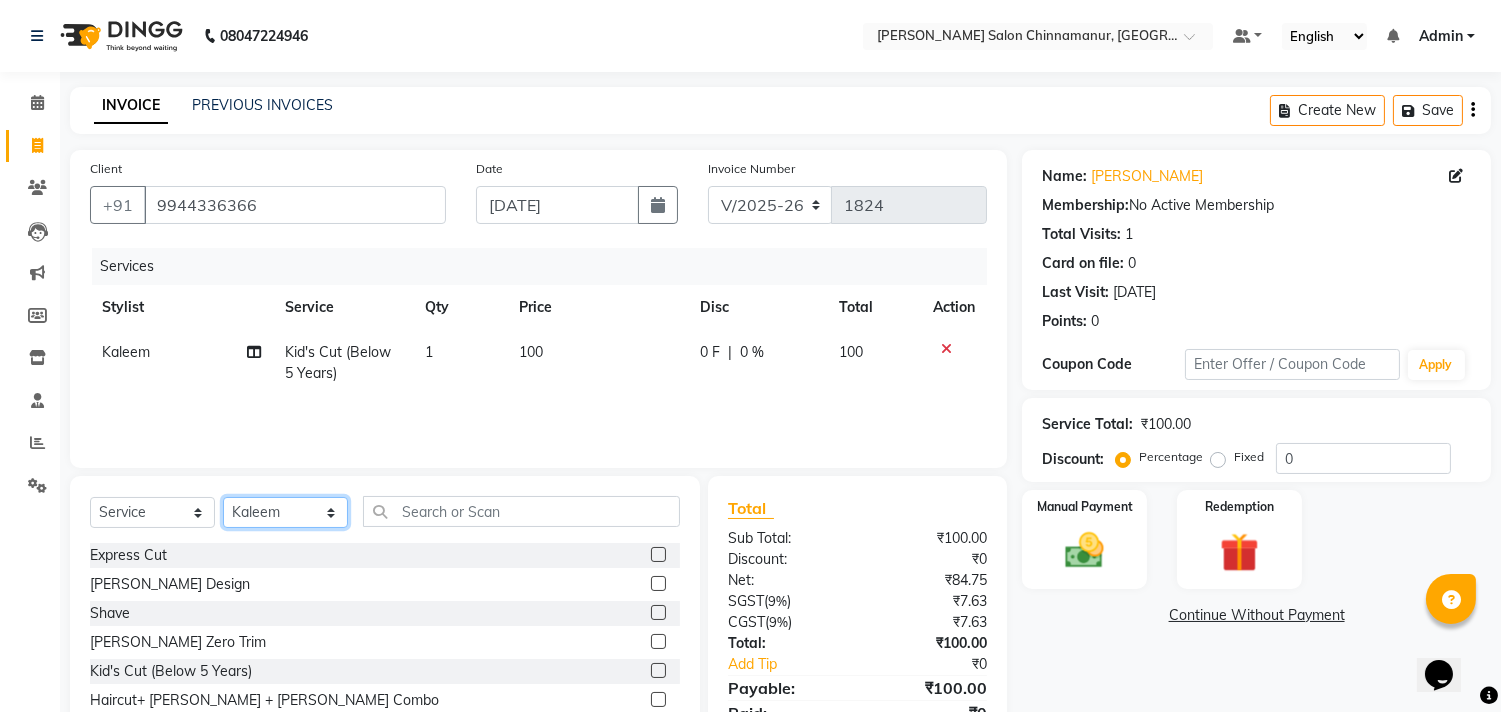 select on "83997" 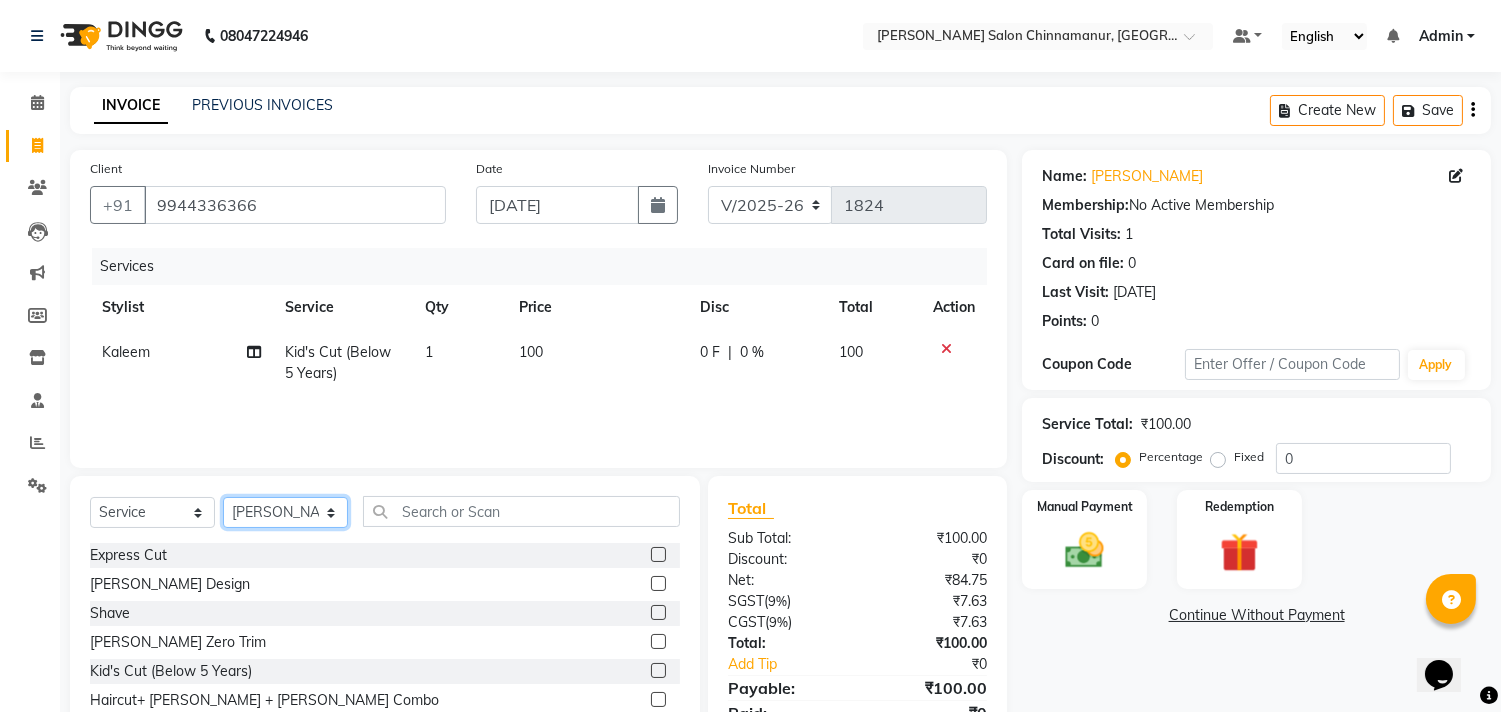 click on "Select Stylist Admin Atif [PERSON_NAME] [PERSON_NAME] [PERSON_NAME] [PERSON_NAME]" 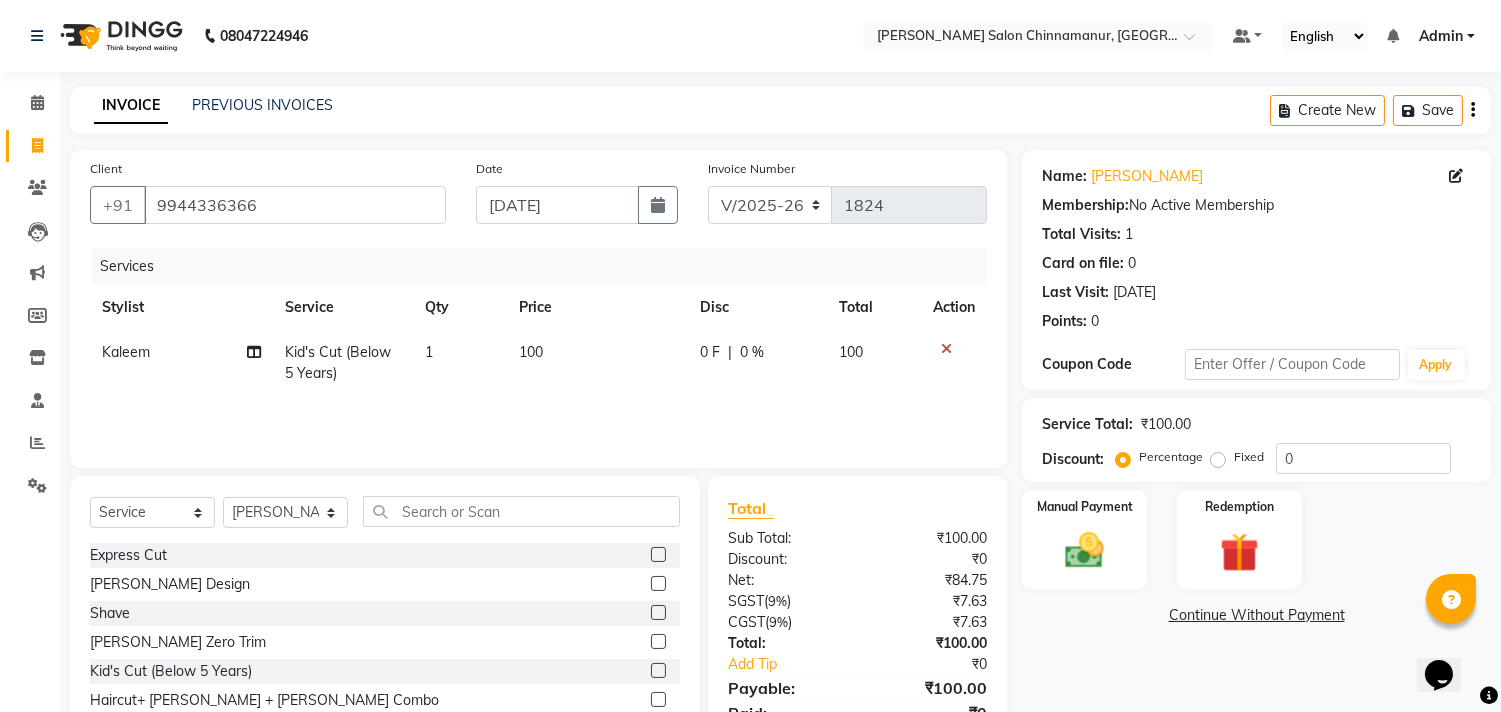 click 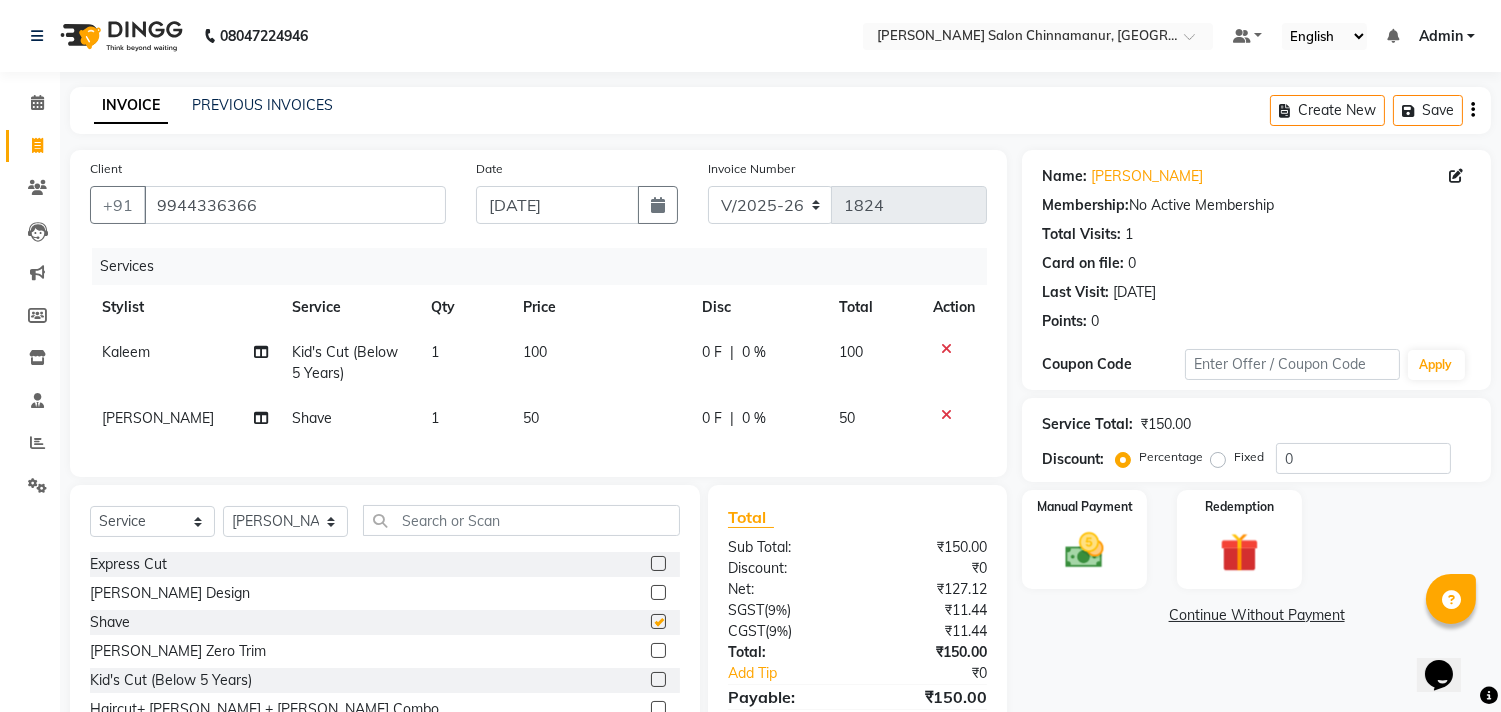 checkbox on "false" 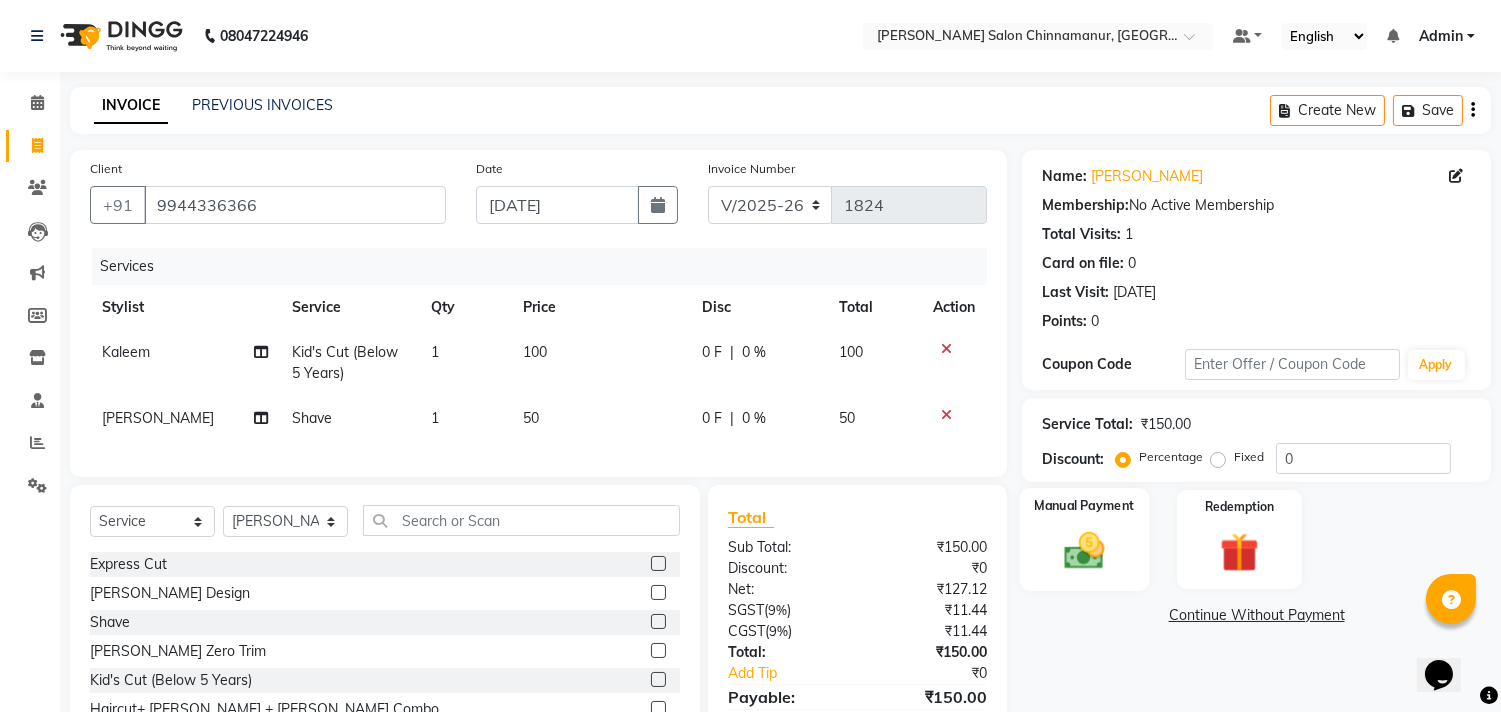 click 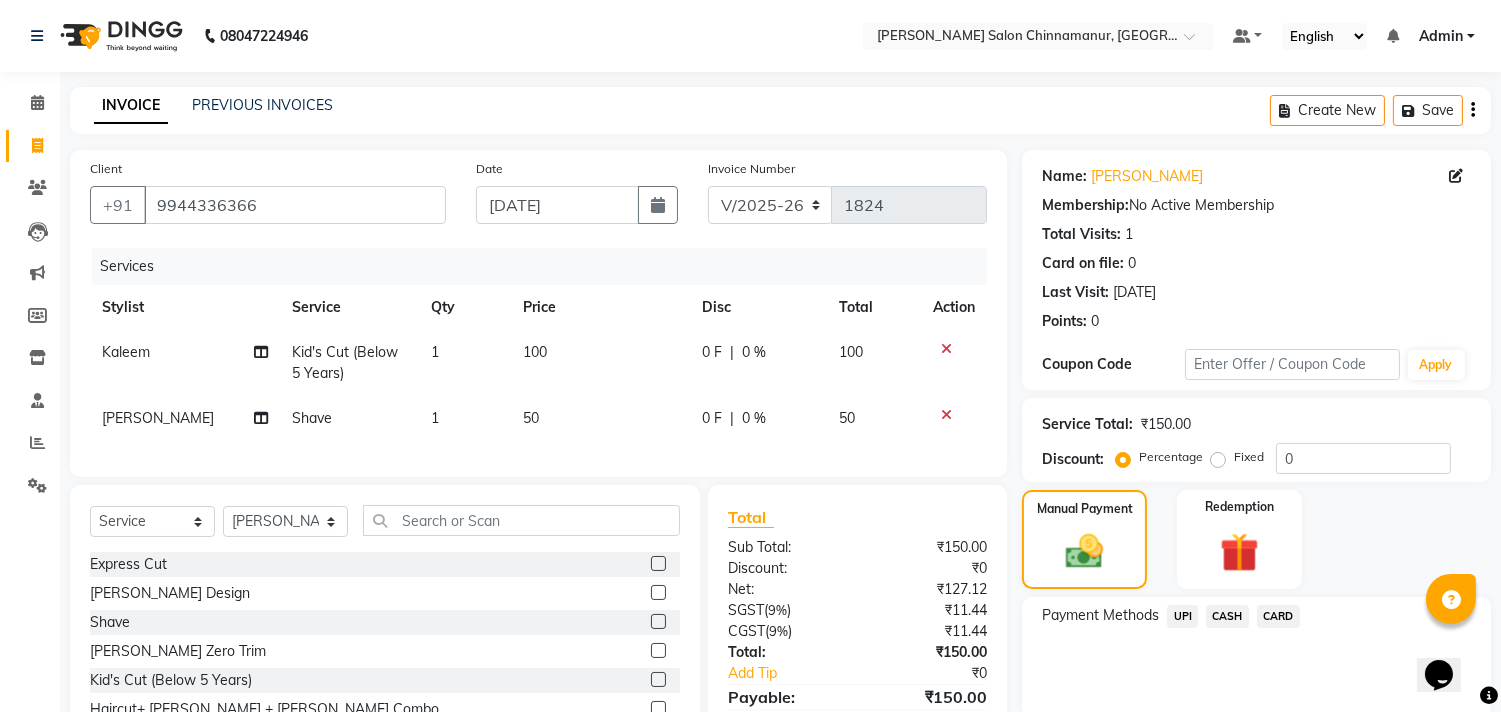 click on "CASH" 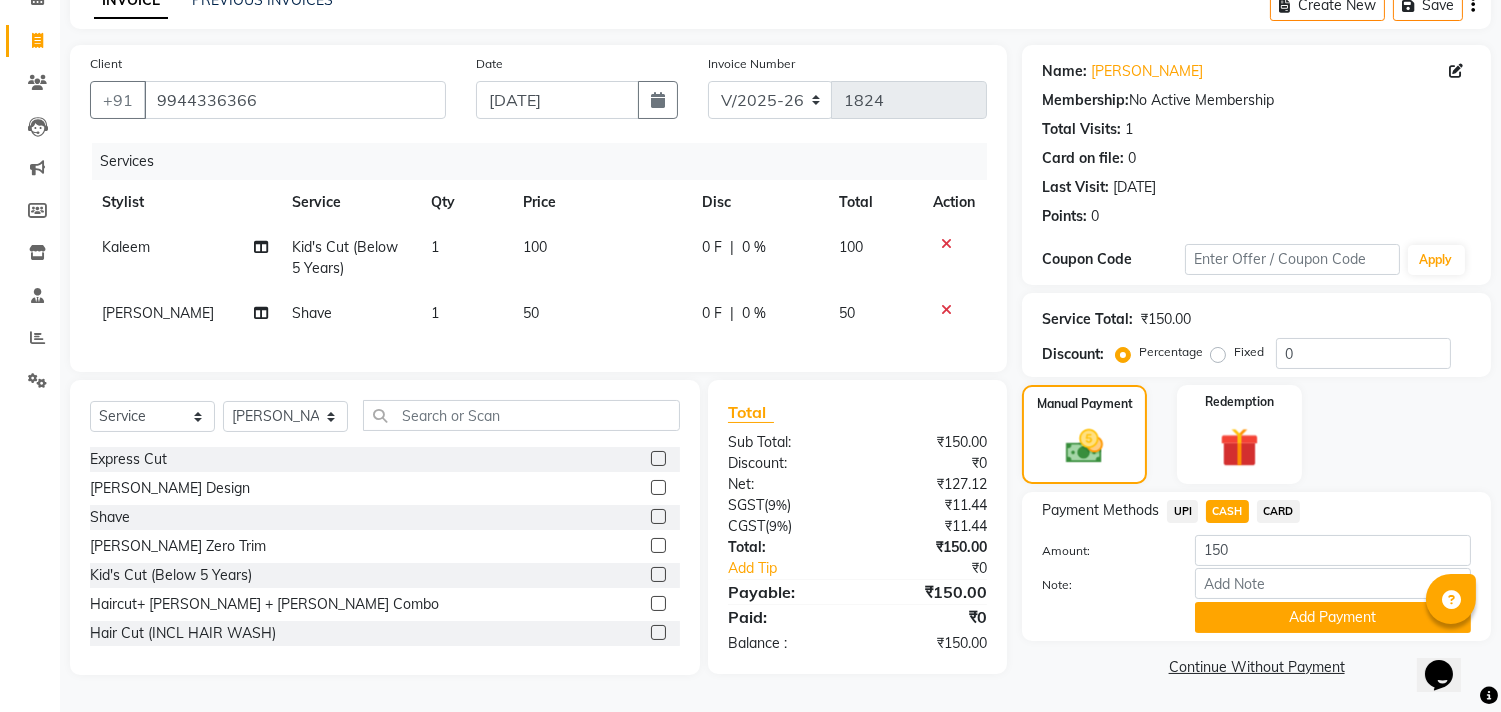 scroll, scrollTop: 114, scrollLeft: 0, axis: vertical 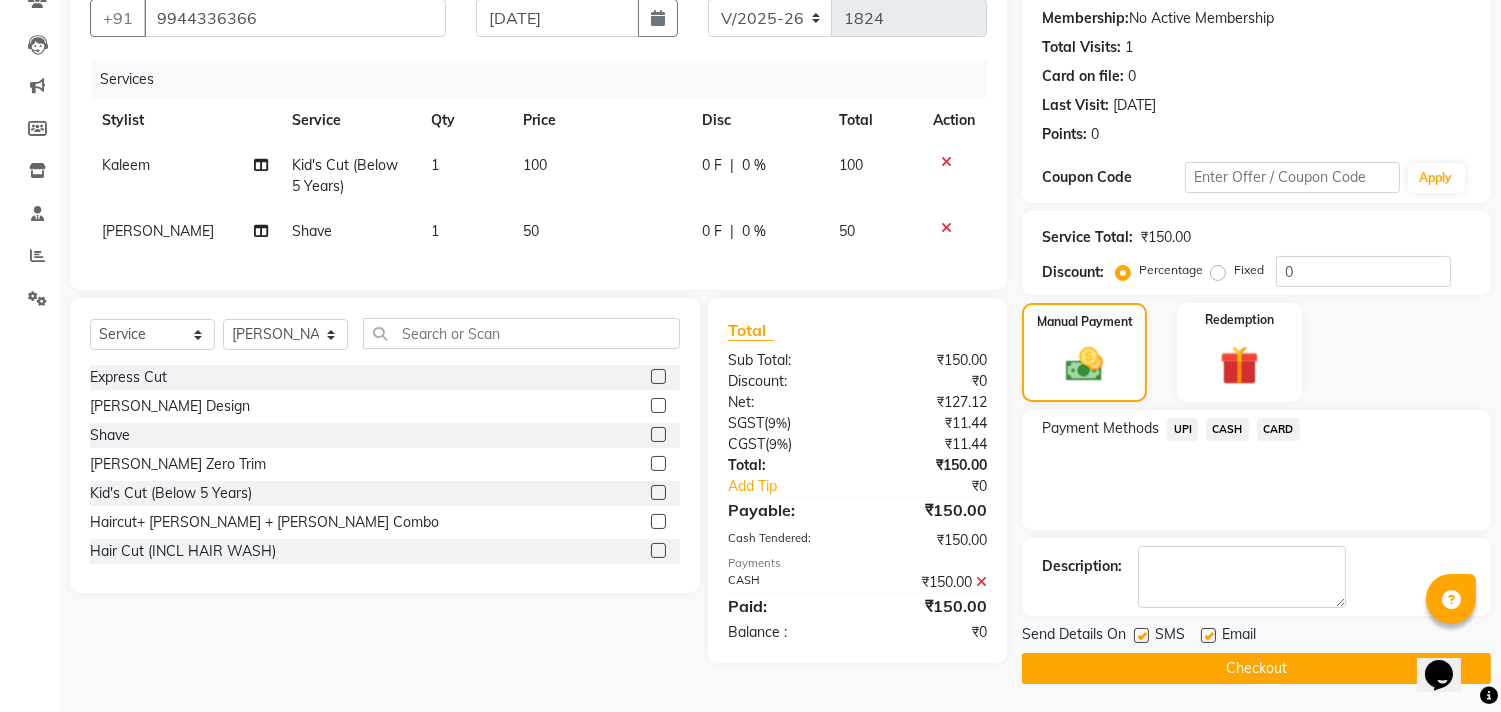 click on "Checkout" 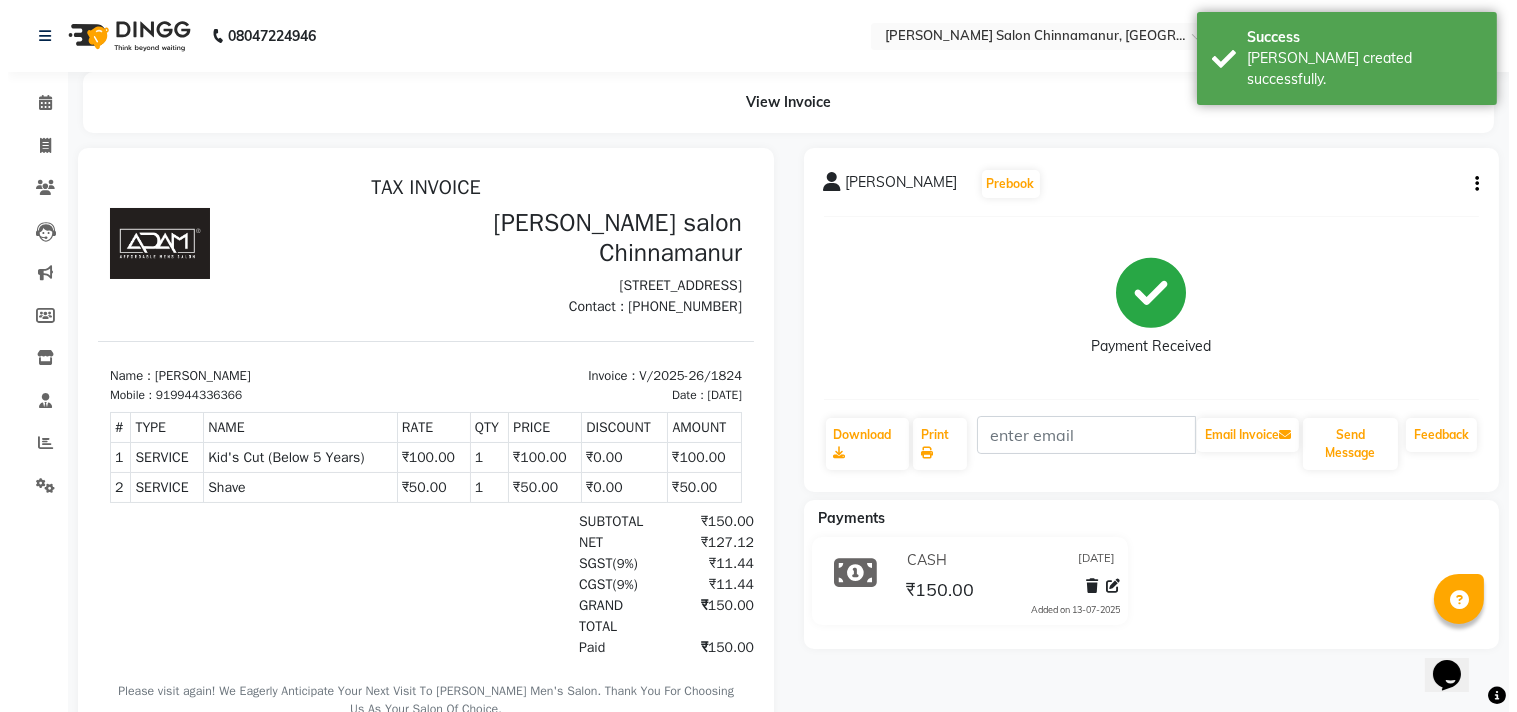 scroll, scrollTop: 0, scrollLeft: 0, axis: both 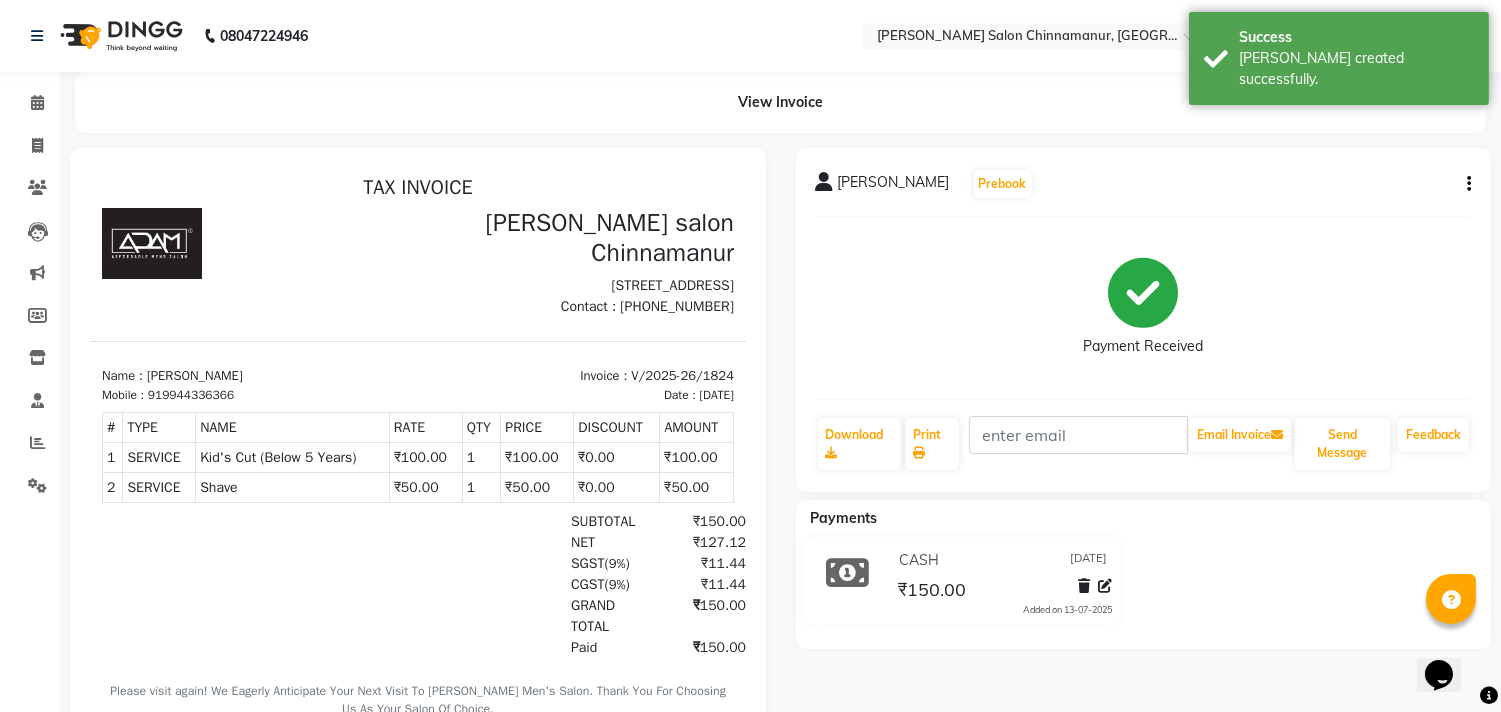 click at bounding box center (207, 583) 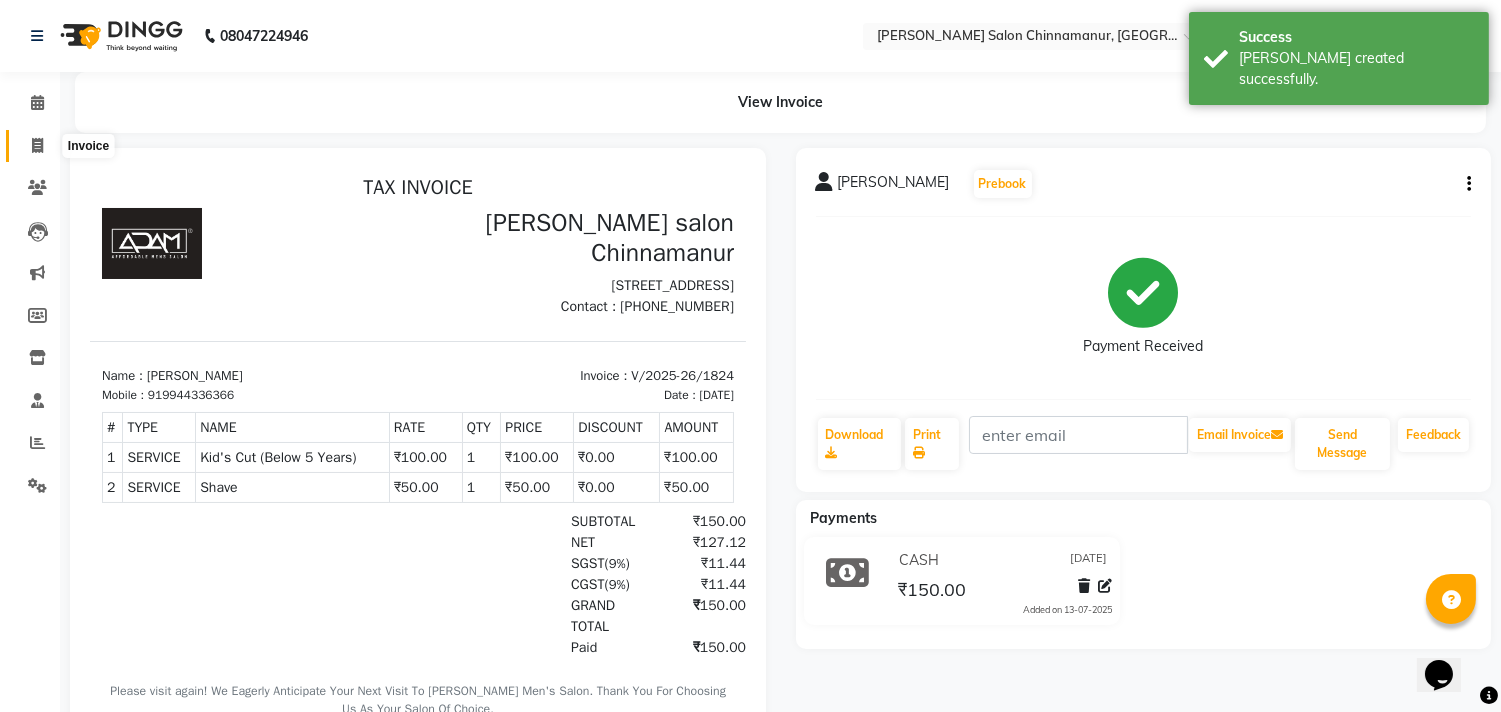 click 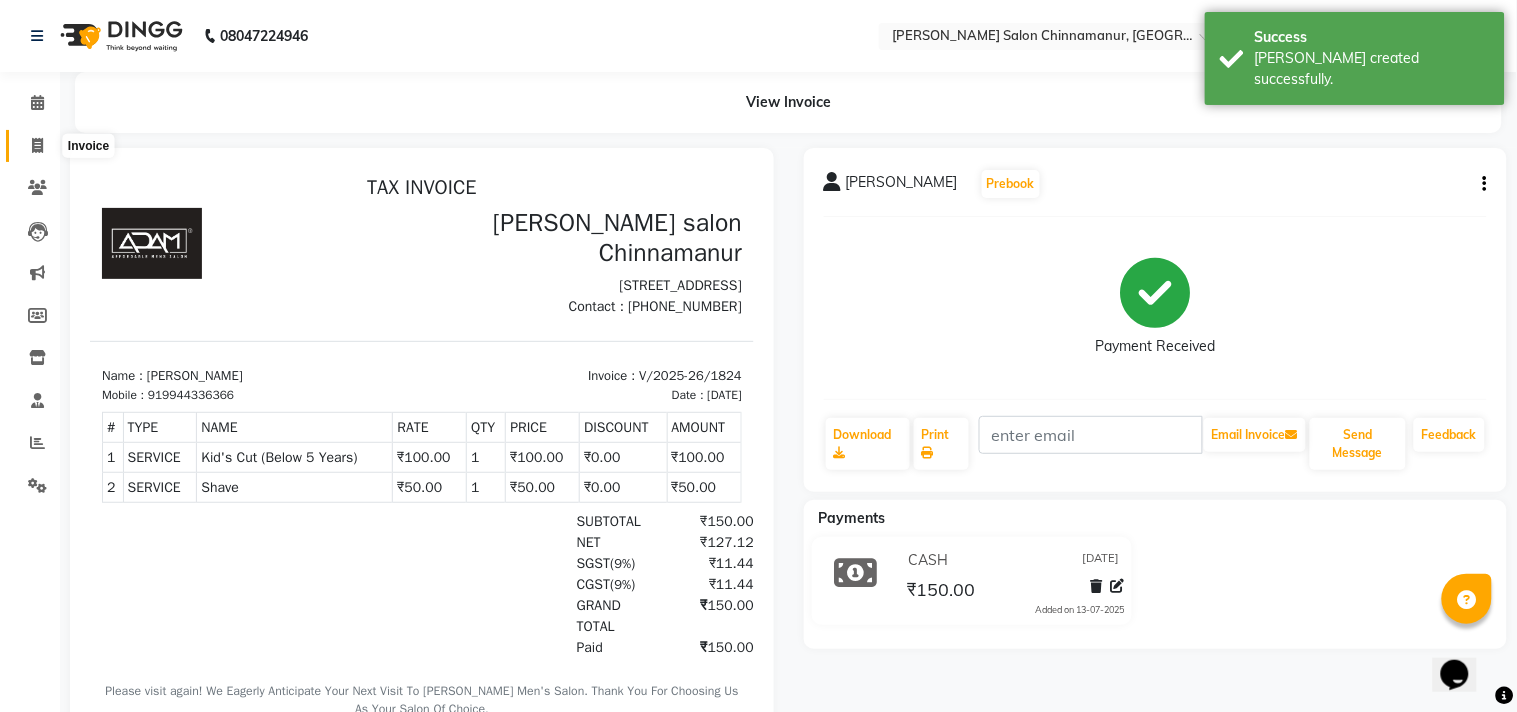 select on "service" 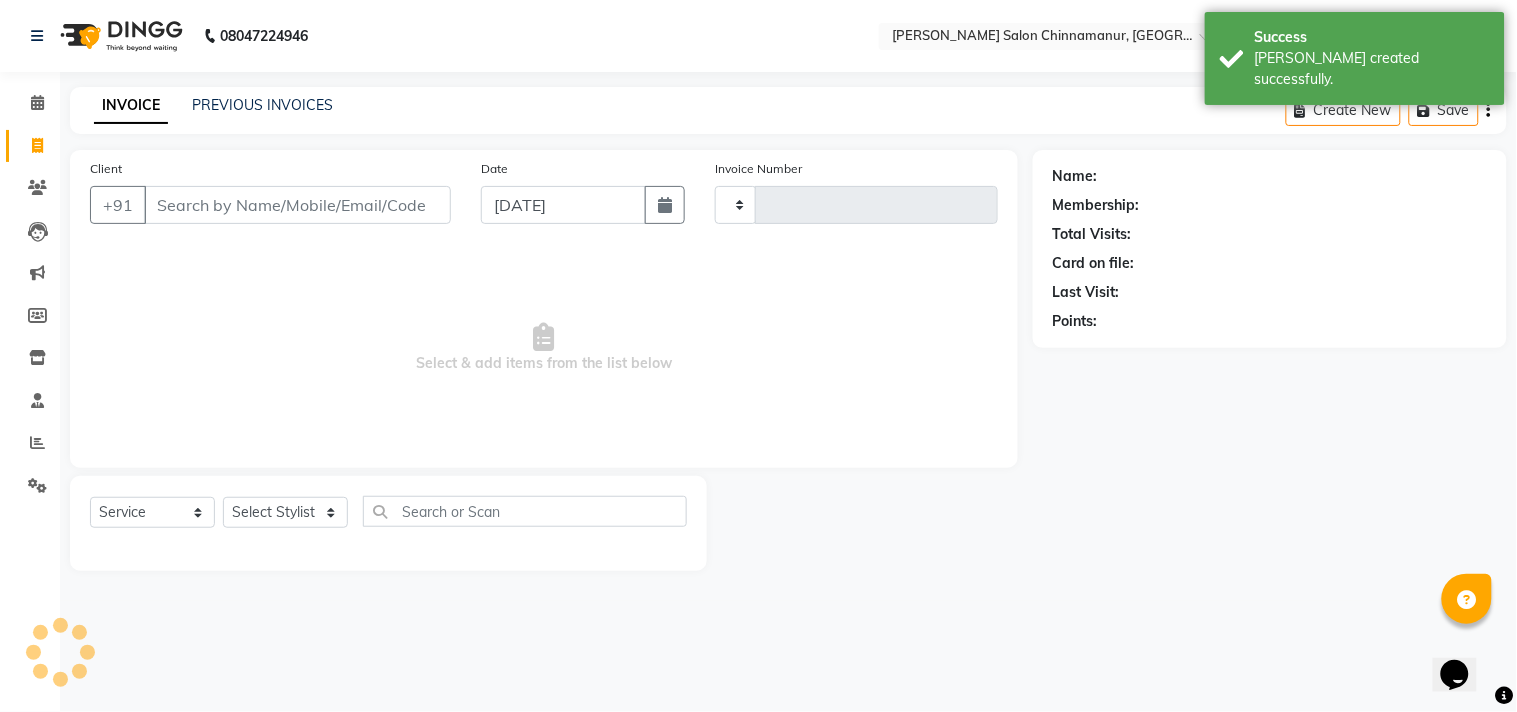 type on "1825" 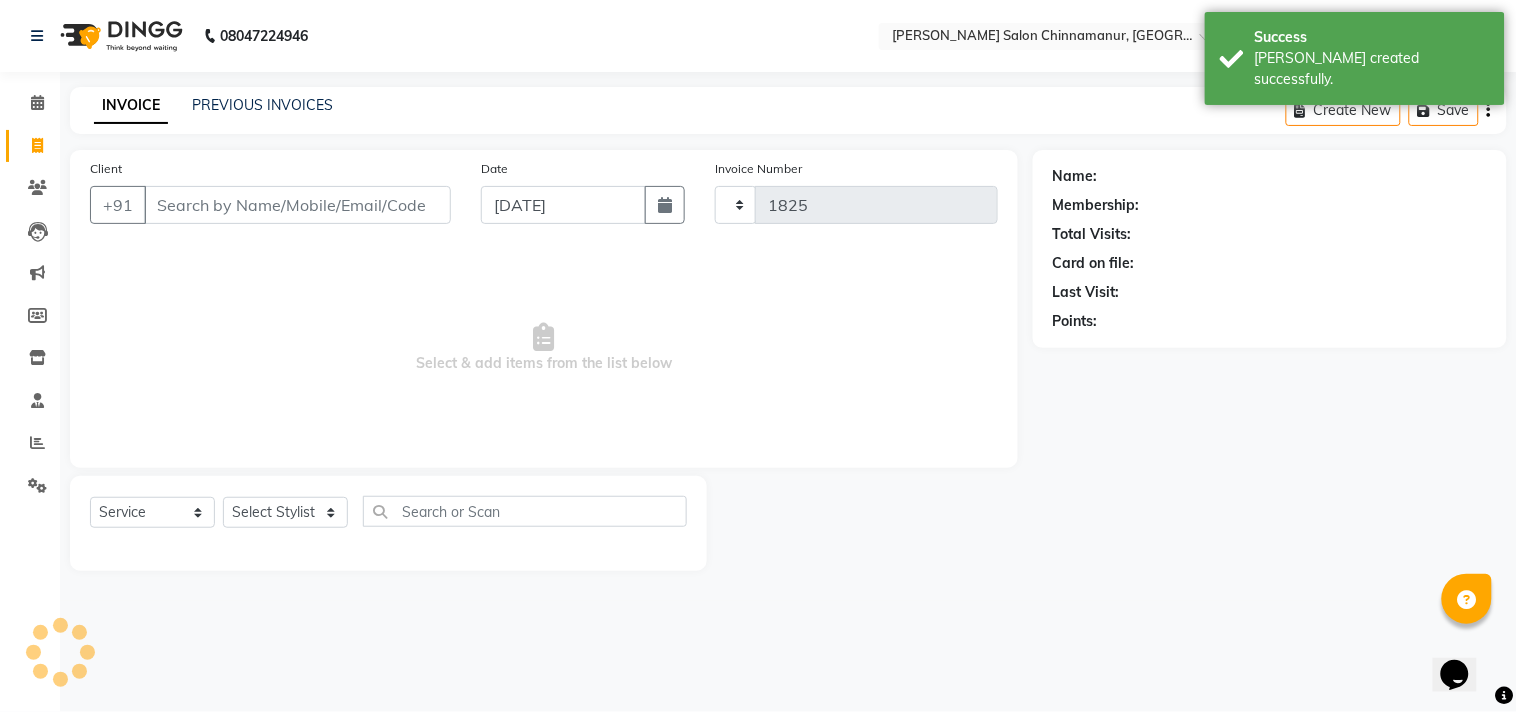 select on "8329" 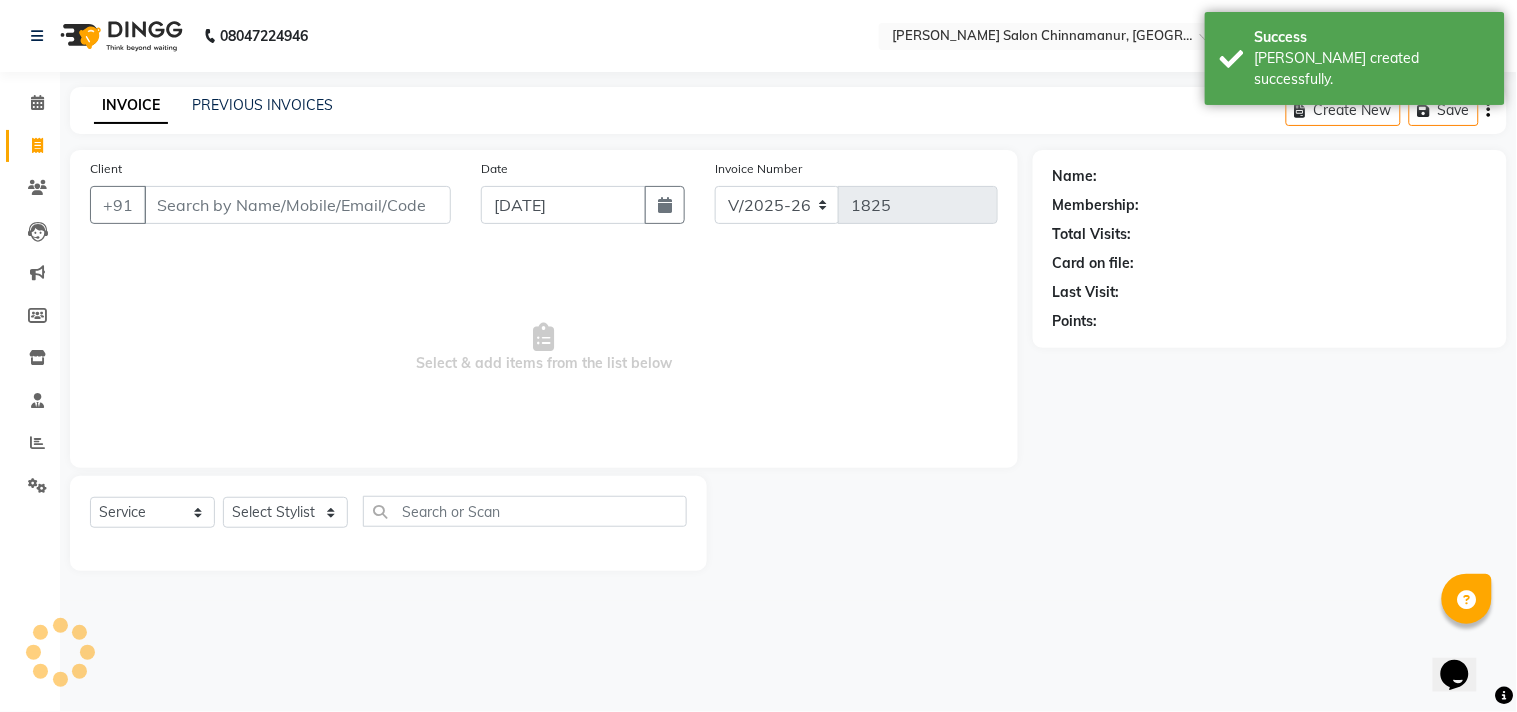 click on "Client" at bounding box center [297, 205] 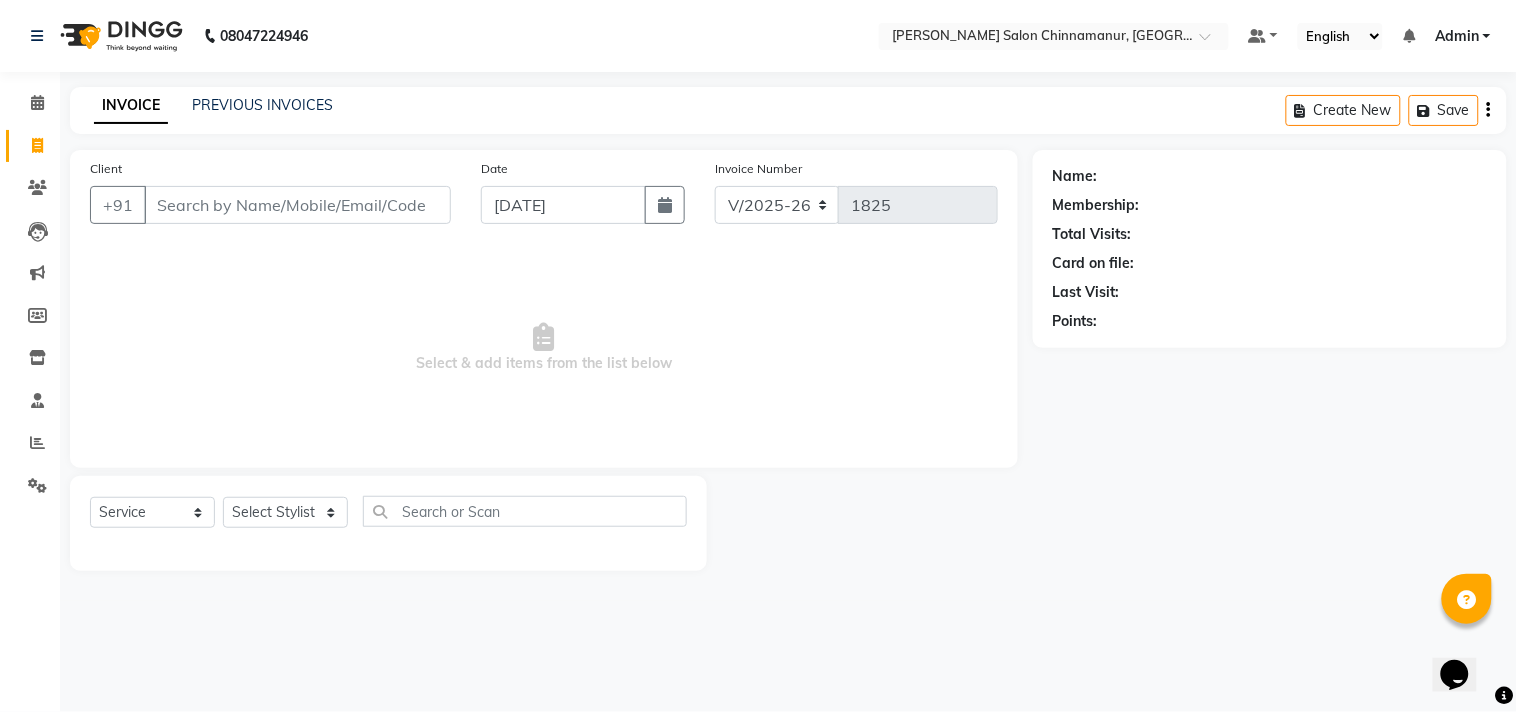 type on "8" 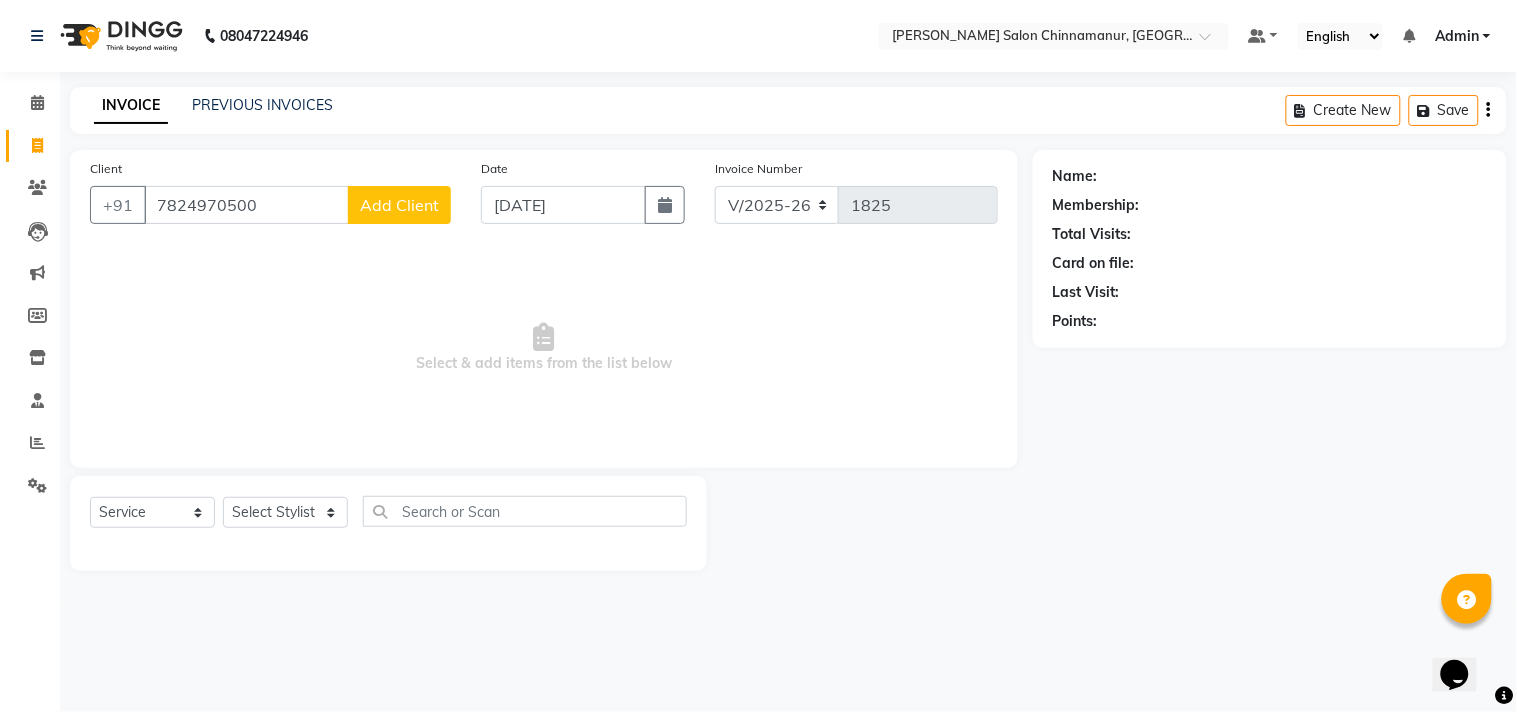 type on "7824970500" 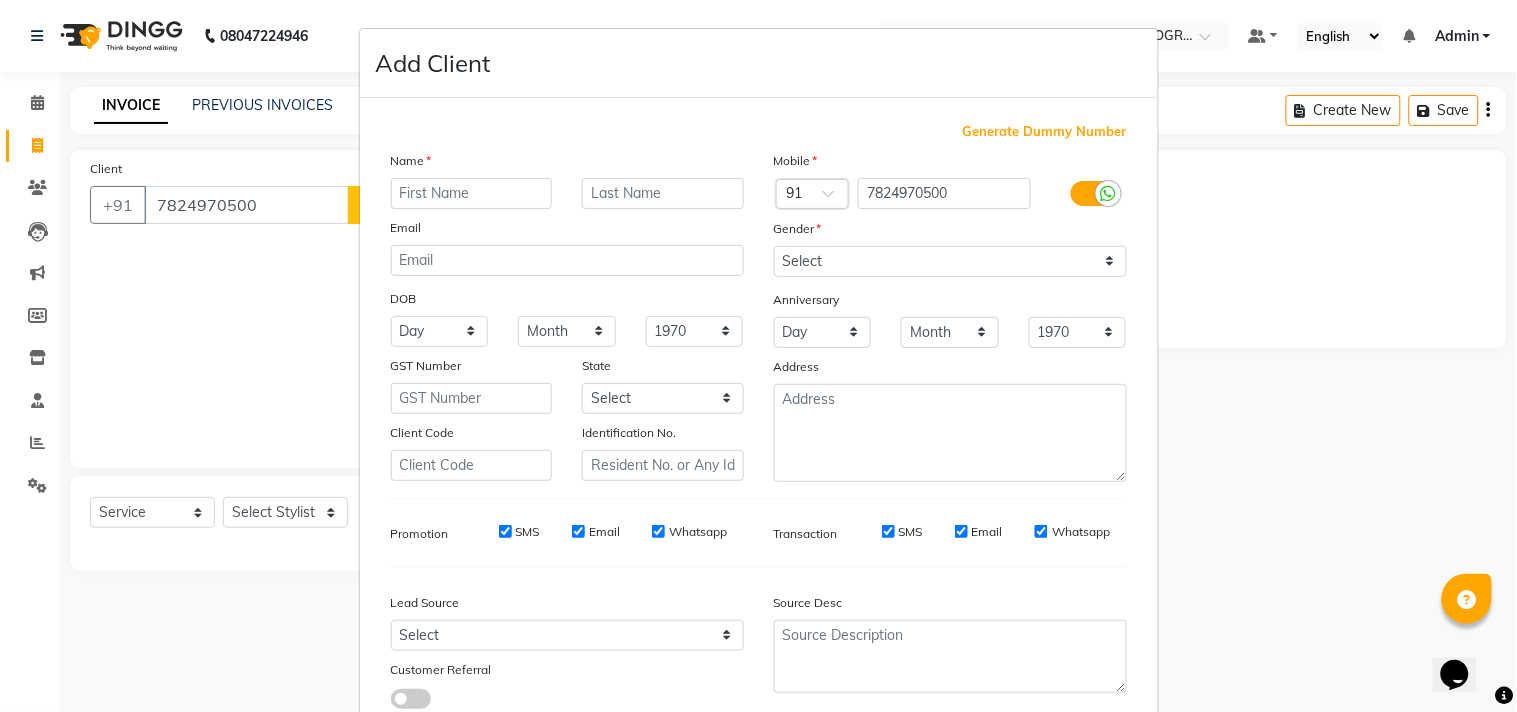 click at bounding box center [472, 193] 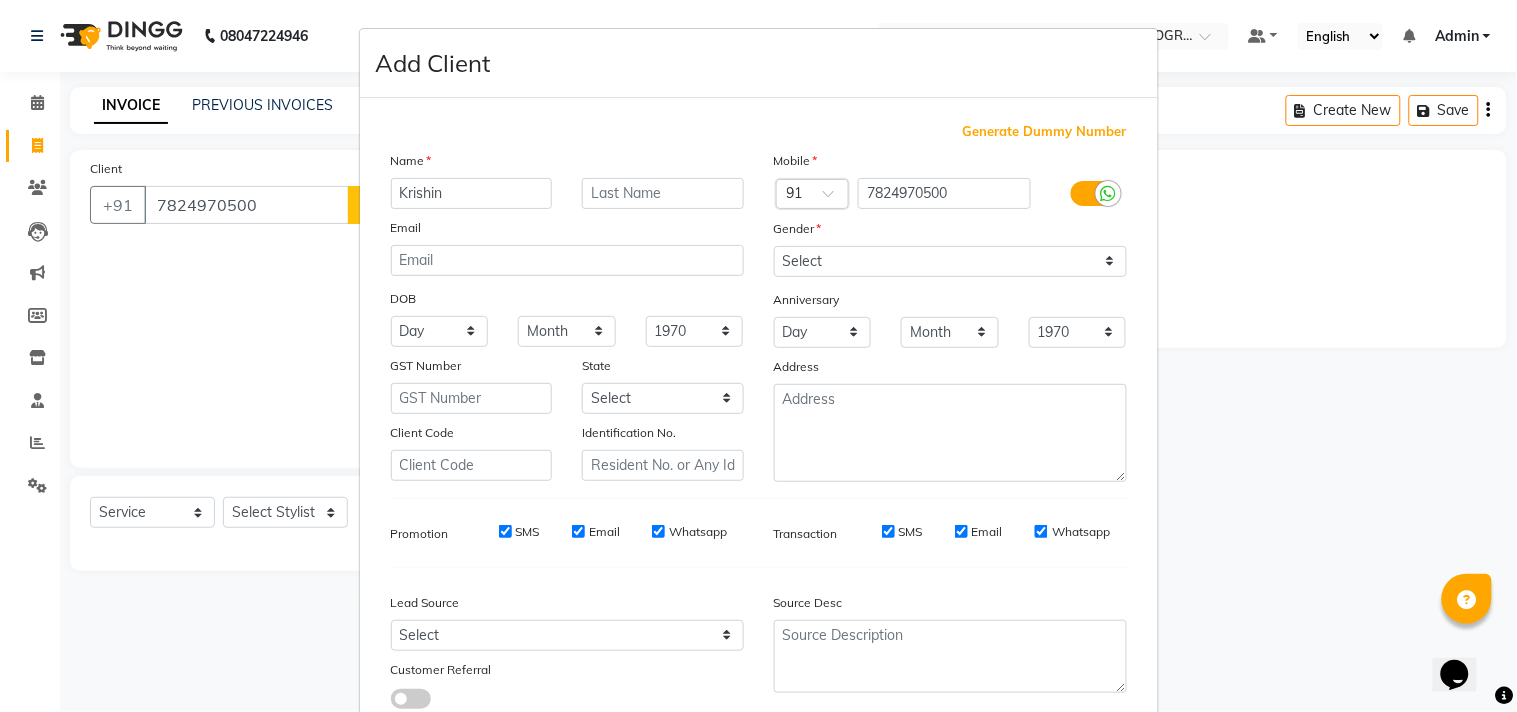 type on "Krishin" 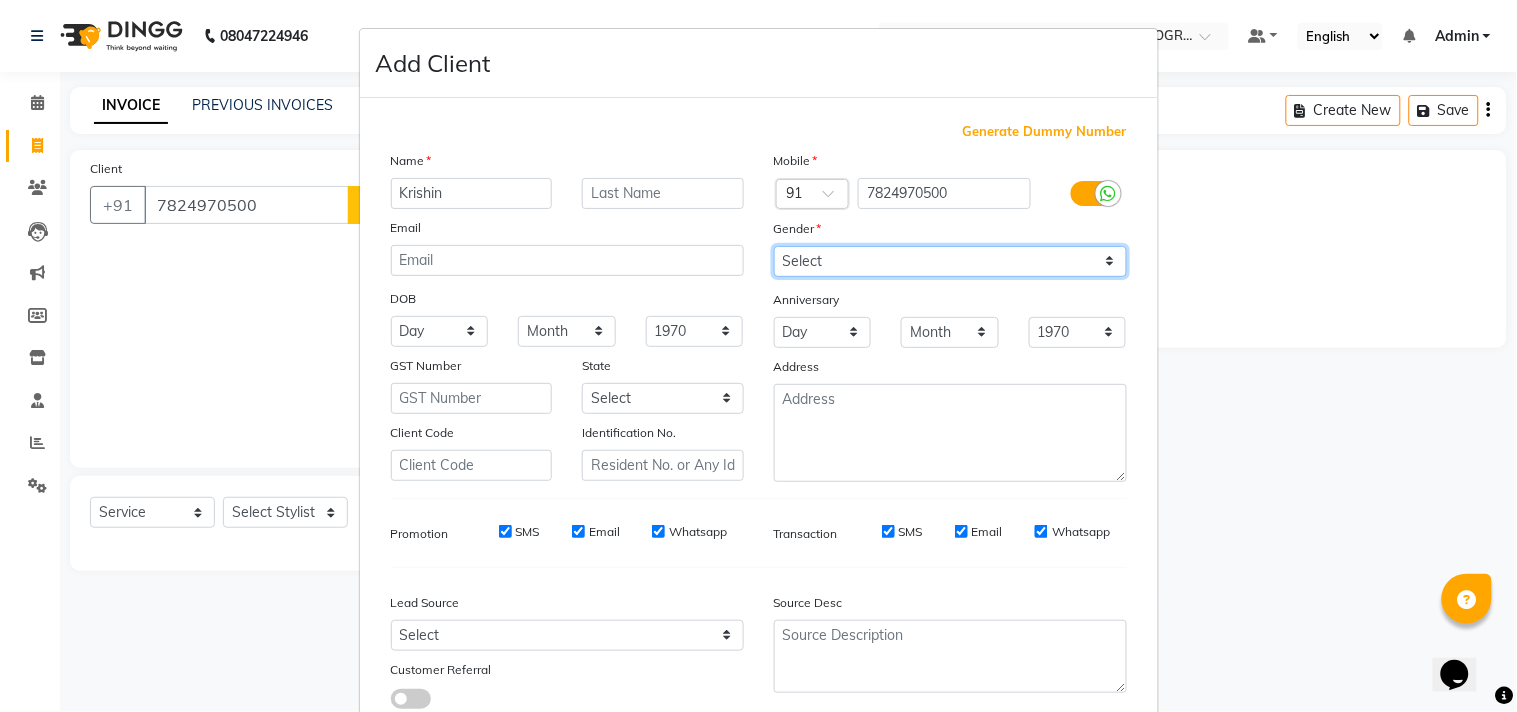 drag, startPoint x: 801, startPoint y: 251, endPoint x: 798, endPoint y: 268, distance: 17.262676 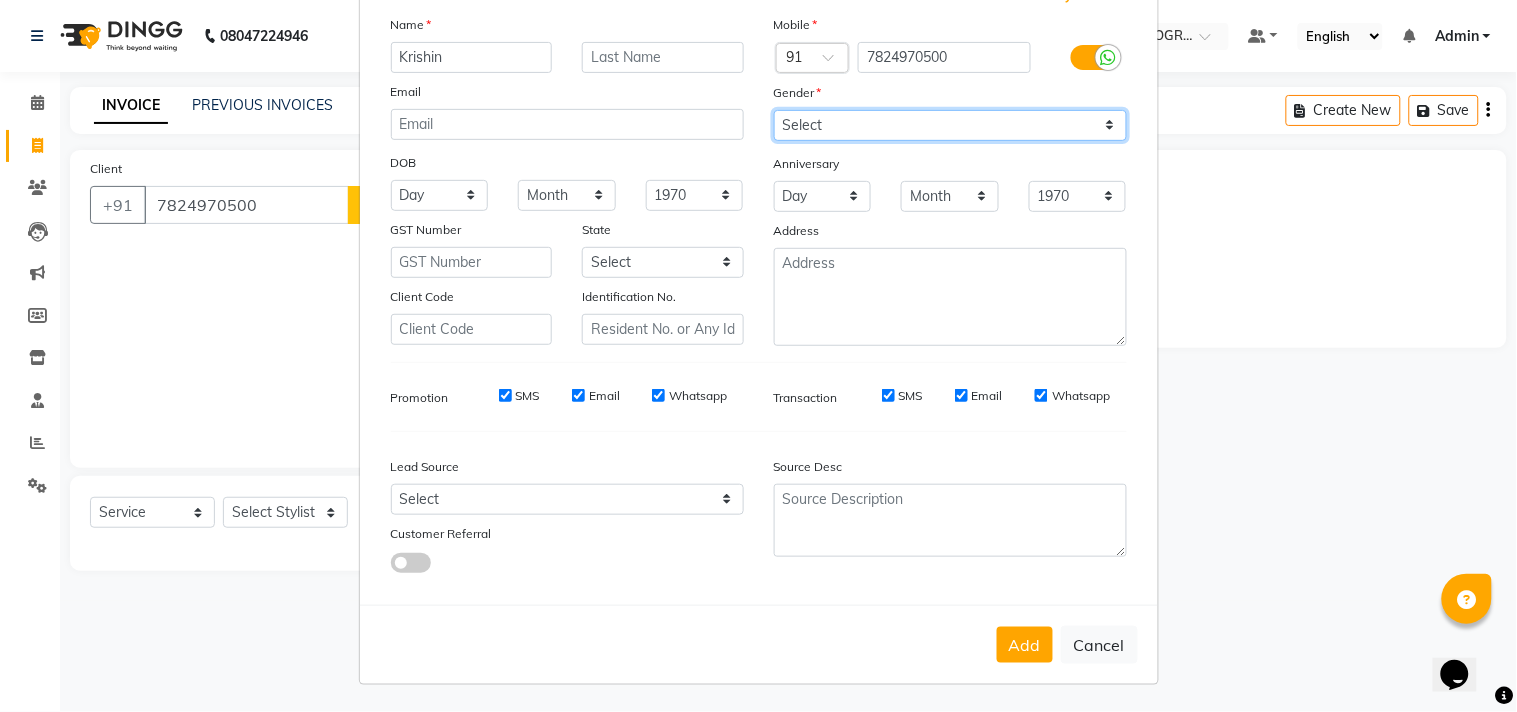 scroll, scrollTop: 138, scrollLeft: 0, axis: vertical 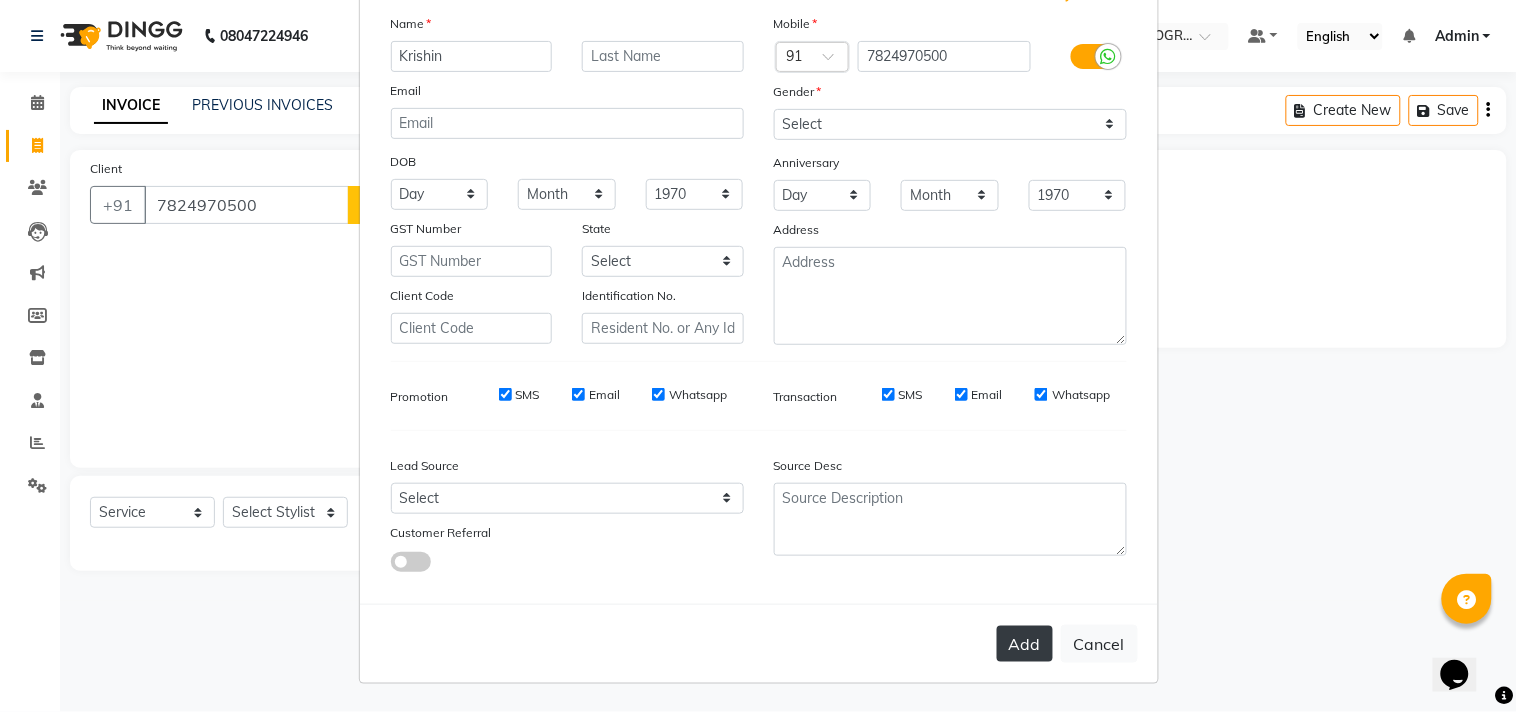 click on "Add" at bounding box center (1025, 644) 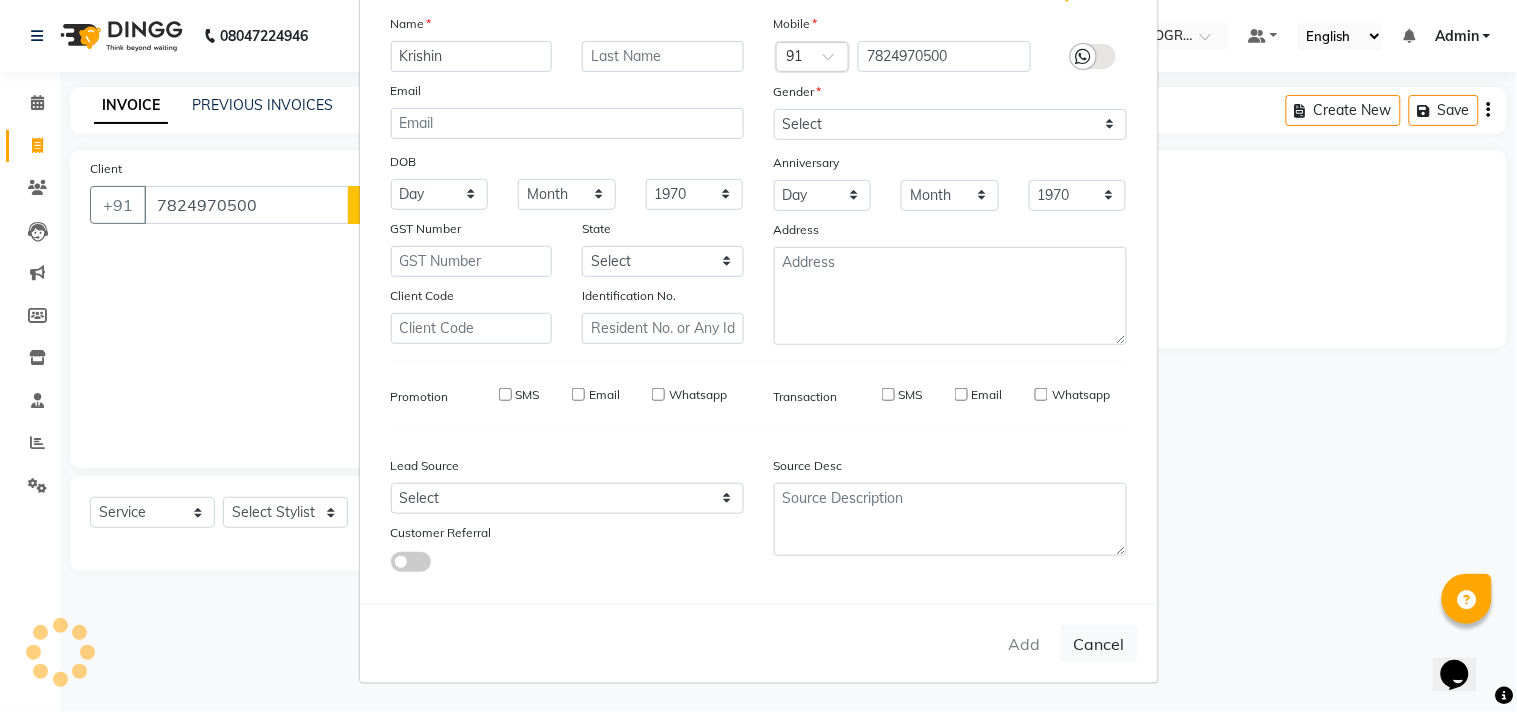 type 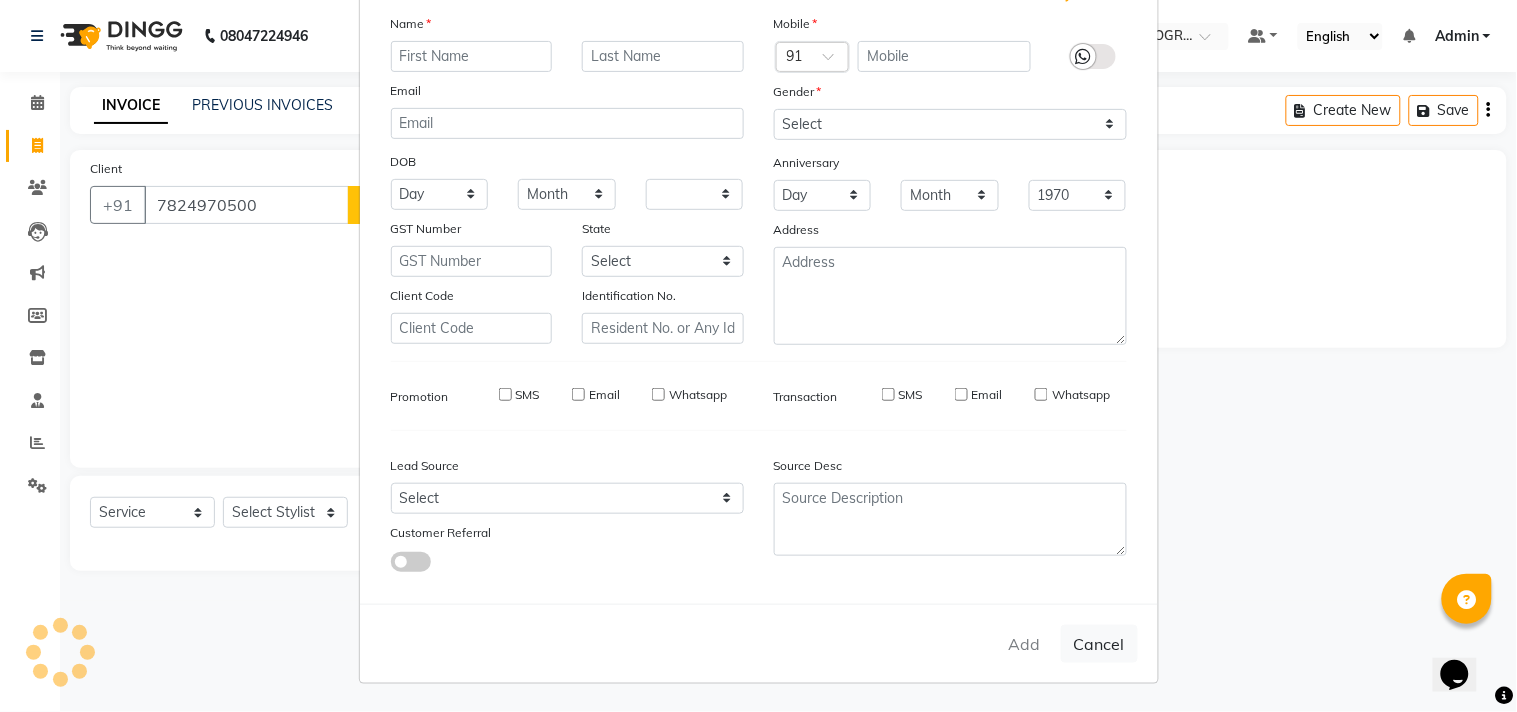 select 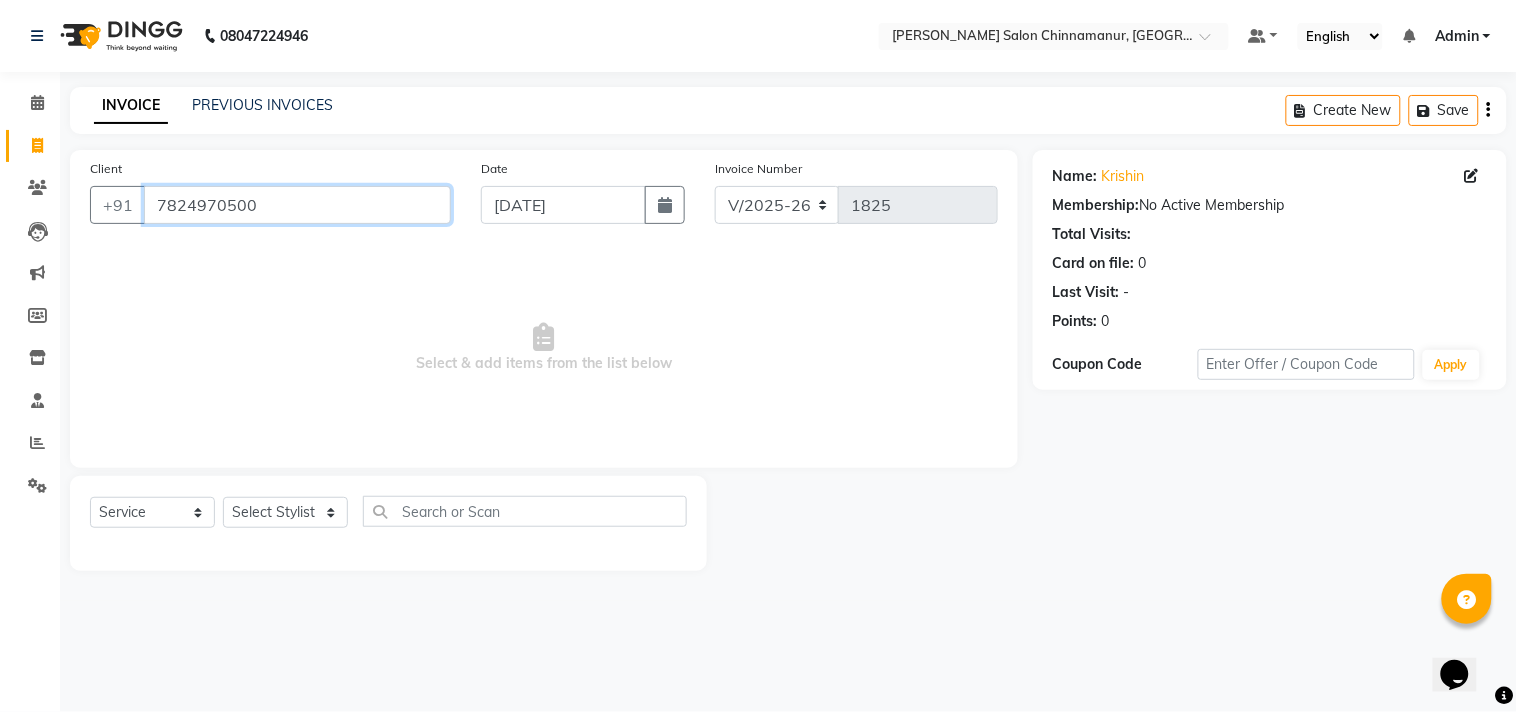 drag, startPoint x: 294, startPoint y: 200, endPoint x: 0, endPoint y: 191, distance: 294.13773 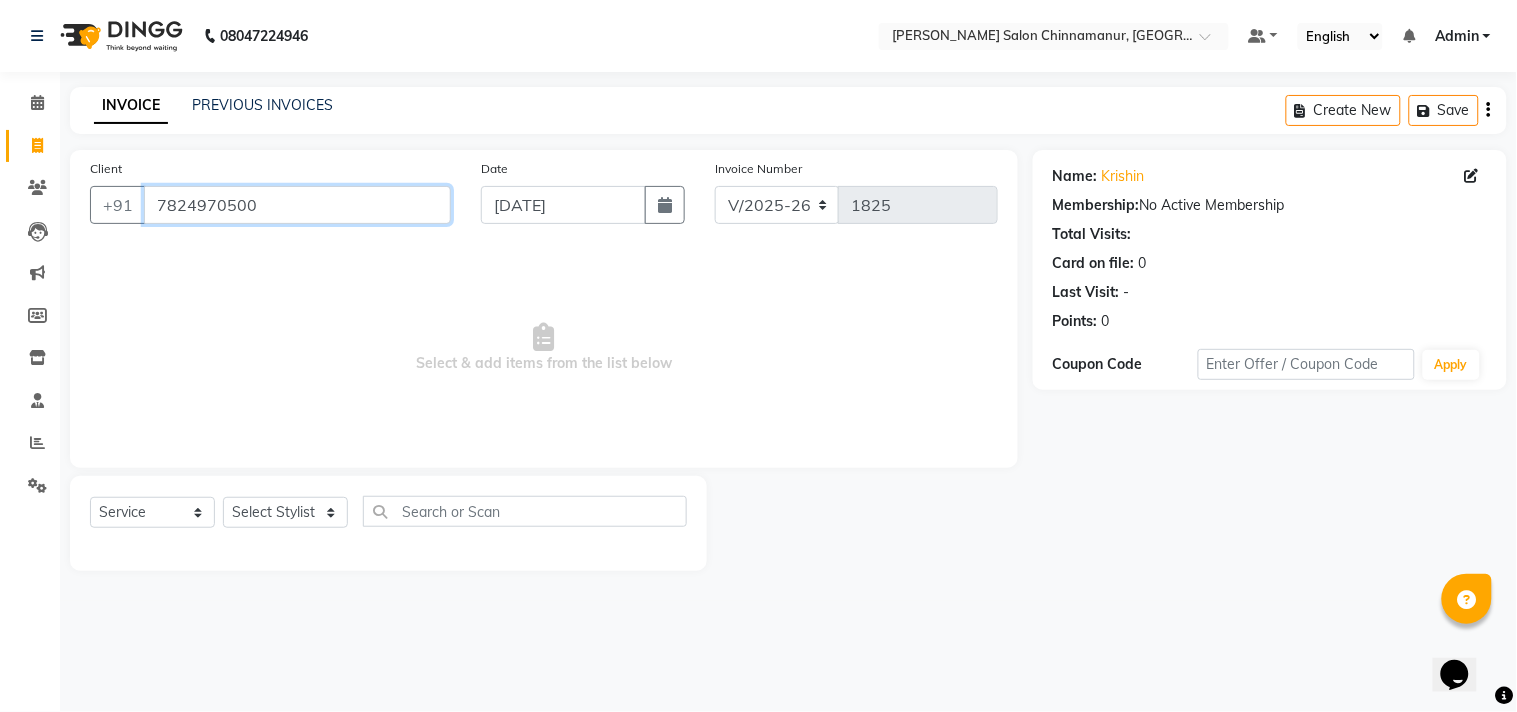 type 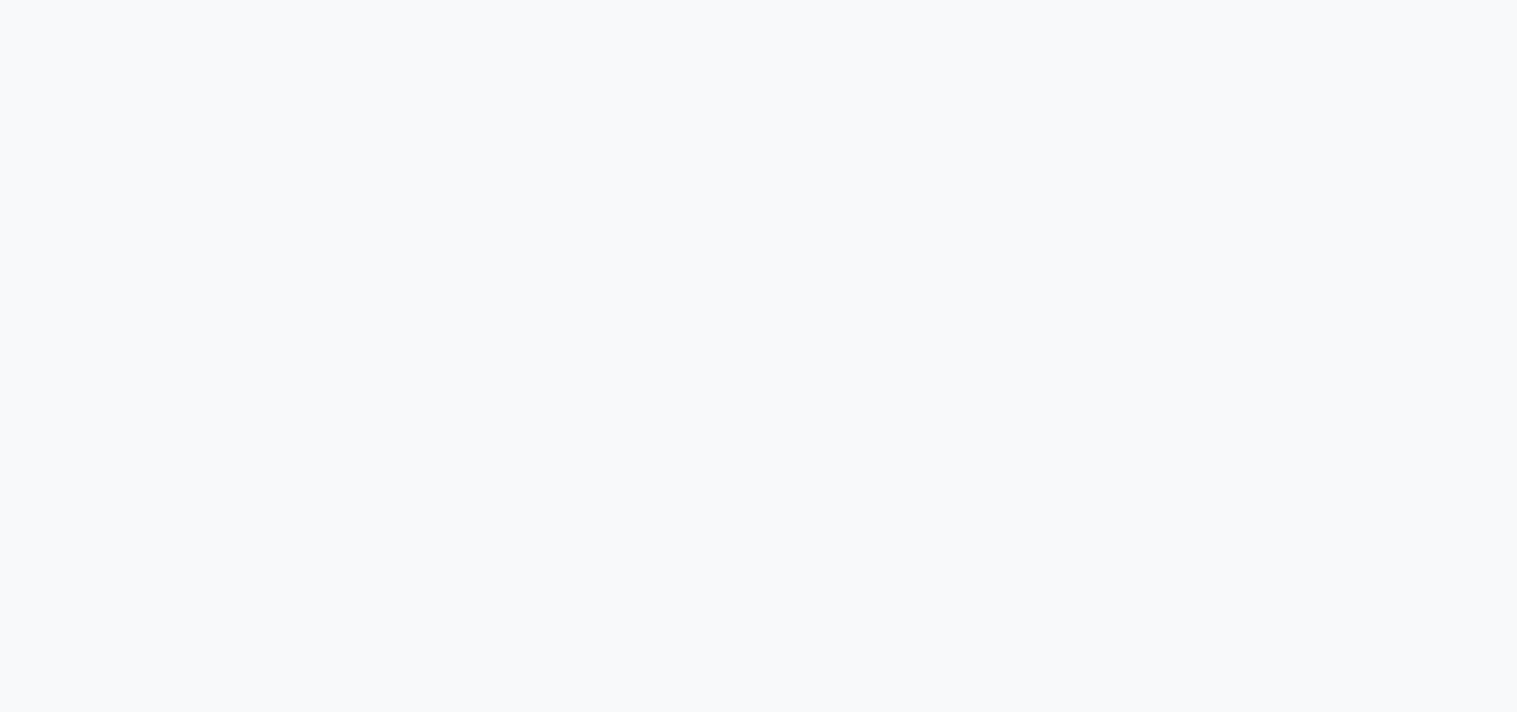 scroll, scrollTop: 0, scrollLeft: 0, axis: both 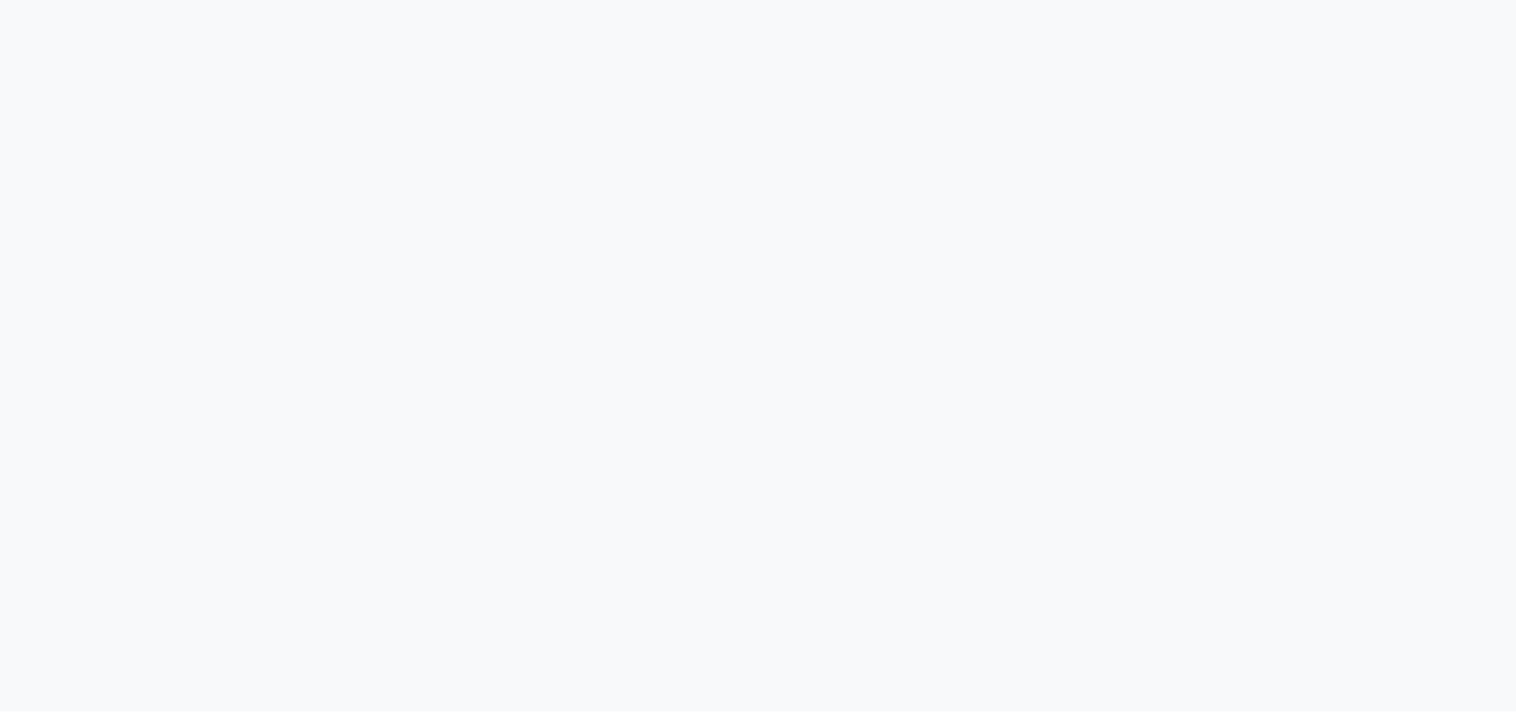 select on "service" 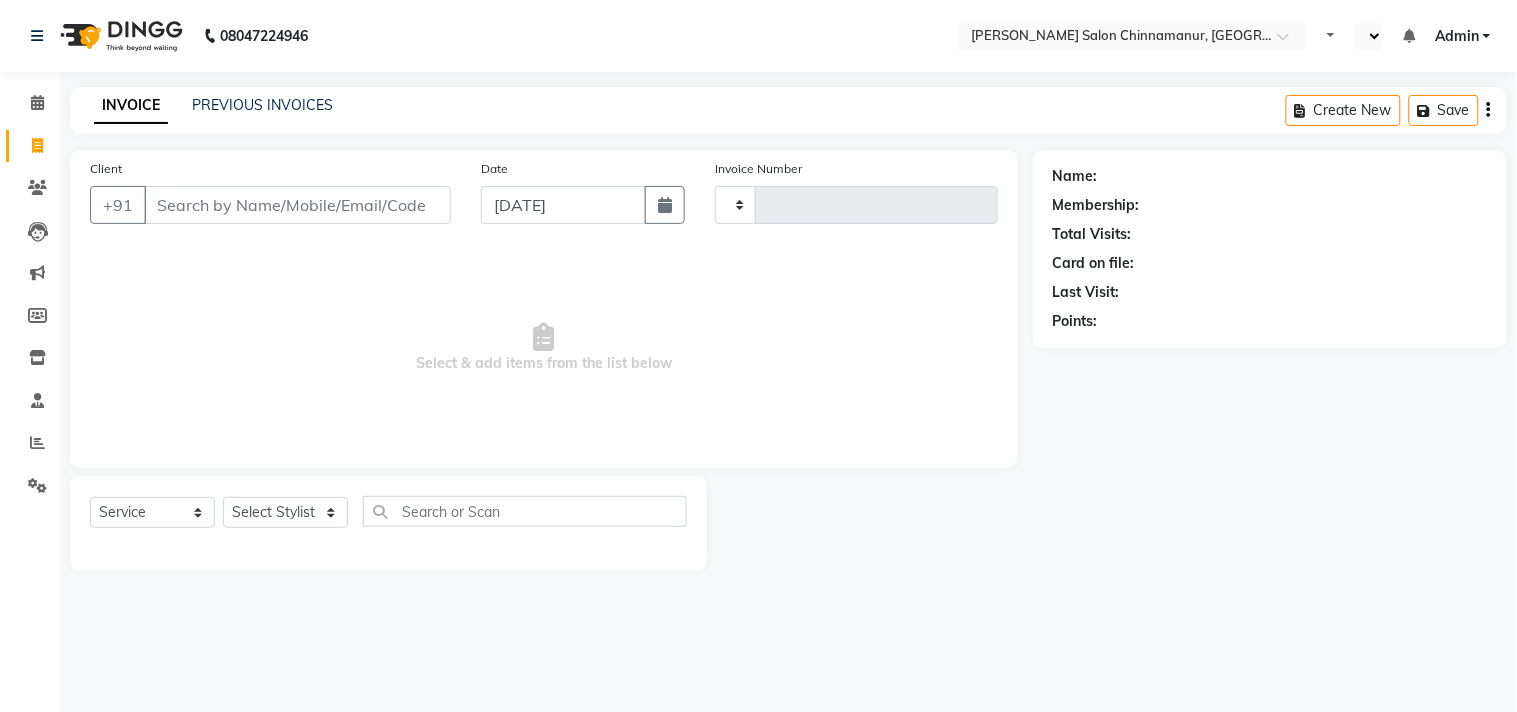 select on "en" 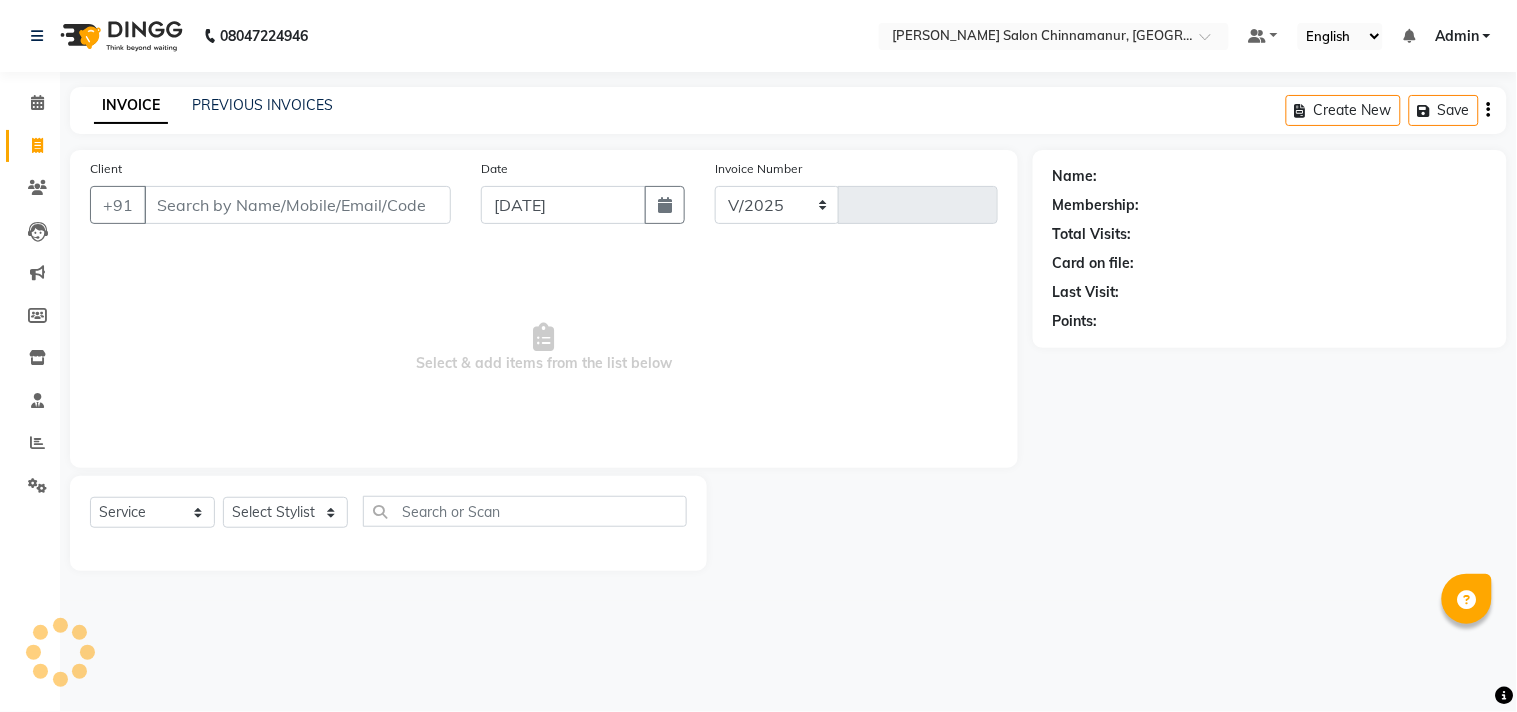 select on "8329" 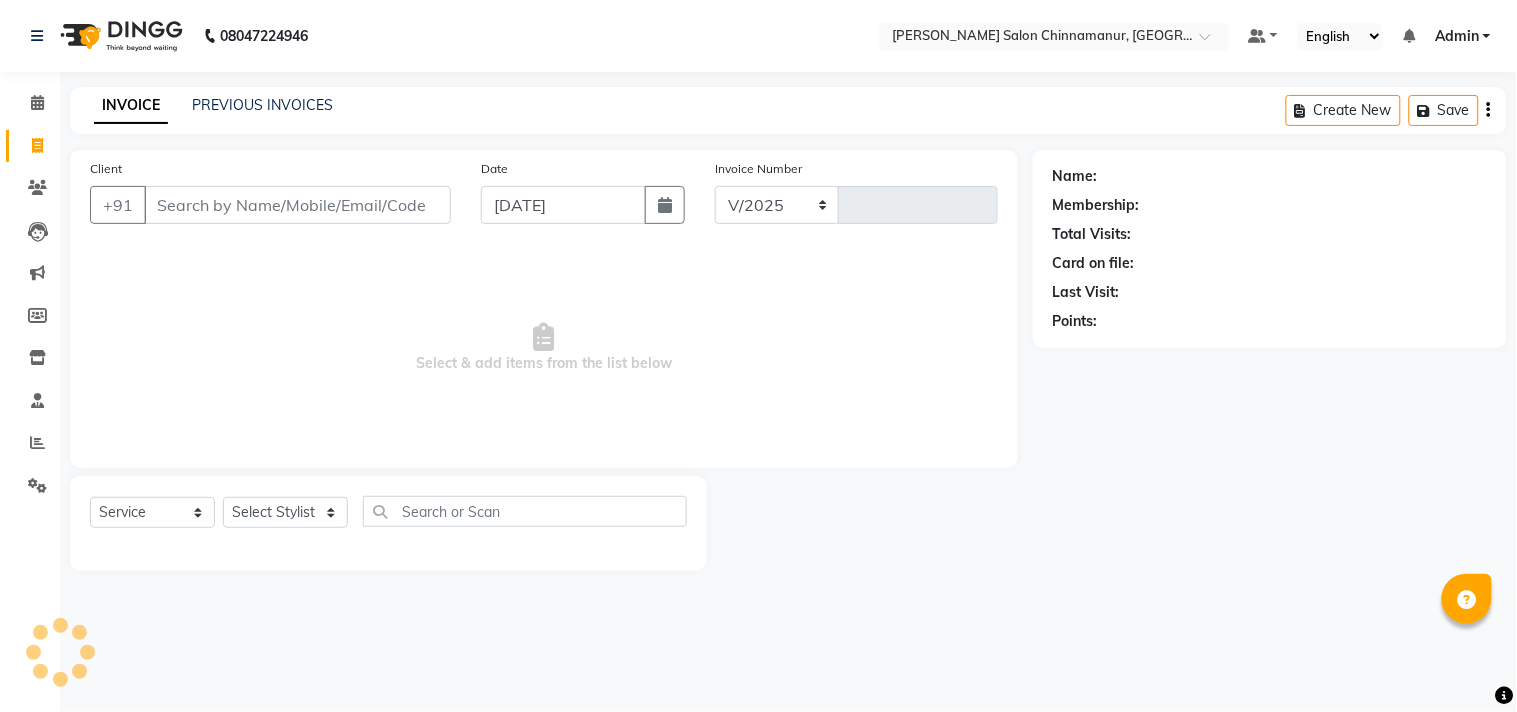 type on "1825" 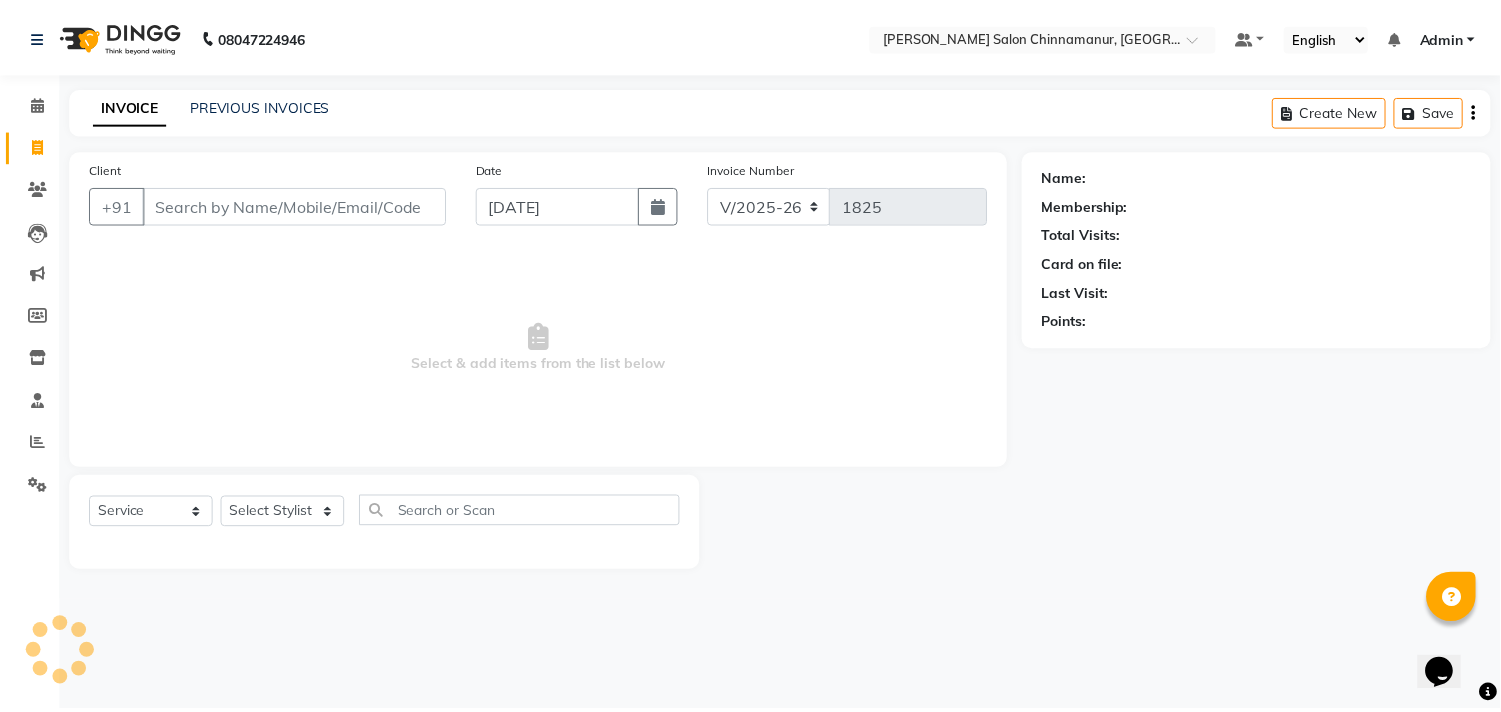 scroll, scrollTop: 0, scrollLeft: 0, axis: both 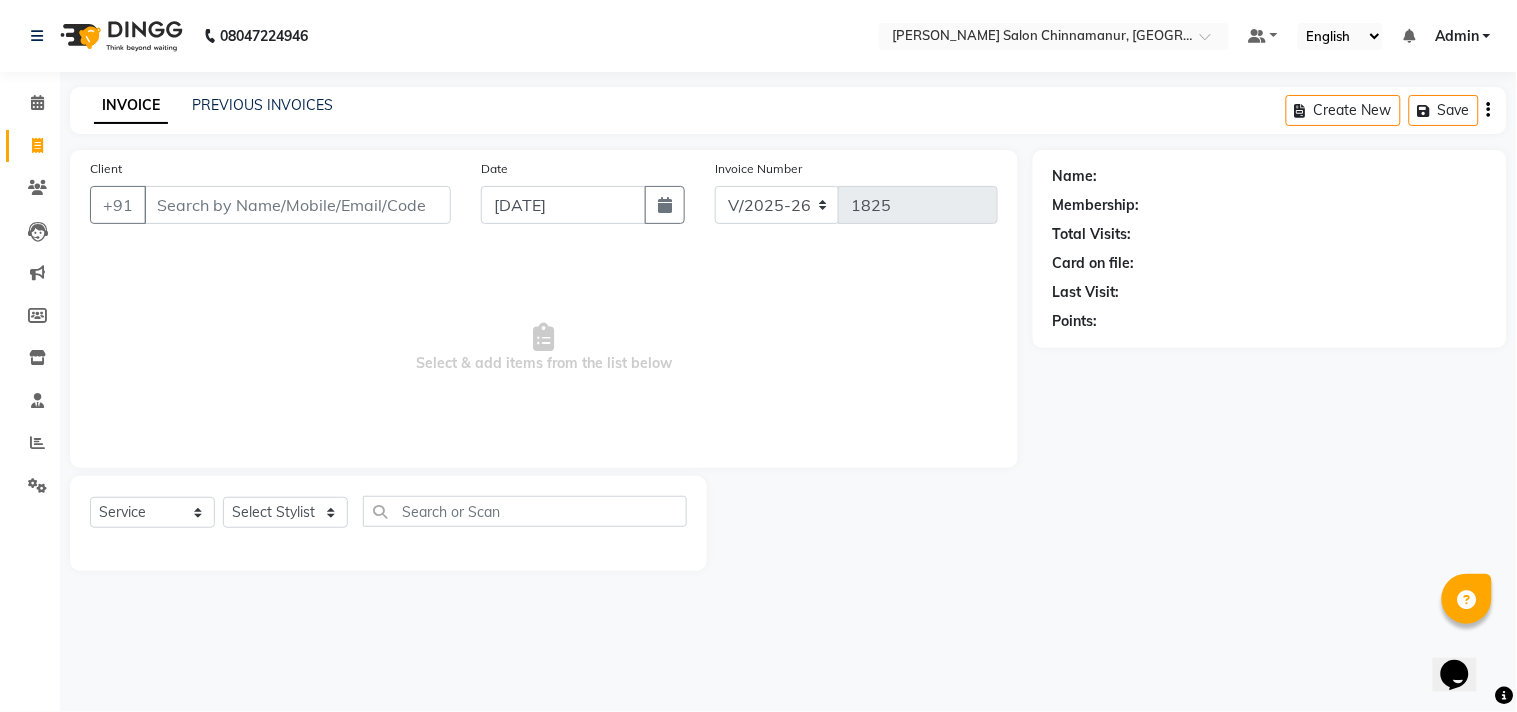 click on "Client" at bounding box center [297, 205] 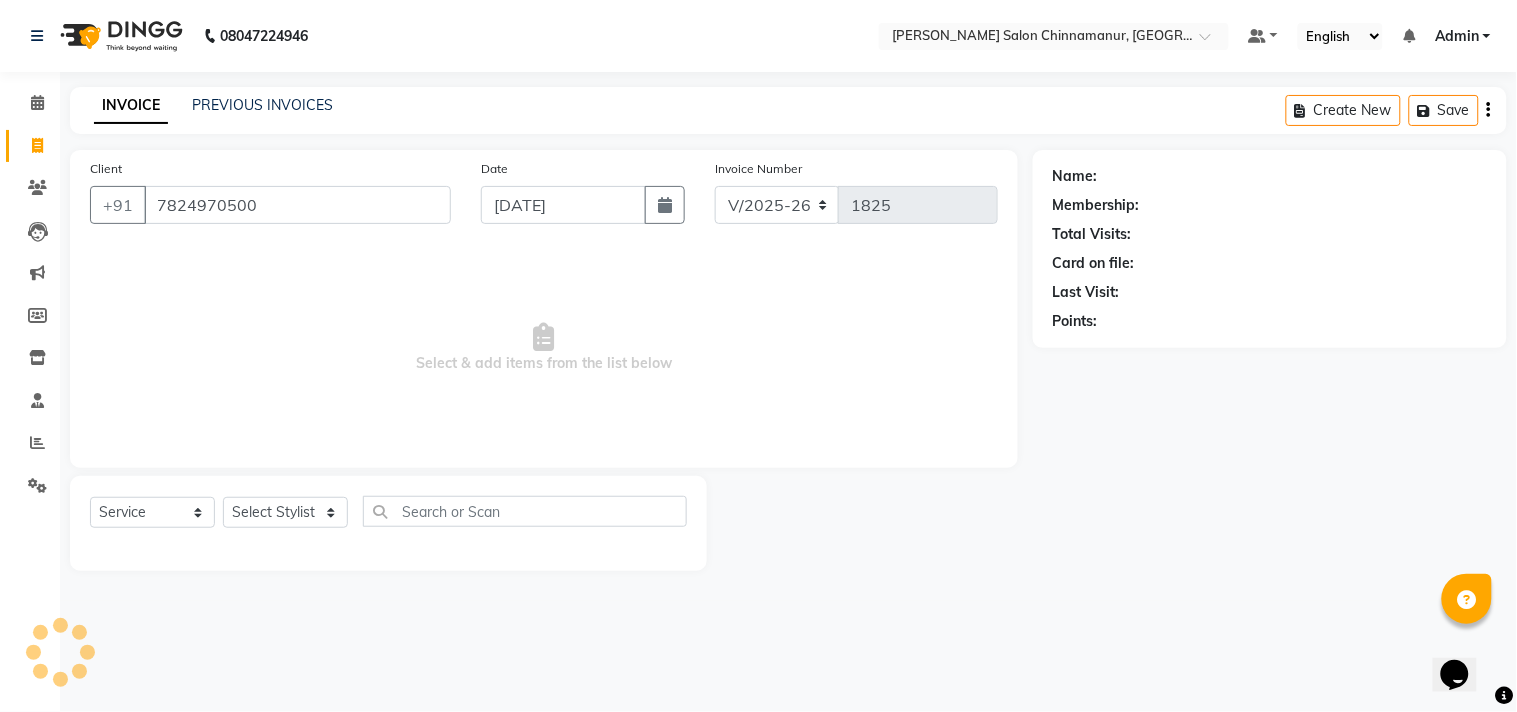 type on "7824970500" 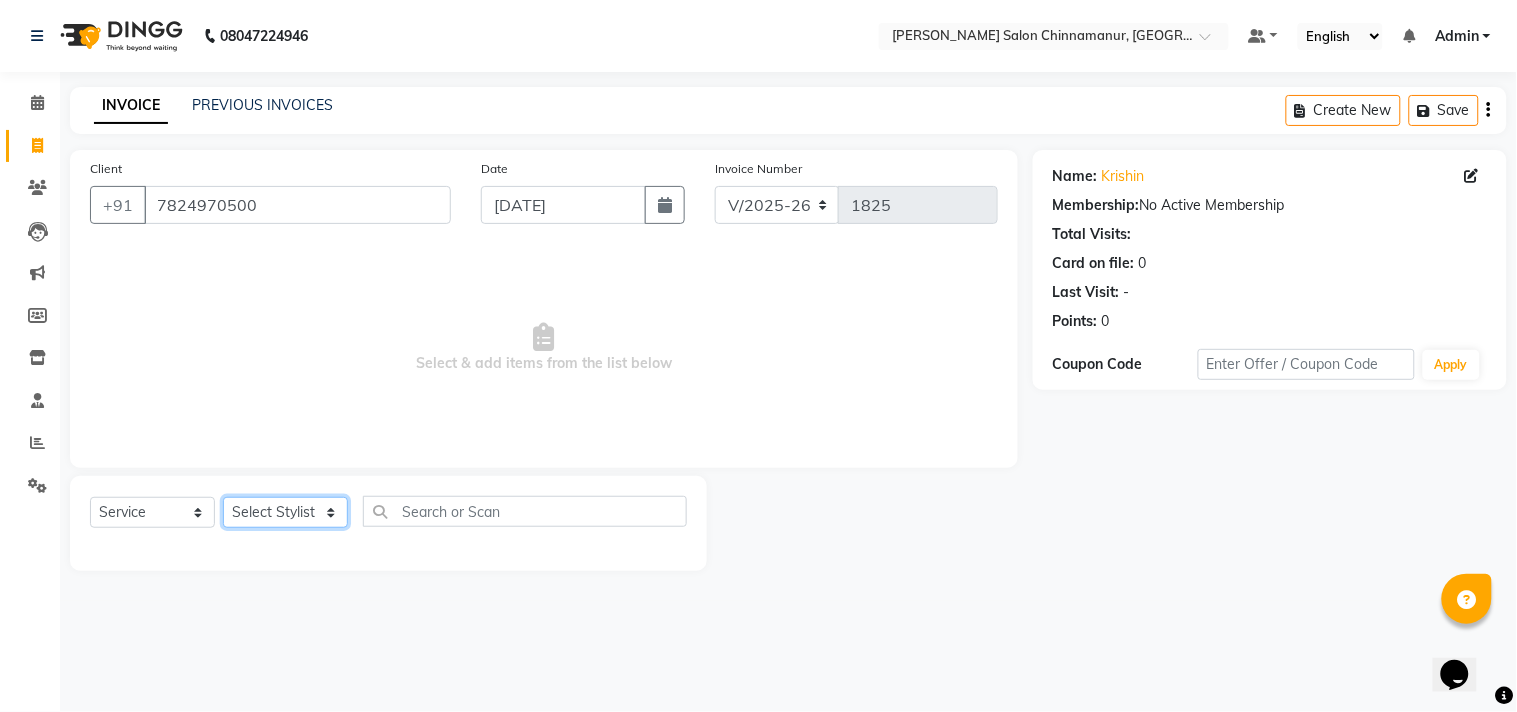 click on "Select Stylist Admin Atif [PERSON_NAME] [PERSON_NAME] [PERSON_NAME] [PERSON_NAME]" 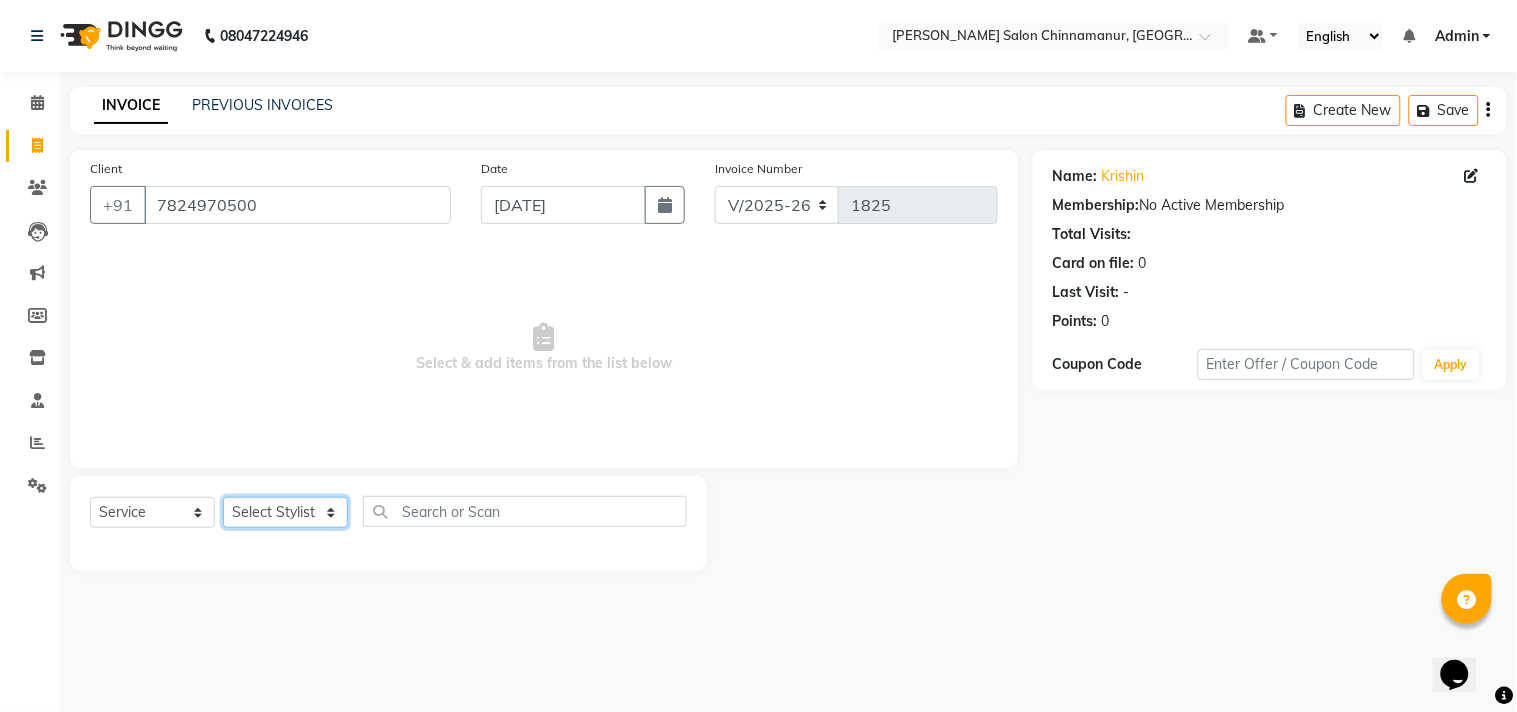 select on "85802" 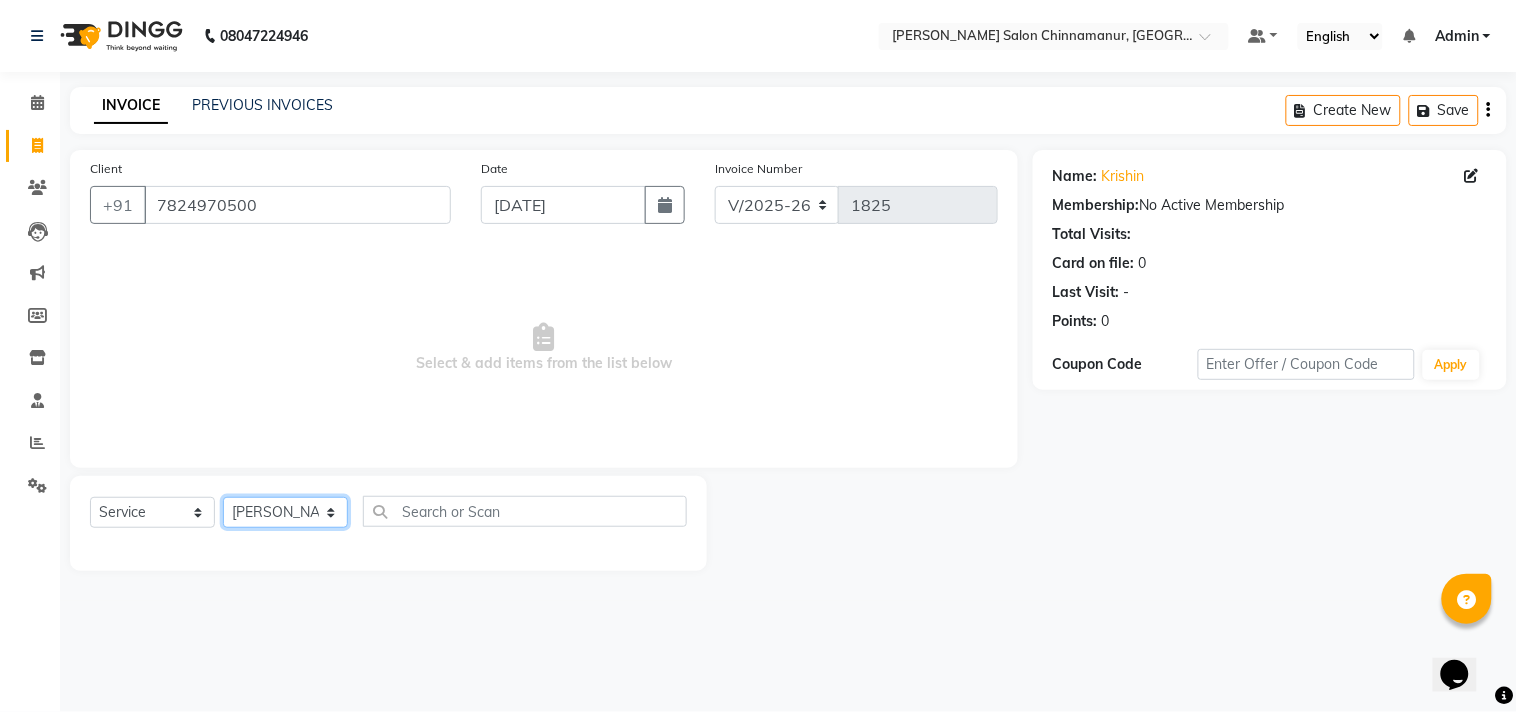 click on "Select Stylist Admin Atif [PERSON_NAME] [PERSON_NAME] [PERSON_NAME] [PERSON_NAME]" 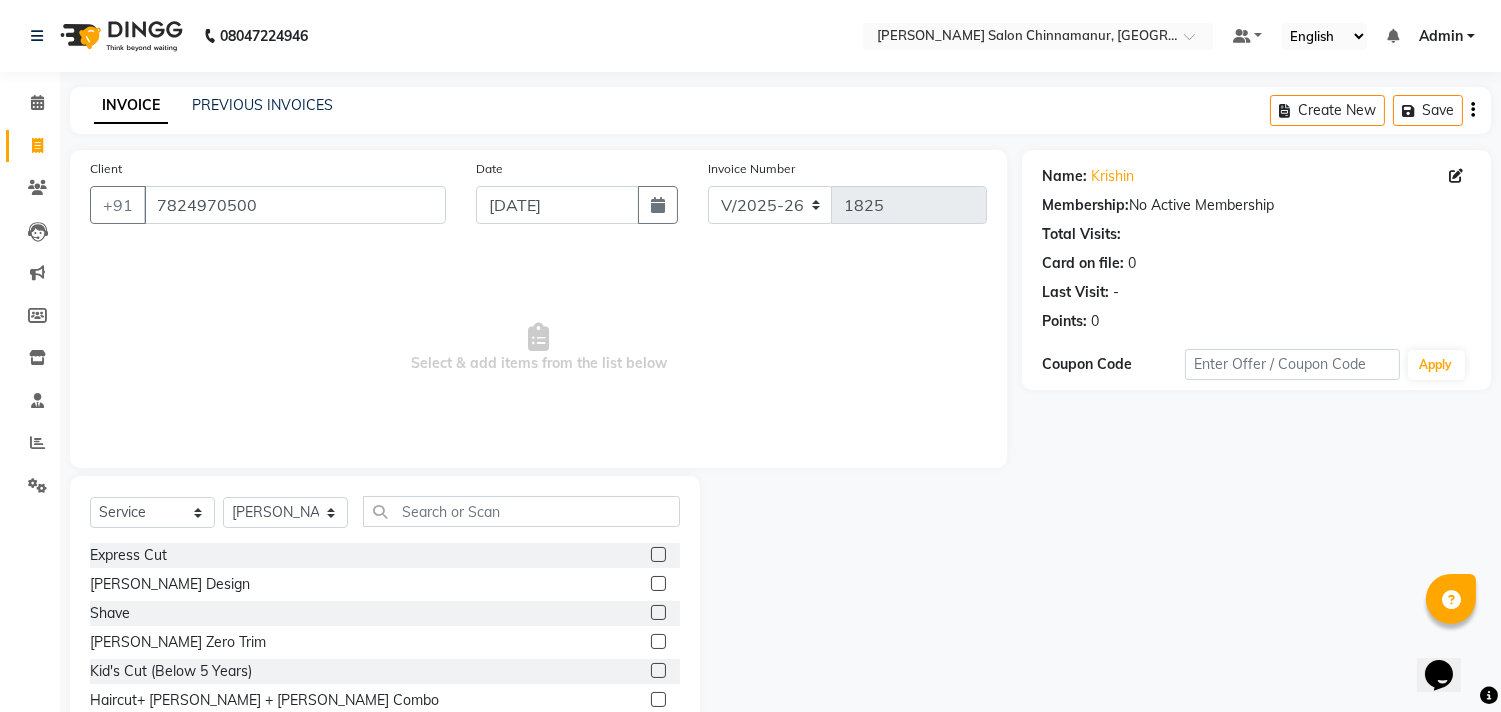 click 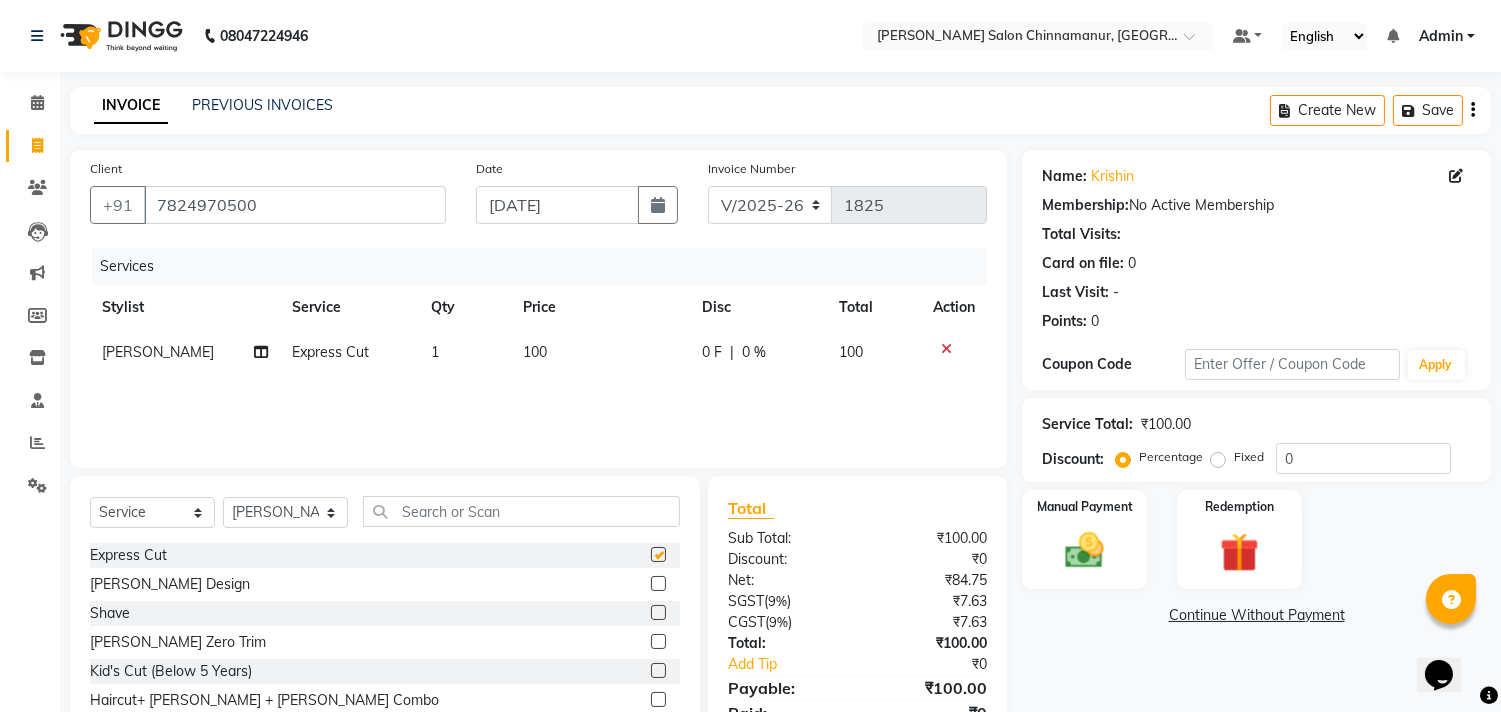 checkbox on "false" 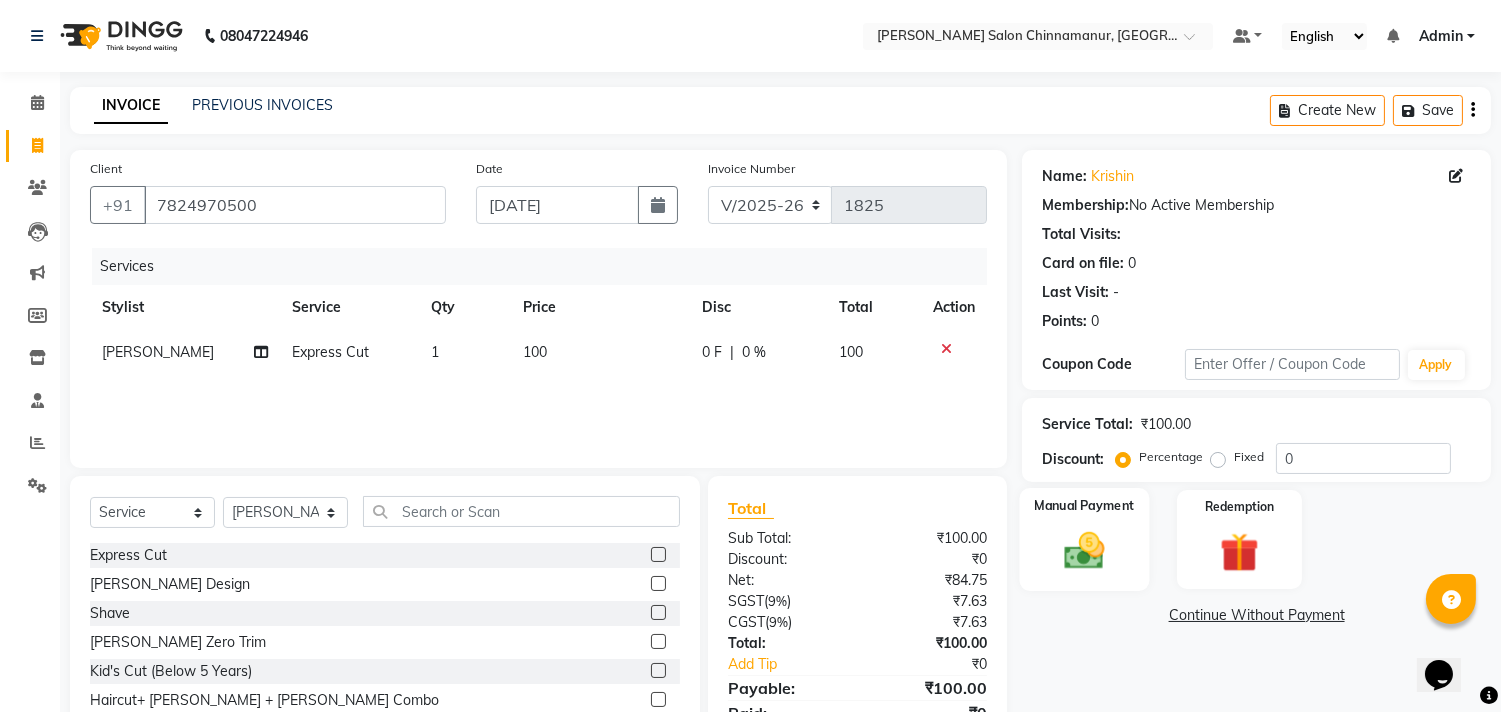click 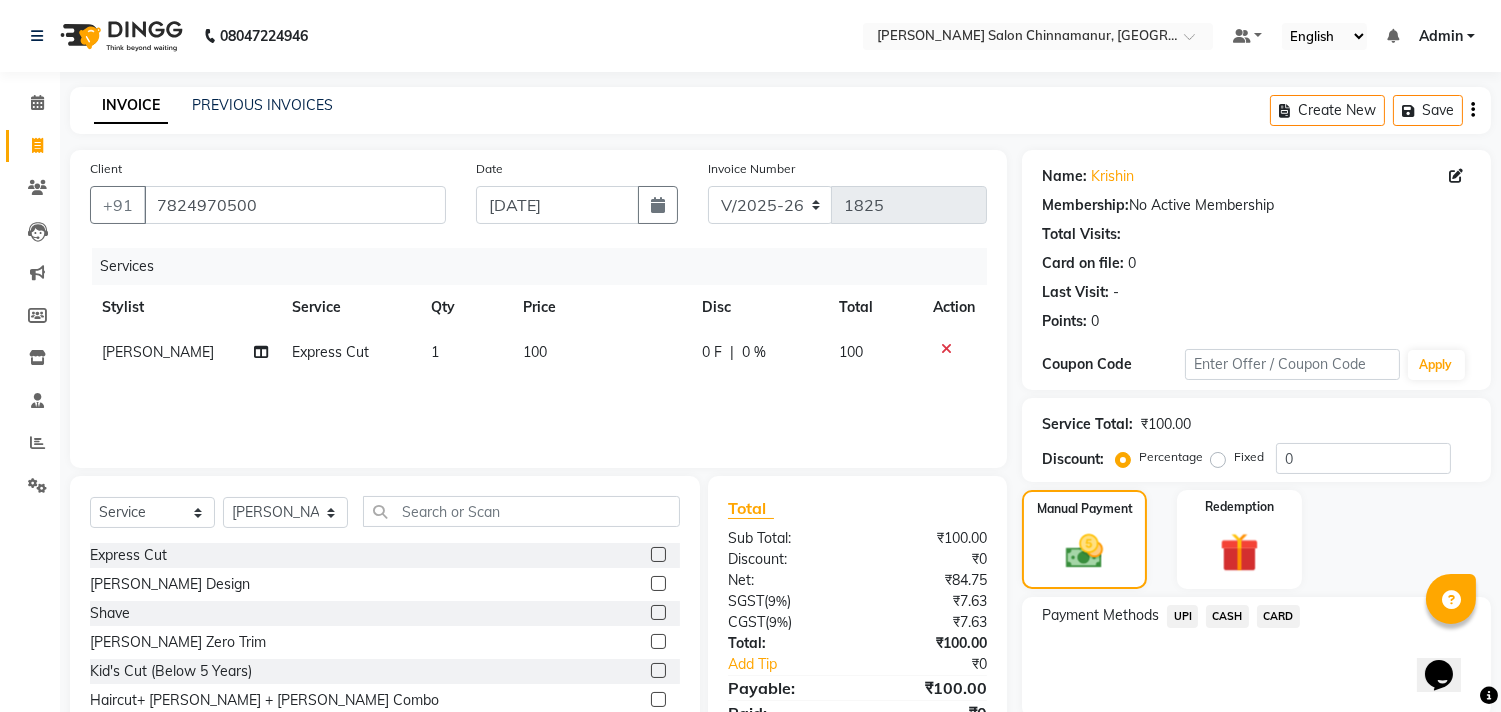 click on "CASH" 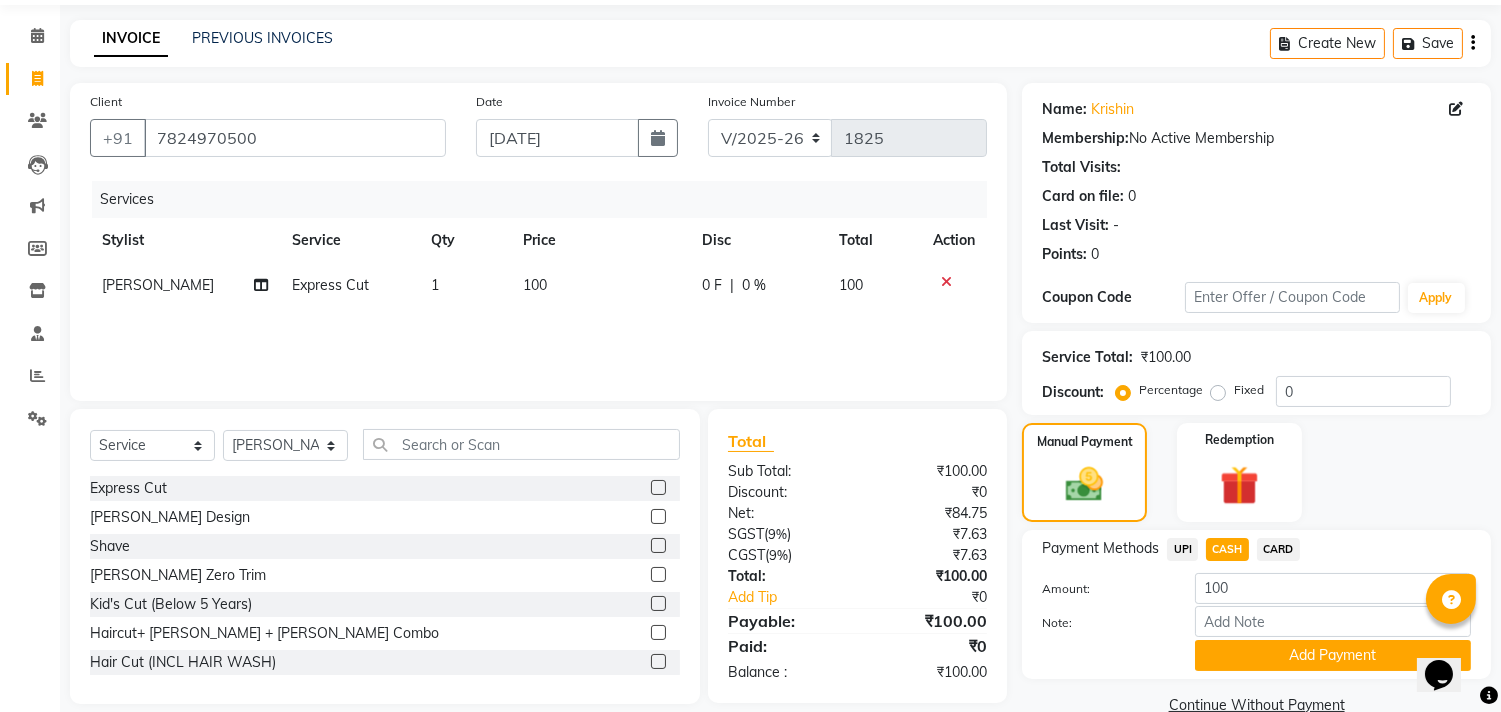 scroll, scrollTop: 104, scrollLeft: 0, axis: vertical 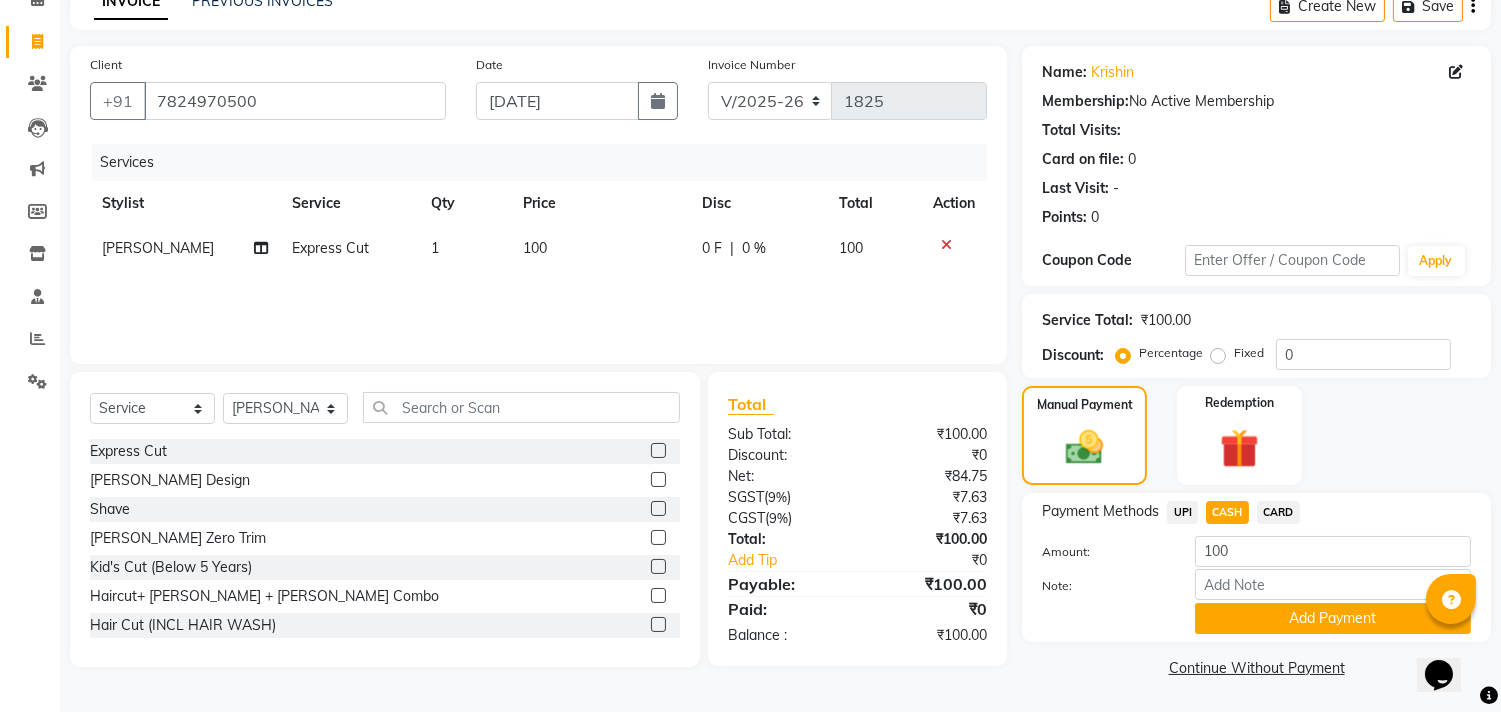 click on "UPI" 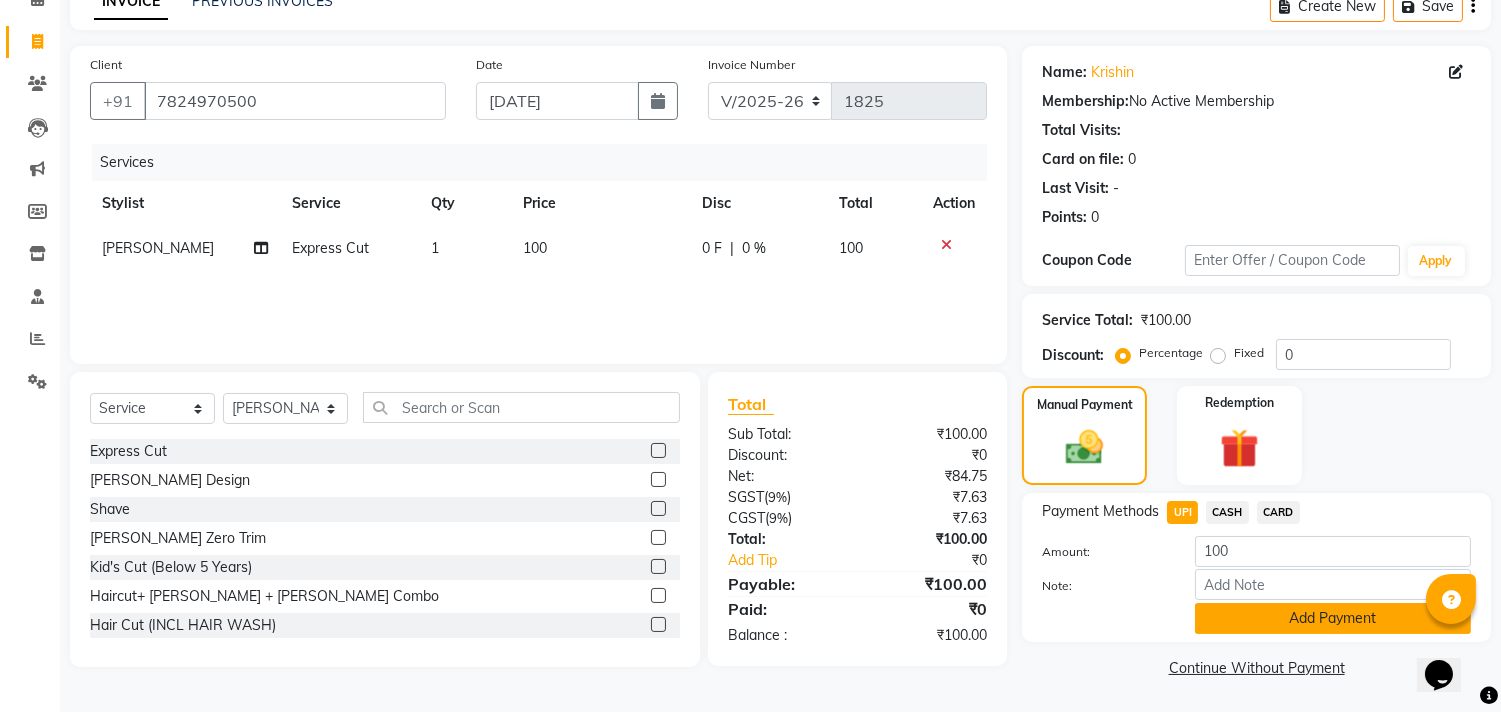 click on "Add Payment" 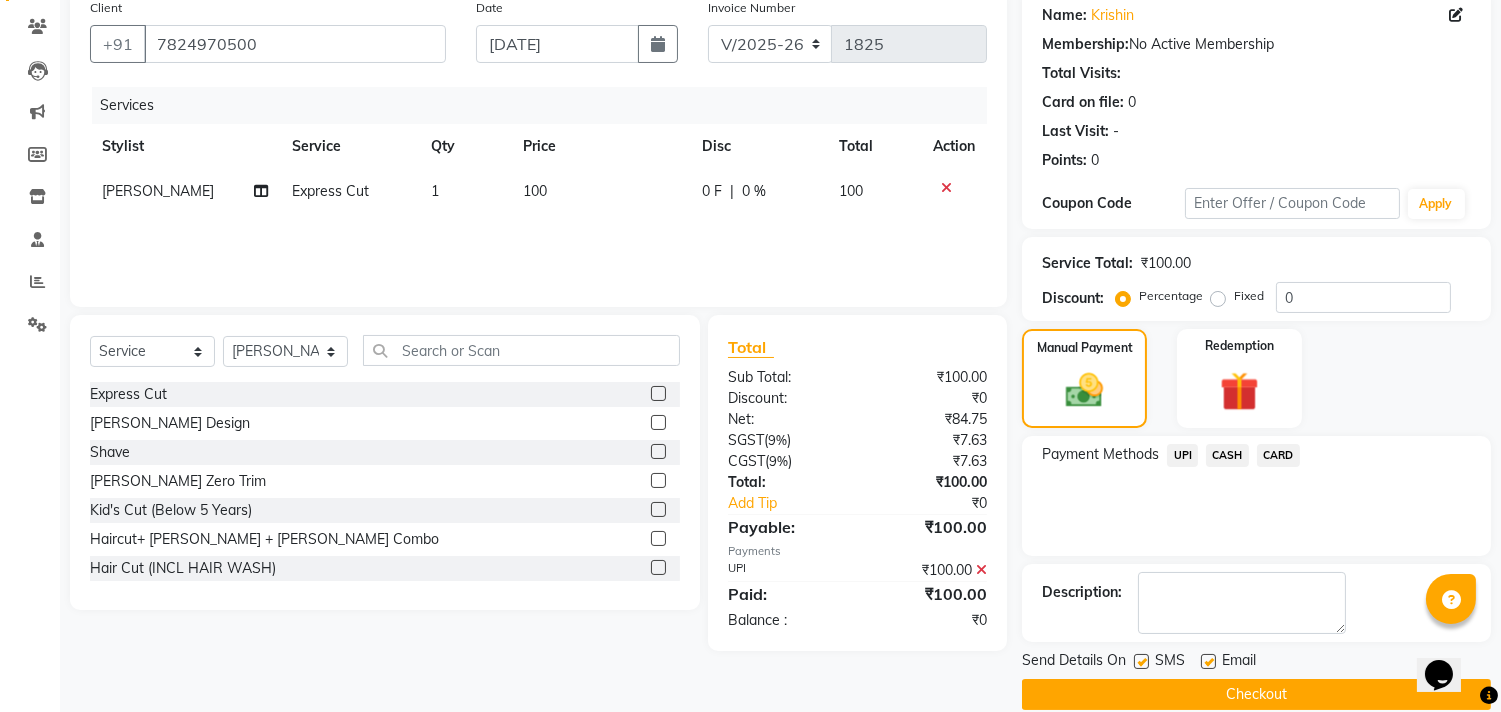 scroll, scrollTop: 187, scrollLeft: 0, axis: vertical 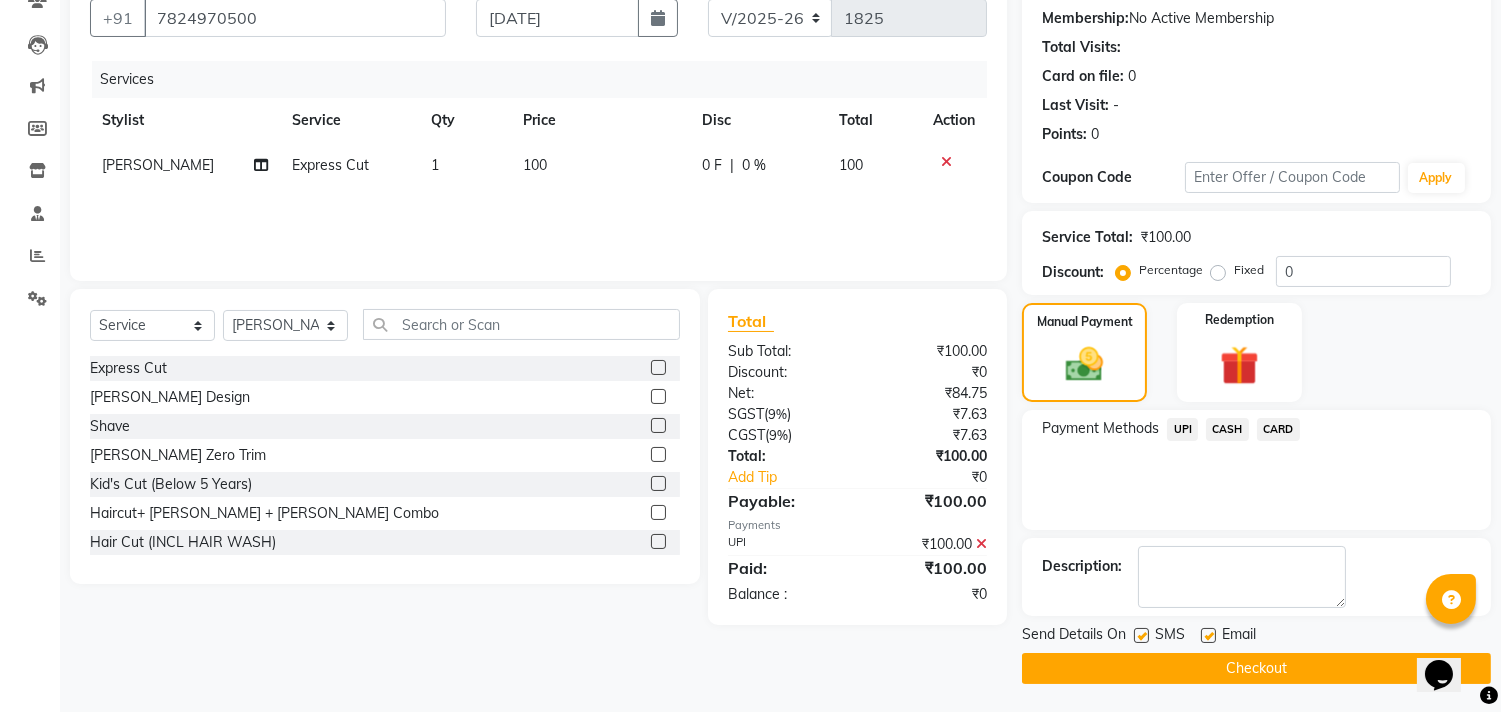 click on "Checkout" 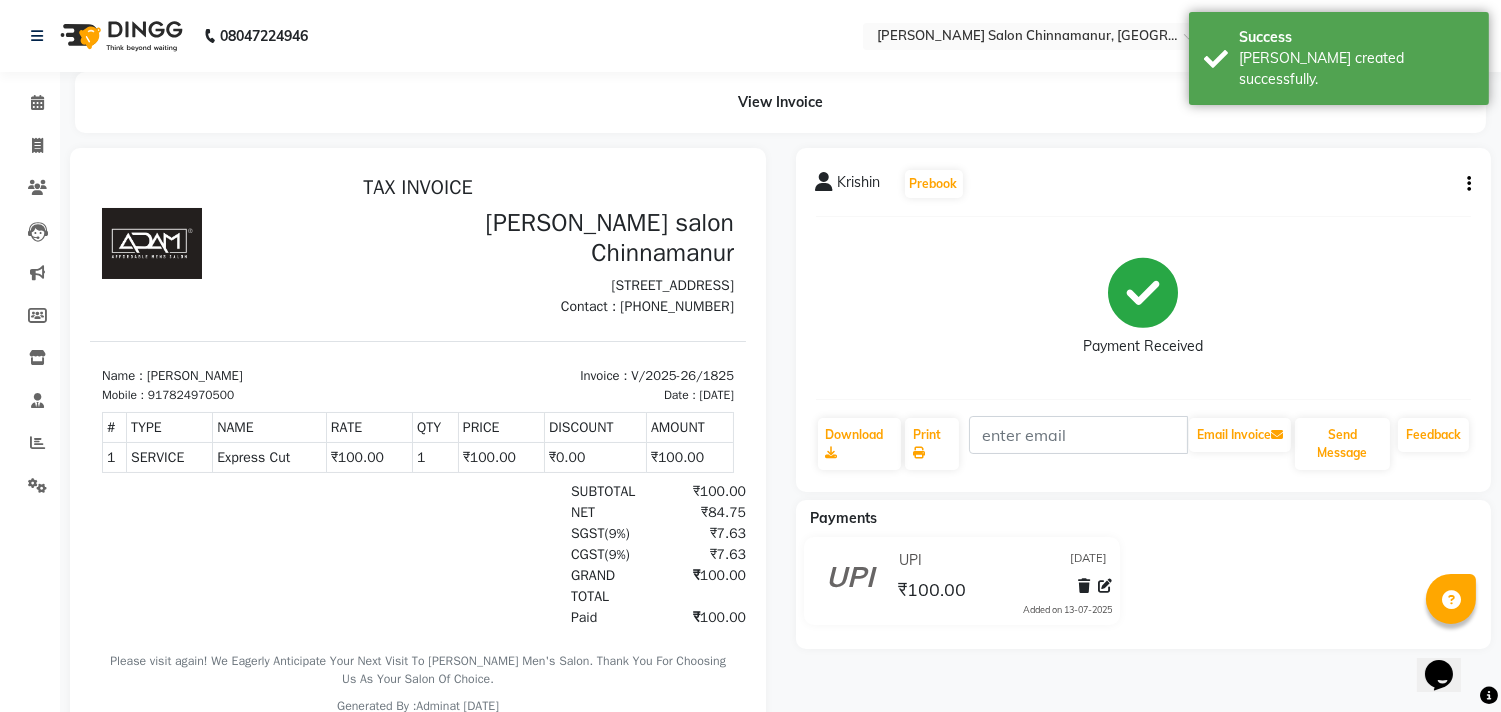 scroll, scrollTop: 0, scrollLeft: 0, axis: both 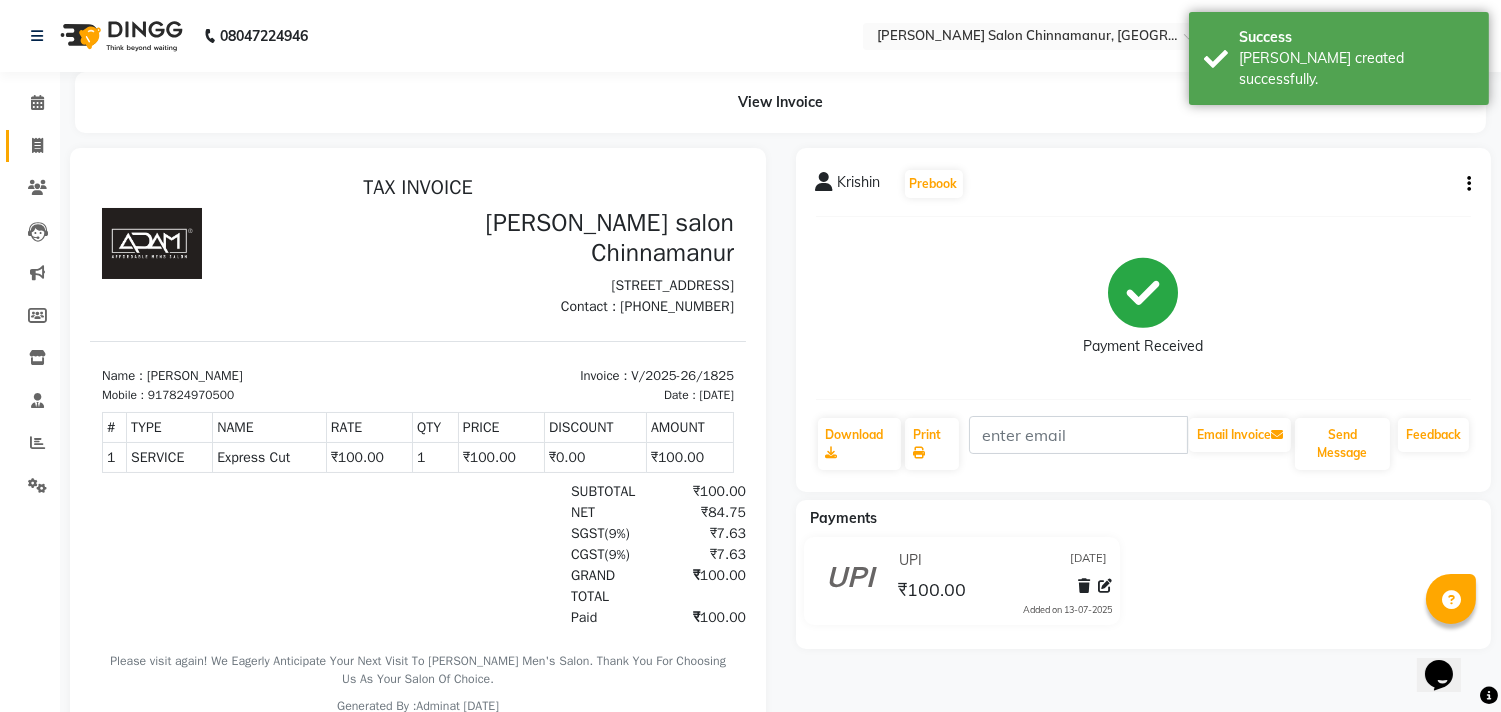 click on "Invoice" 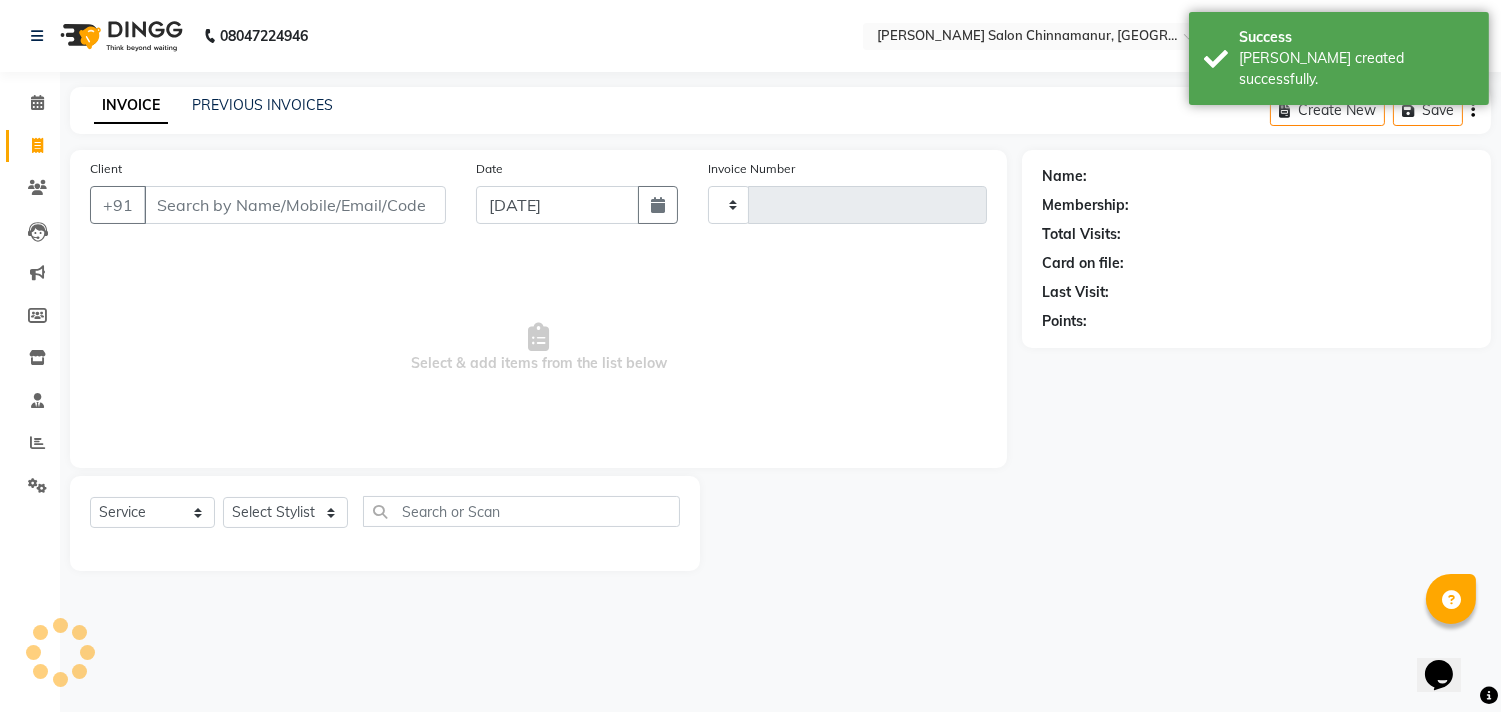 type on "1826" 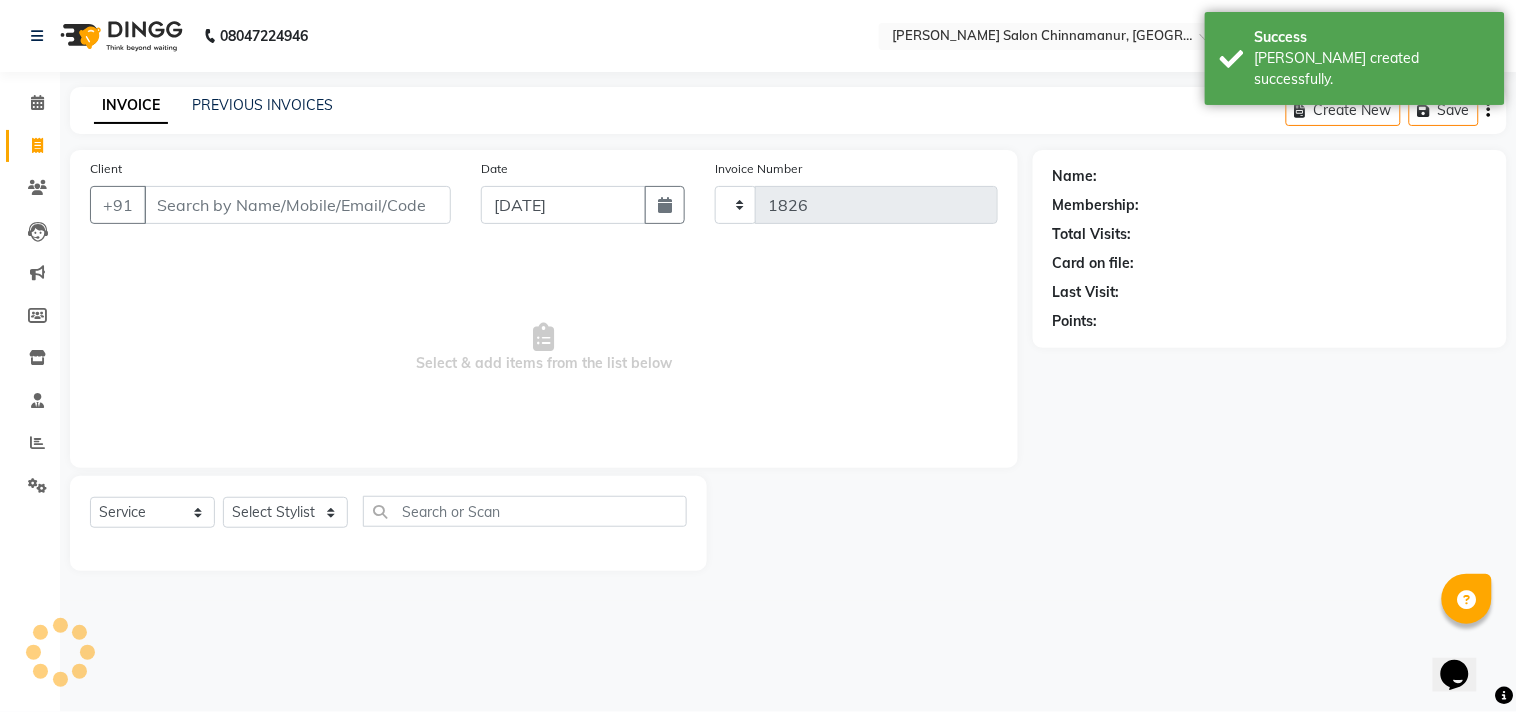 select on "8329" 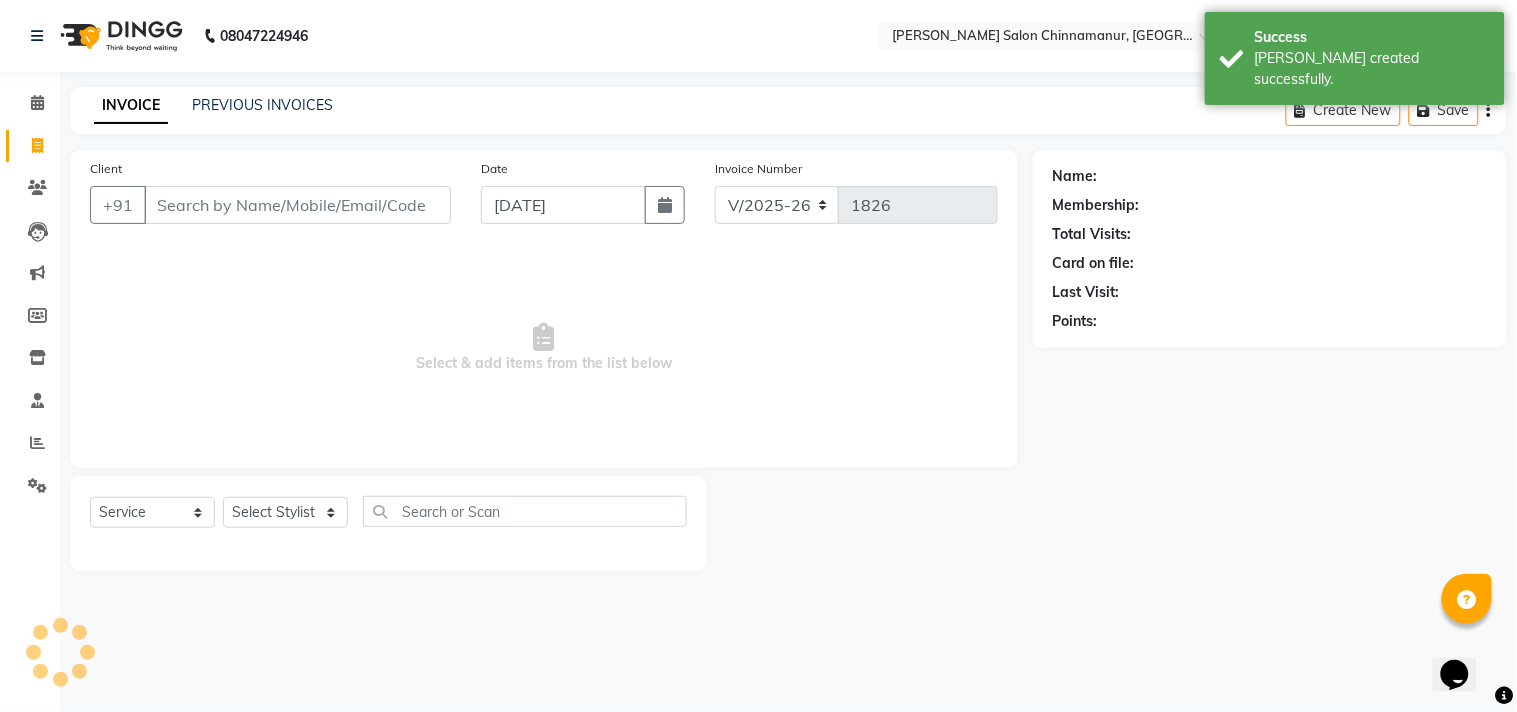 click on "Client" at bounding box center (297, 205) 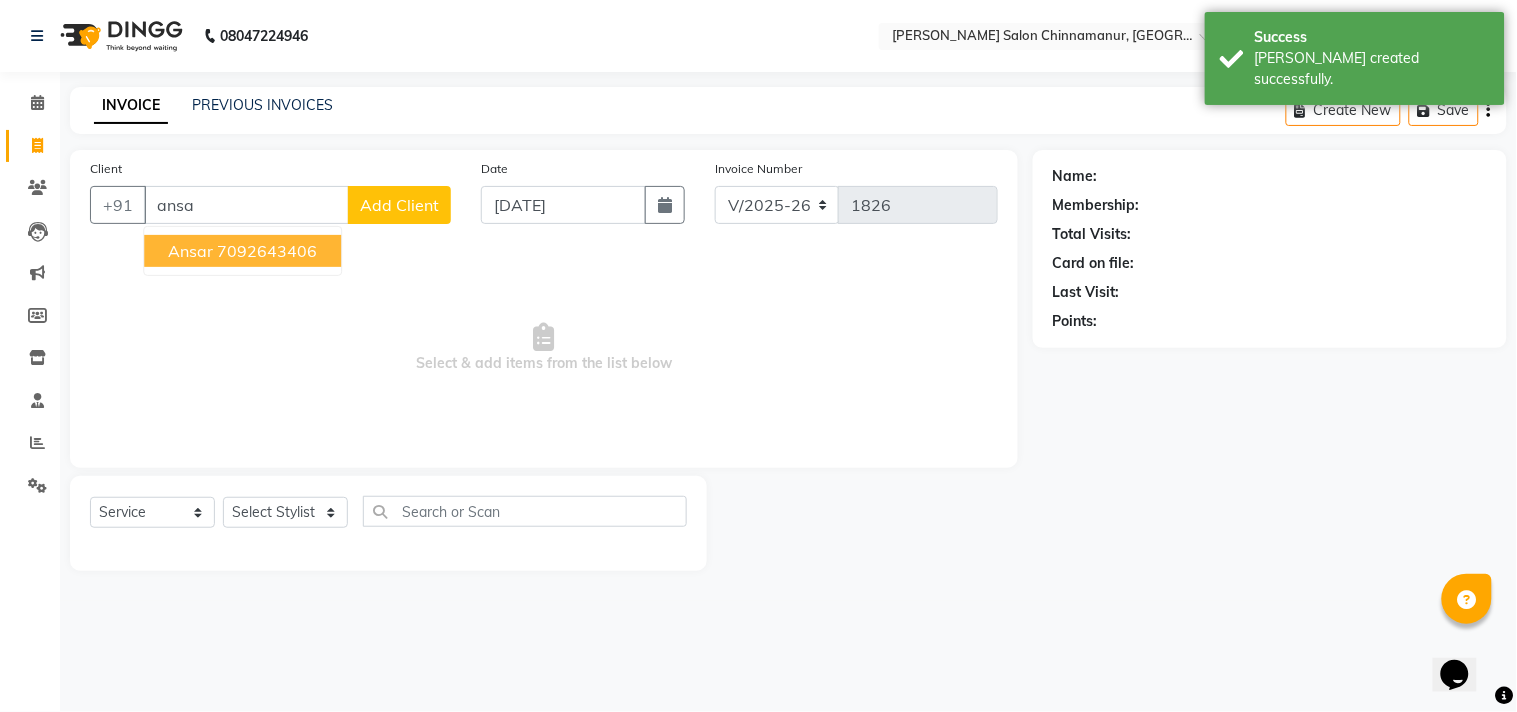 click on "7092643406" at bounding box center [267, 251] 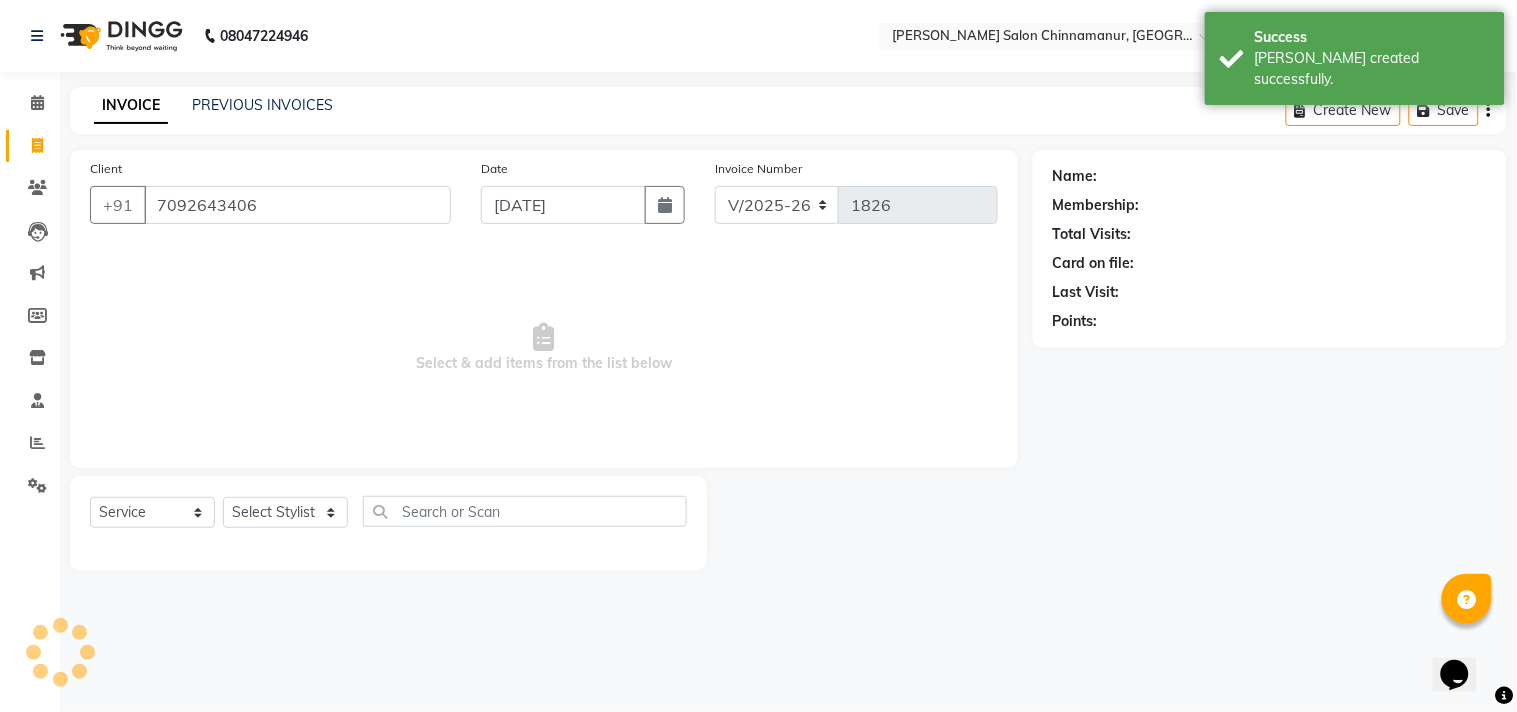 type on "7092643406" 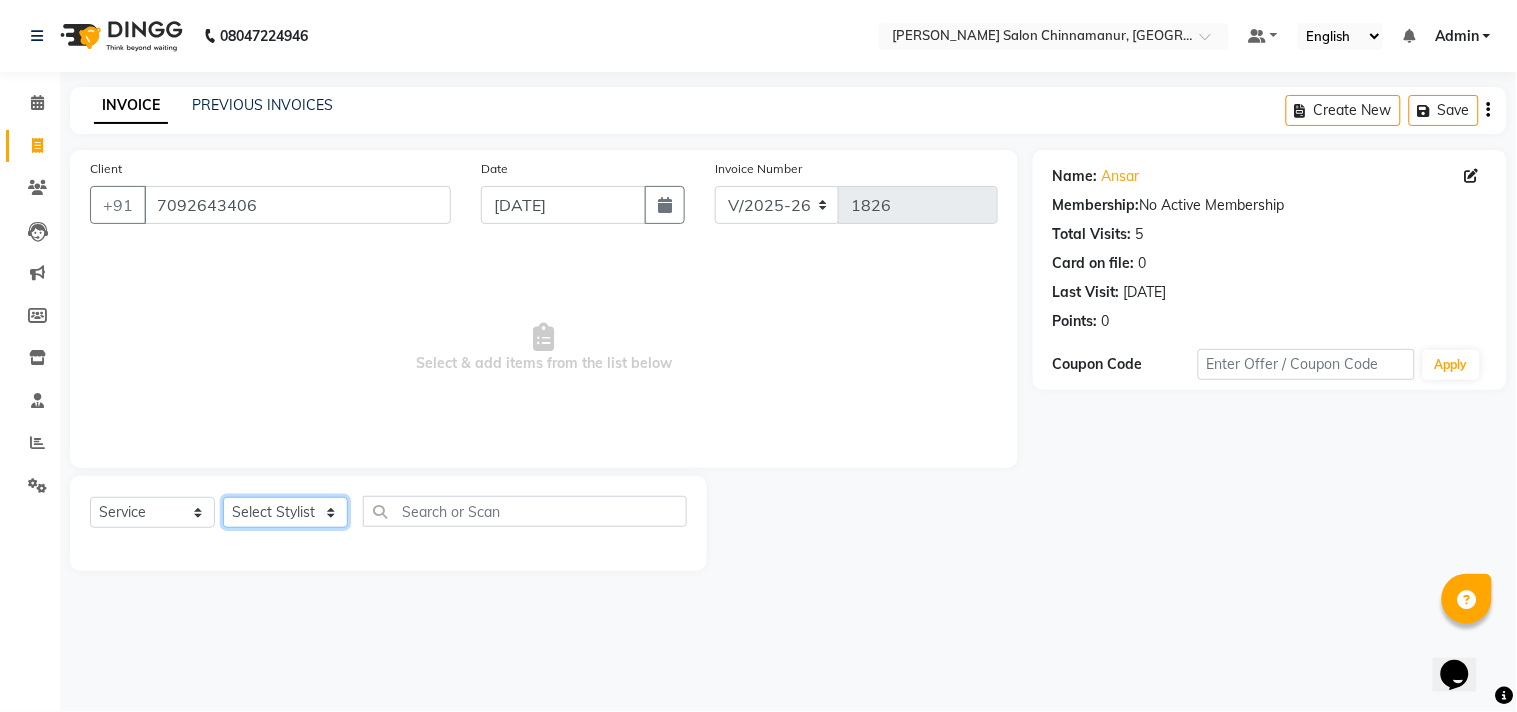 click on "Select Stylist Admin Atif [PERSON_NAME] [PERSON_NAME] [PERSON_NAME] [PERSON_NAME]" 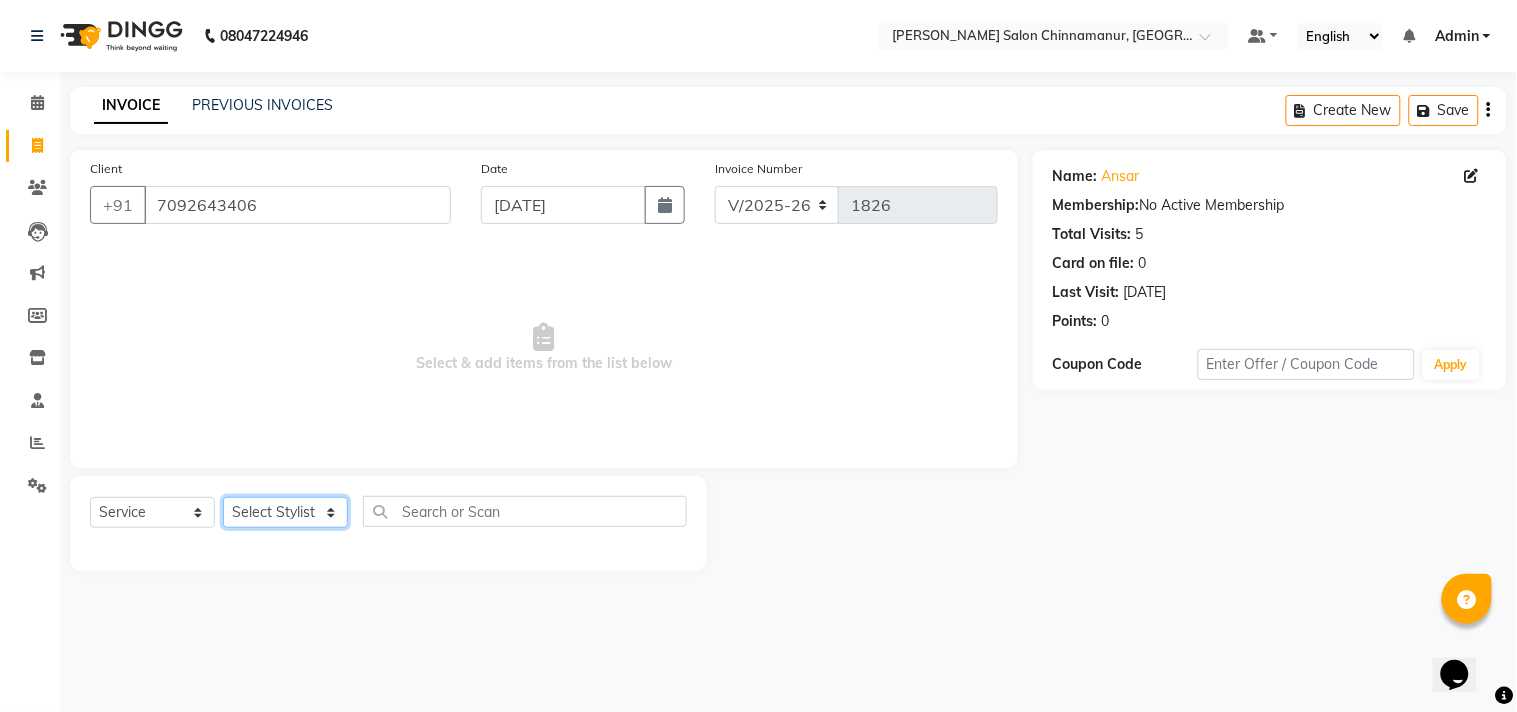 select on "85800" 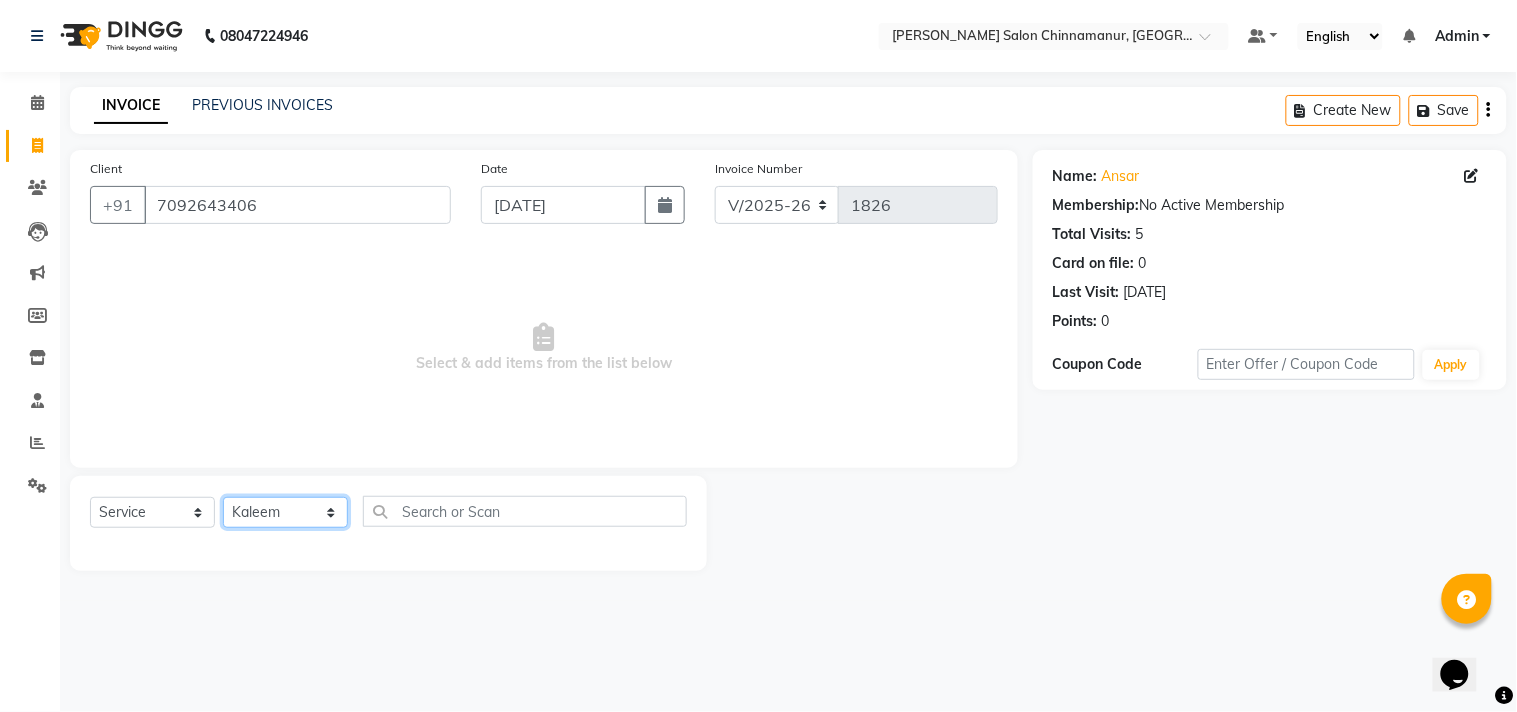 click on "Select Stylist Admin Atif [PERSON_NAME] [PERSON_NAME] [PERSON_NAME] [PERSON_NAME]" 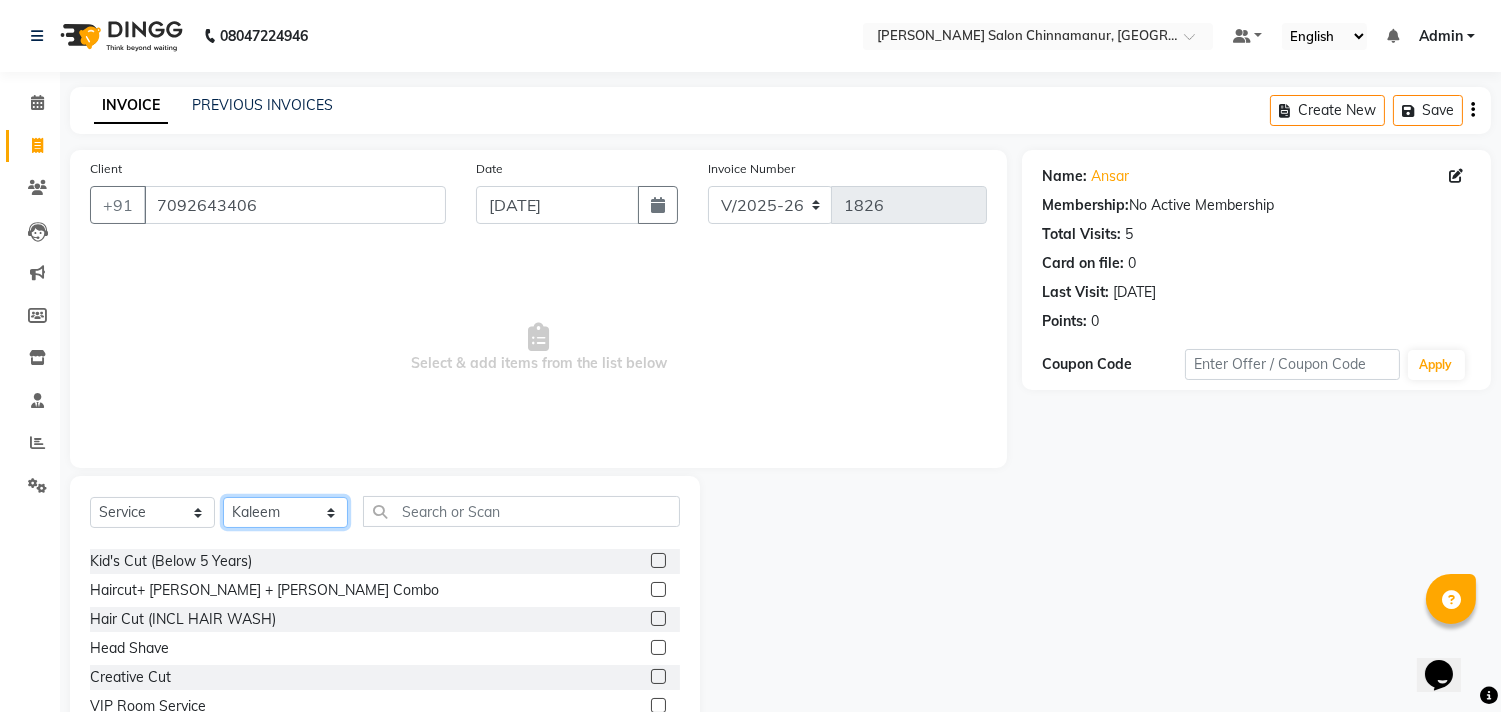 scroll, scrollTop: 111, scrollLeft: 0, axis: vertical 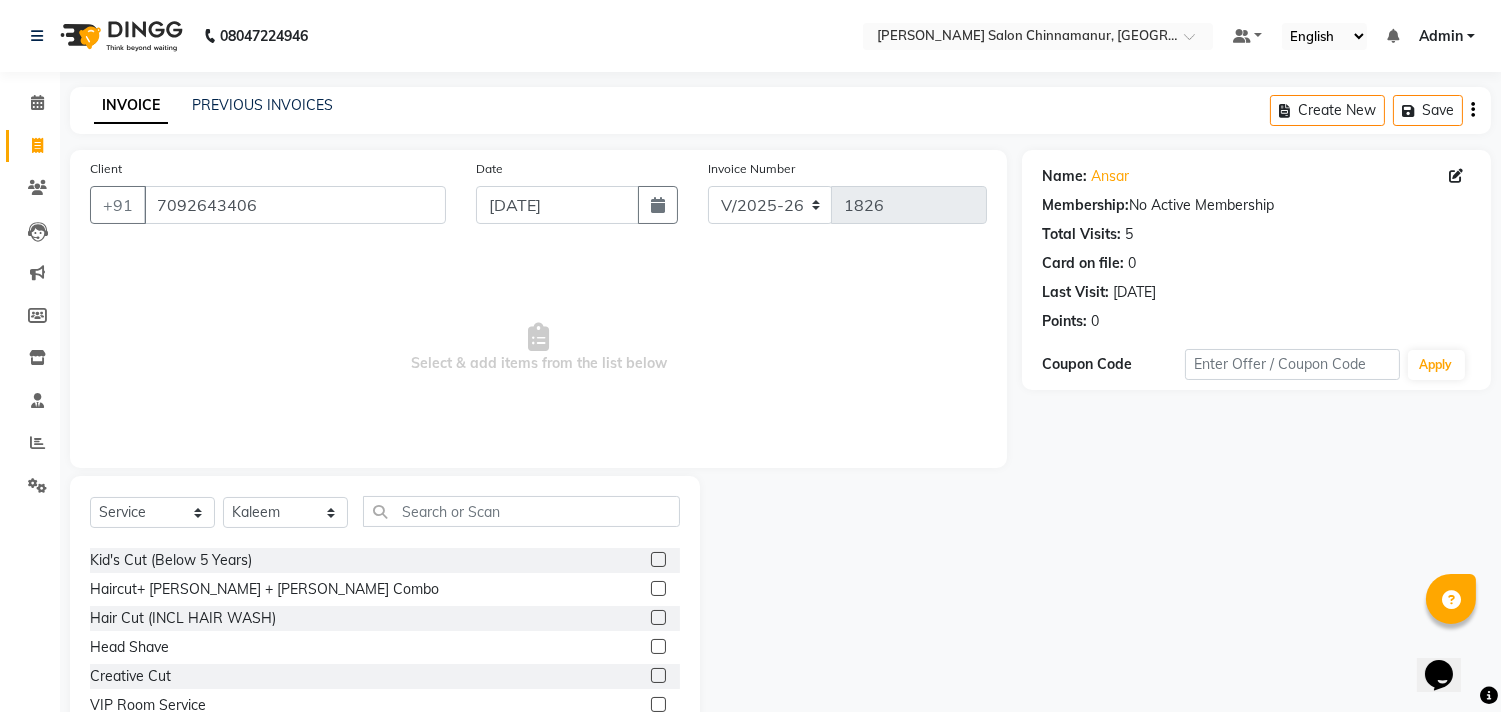 click 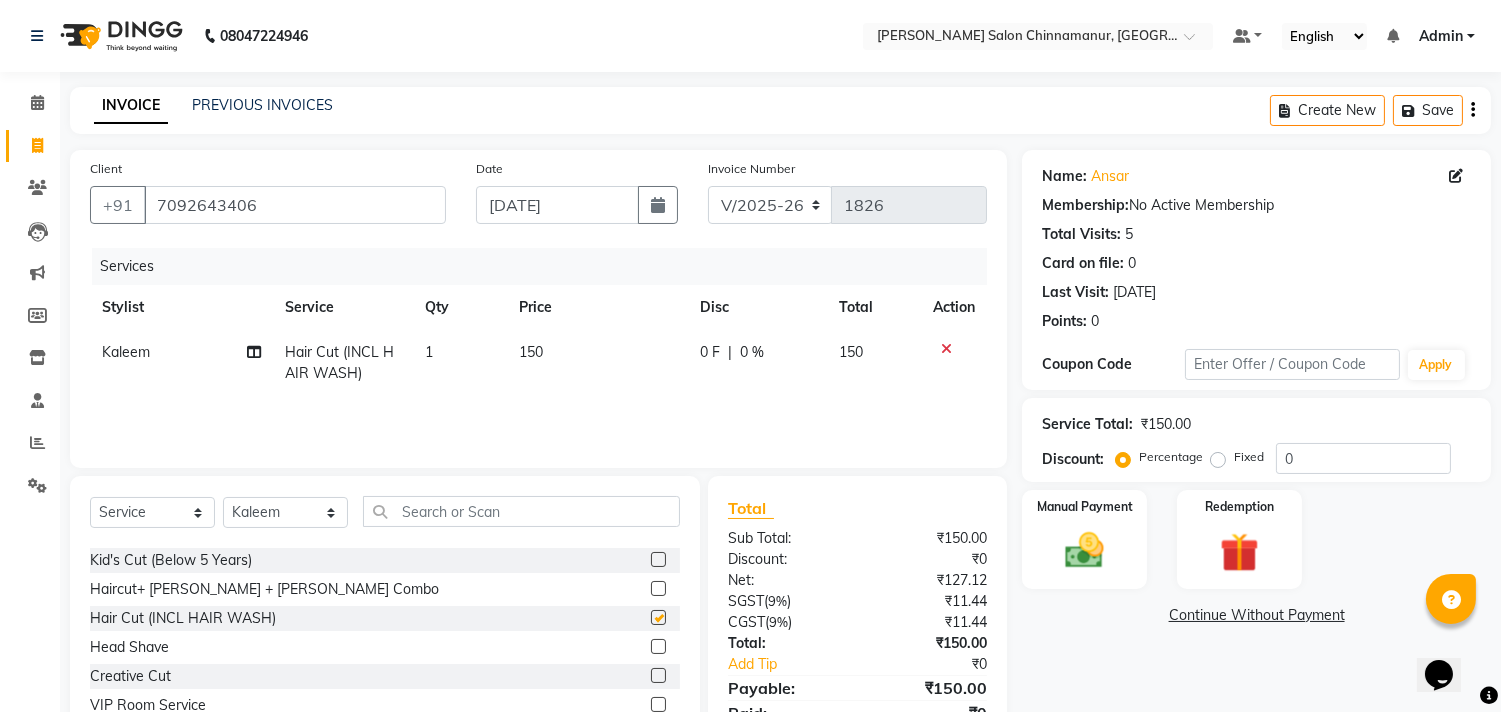 checkbox on "false" 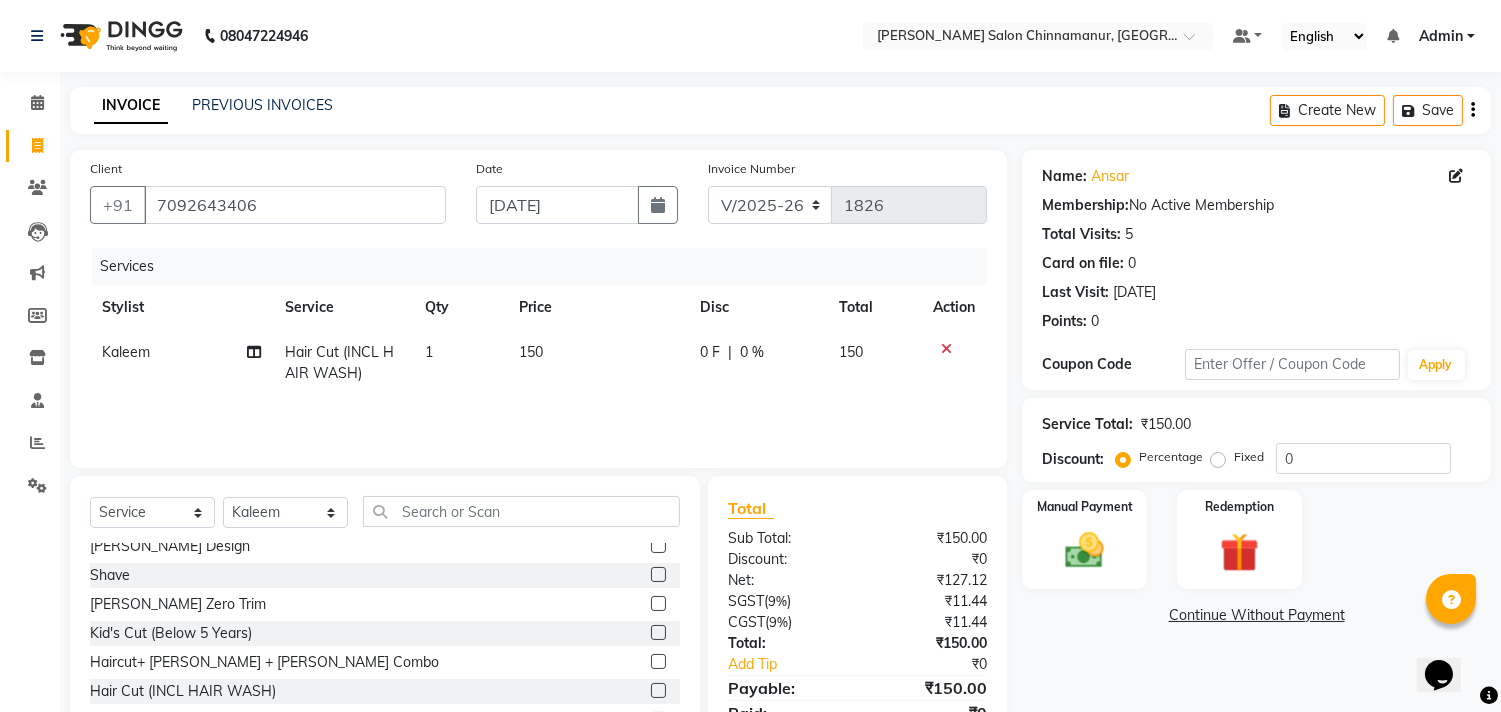scroll, scrollTop: 0, scrollLeft: 0, axis: both 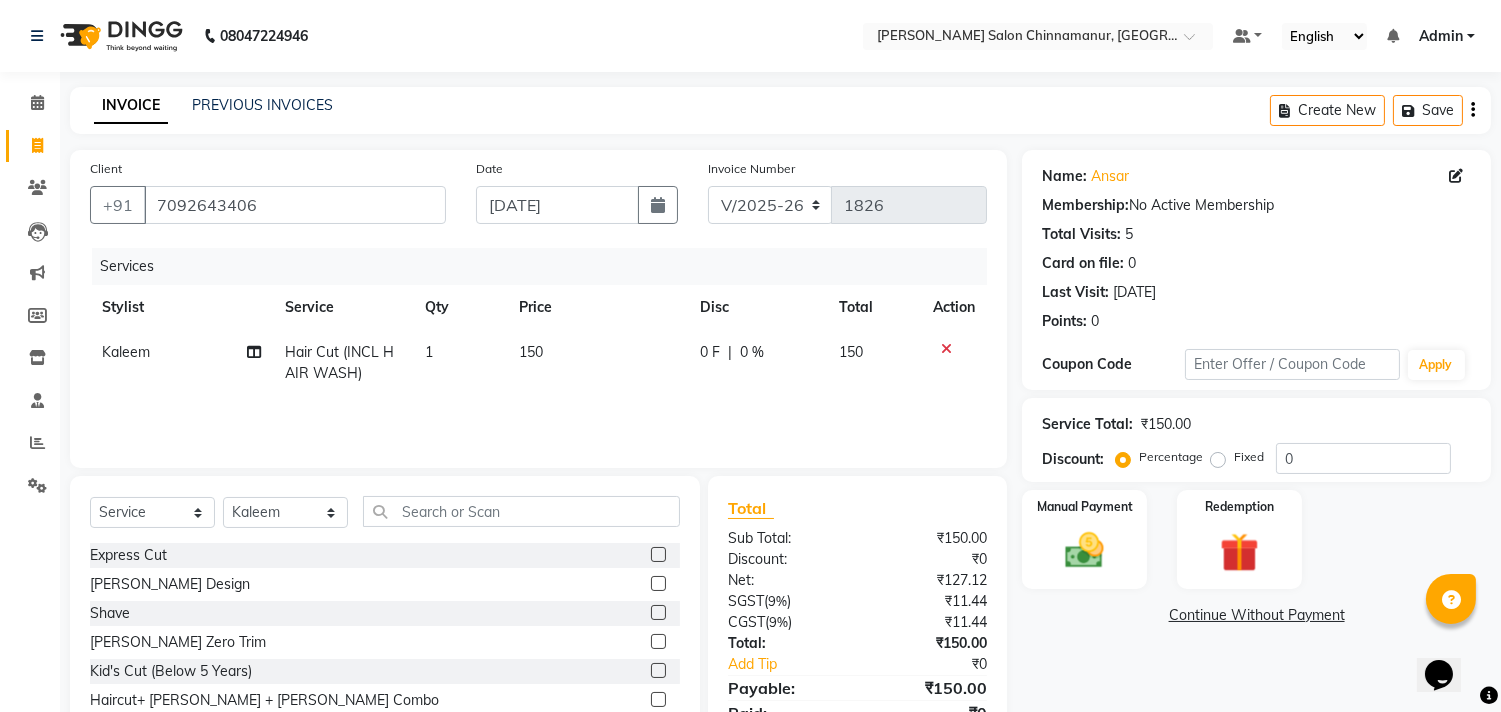 click 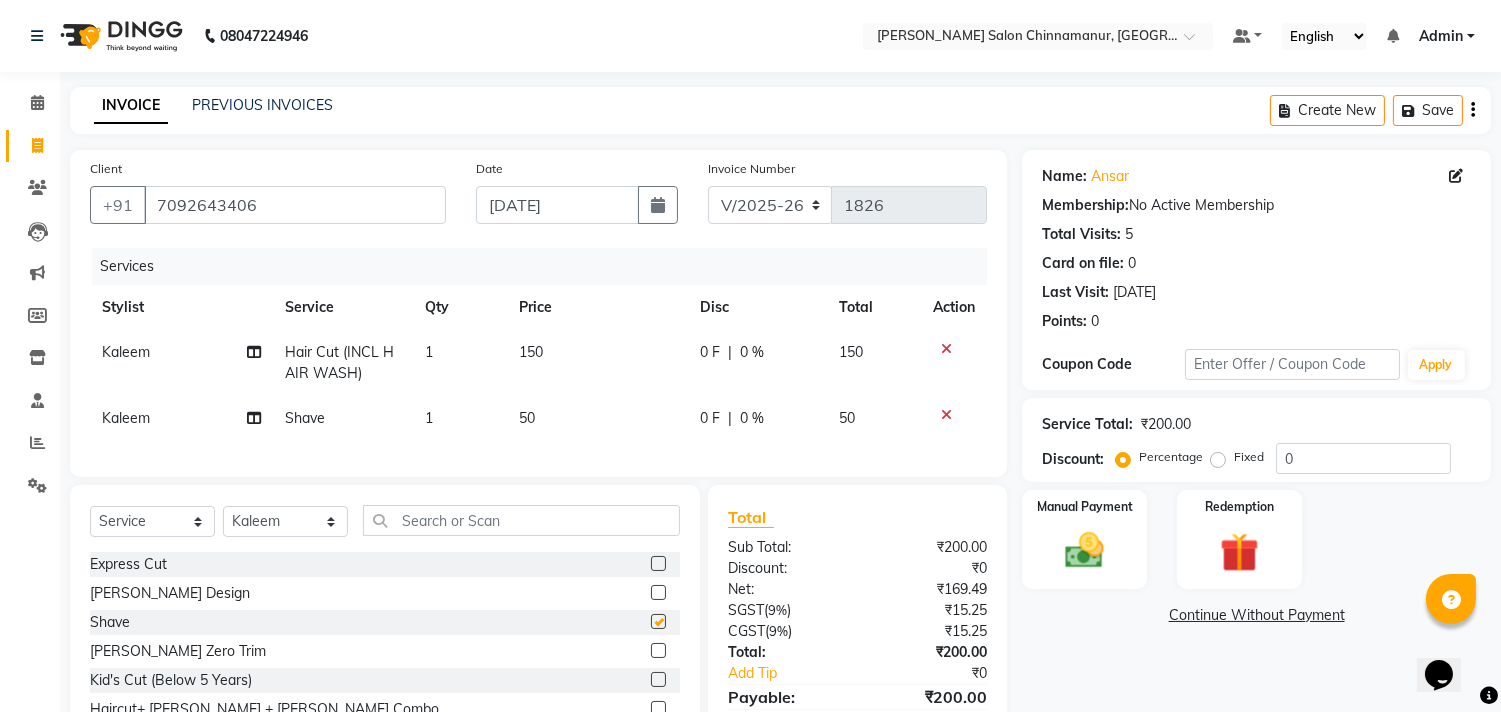 checkbox on "false" 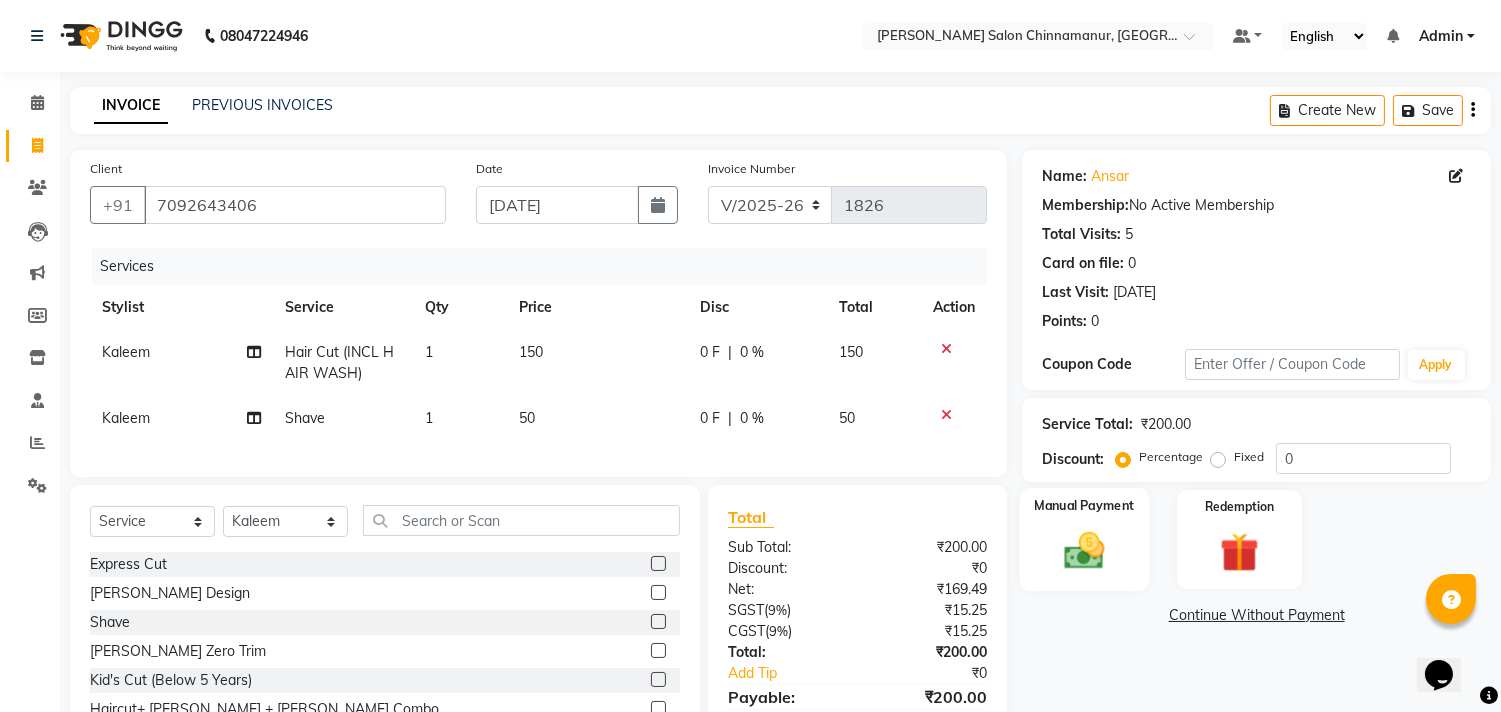 click 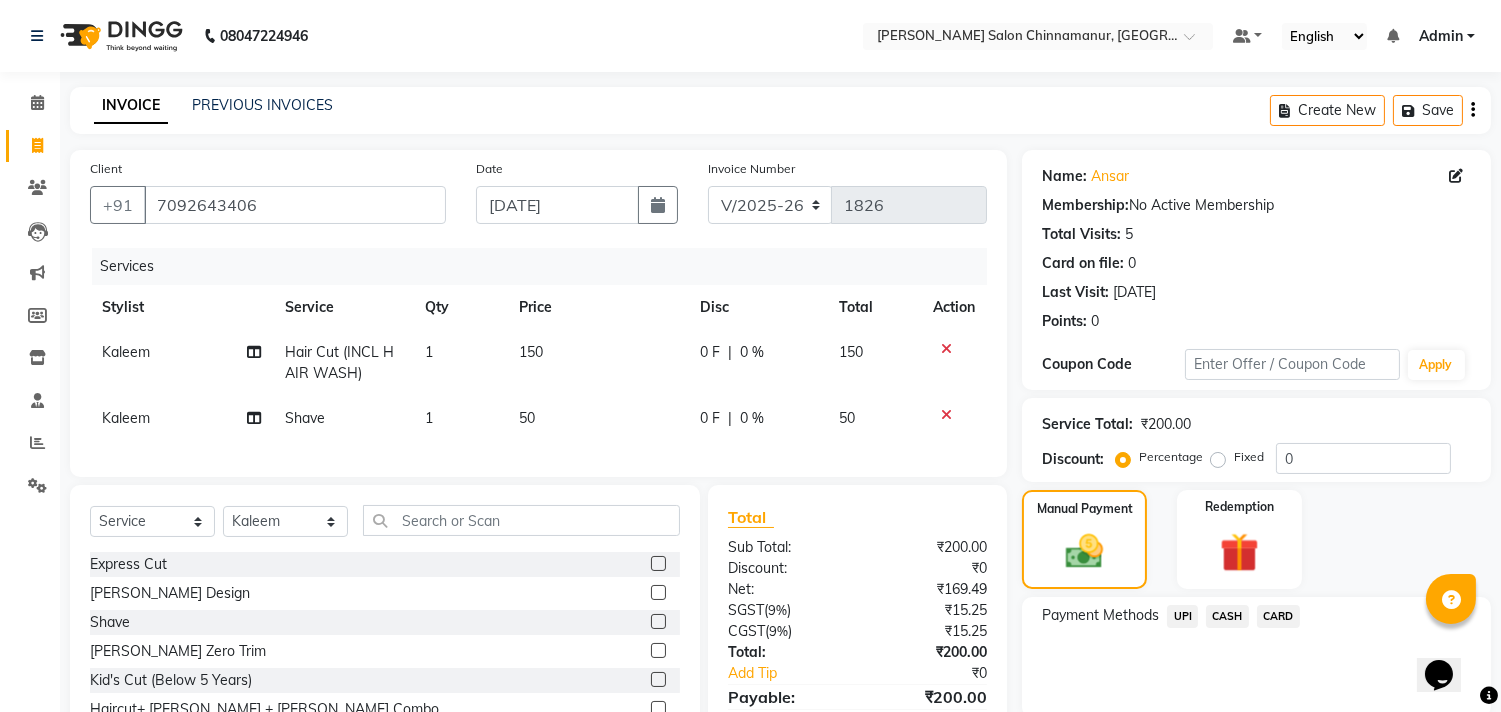 click on "CASH" 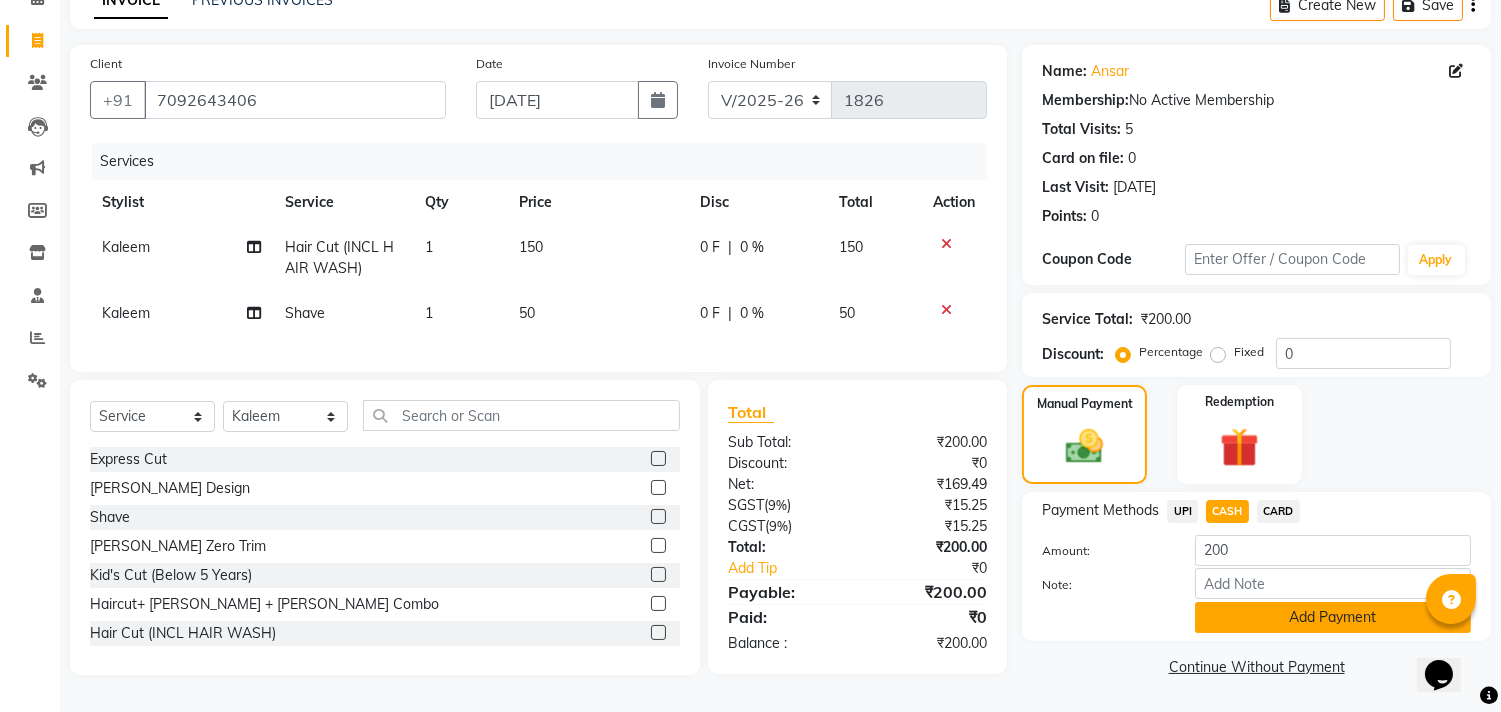 scroll, scrollTop: 114, scrollLeft: 0, axis: vertical 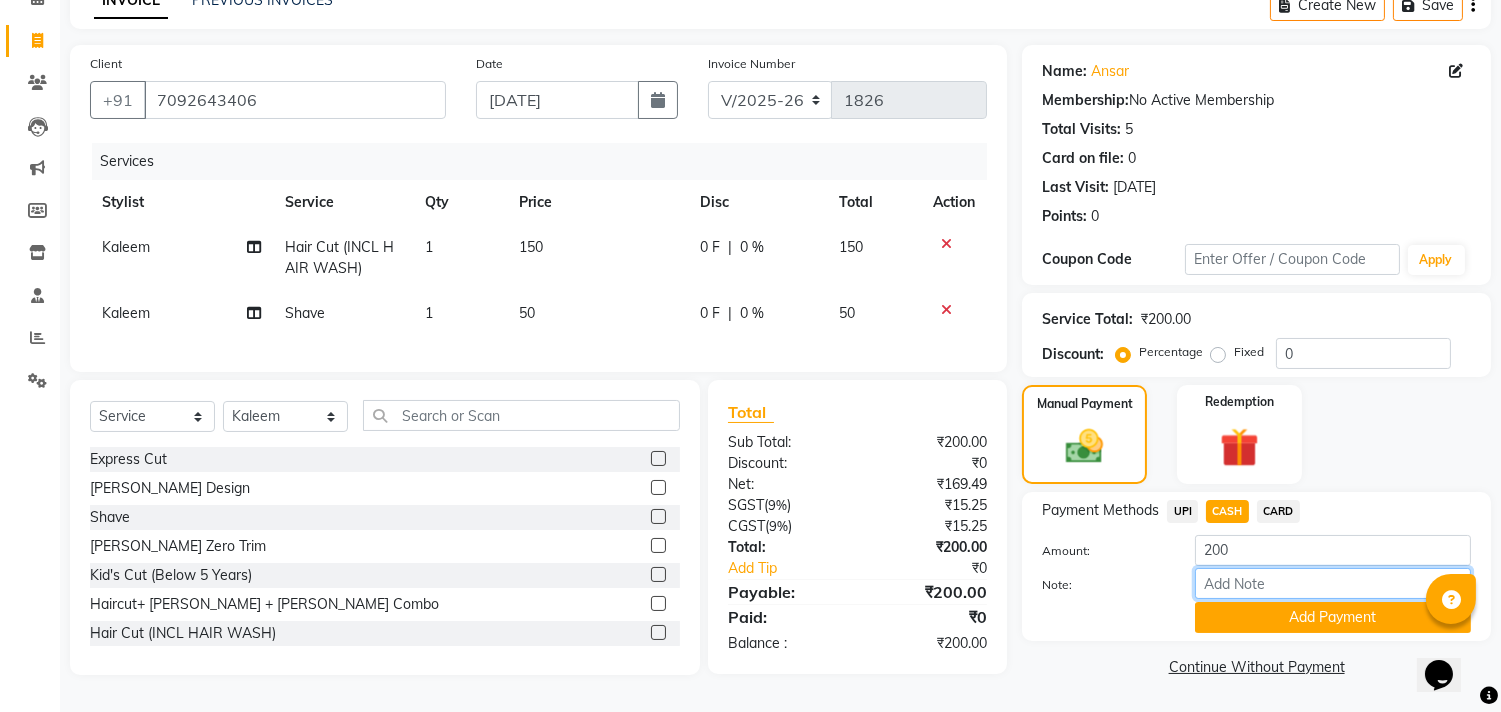 click on "Note:" at bounding box center (1333, 583) 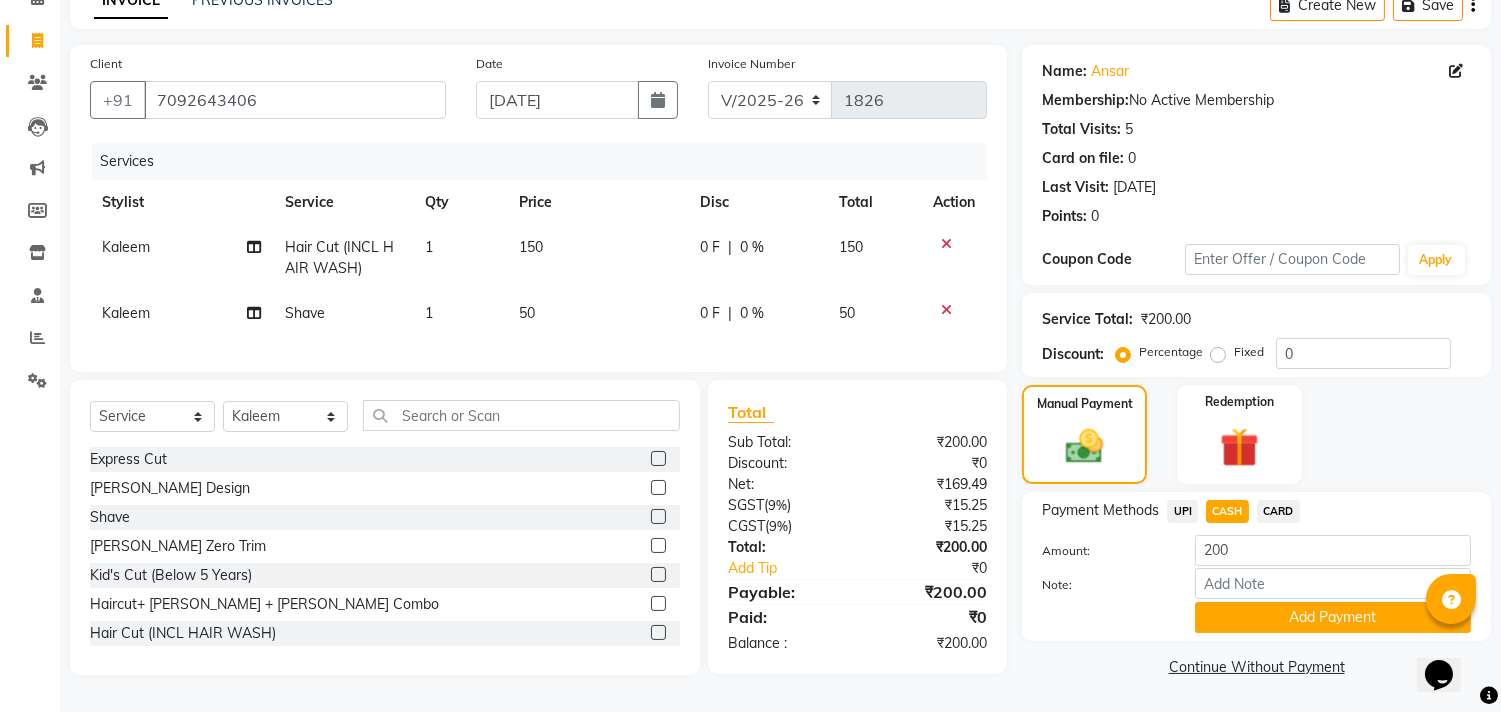 click on "Add Payment" 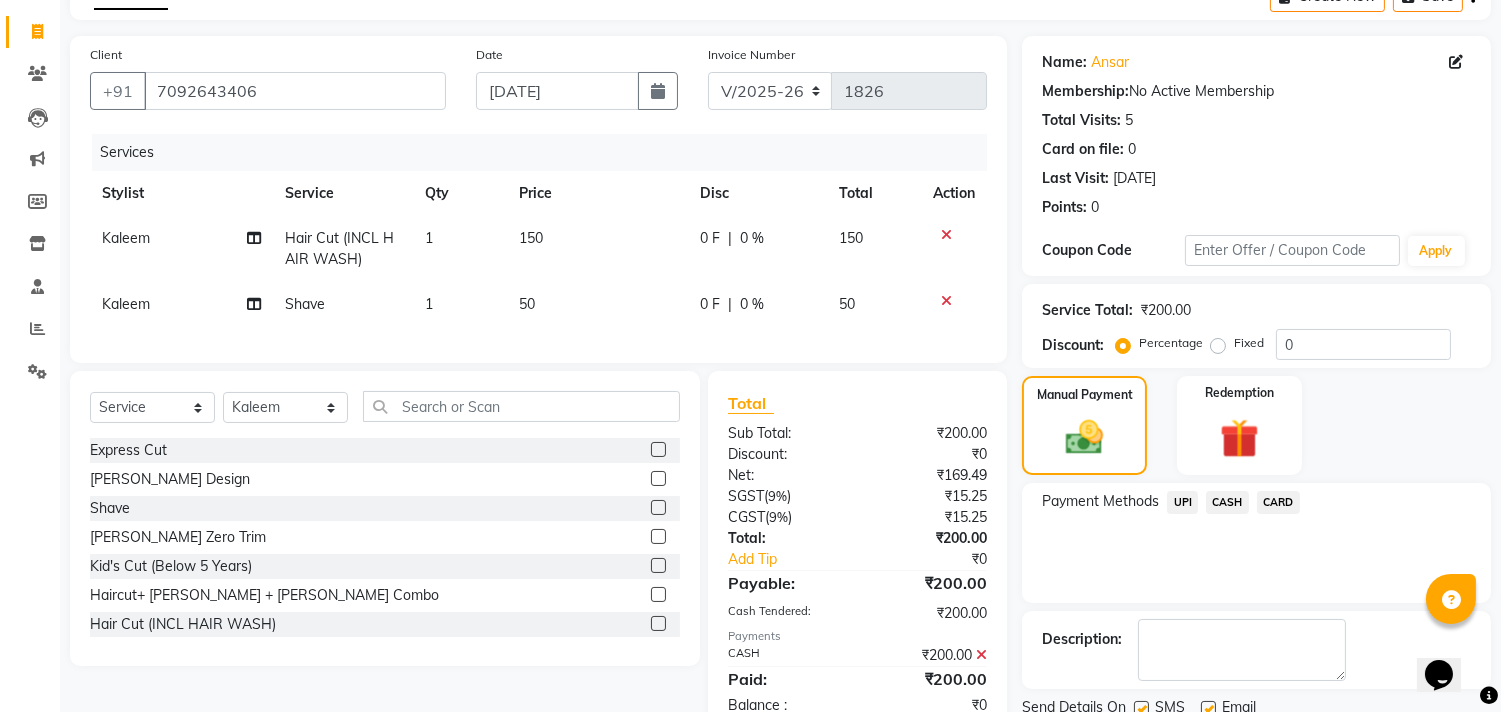scroll, scrollTop: 187, scrollLeft: 0, axis: vertical 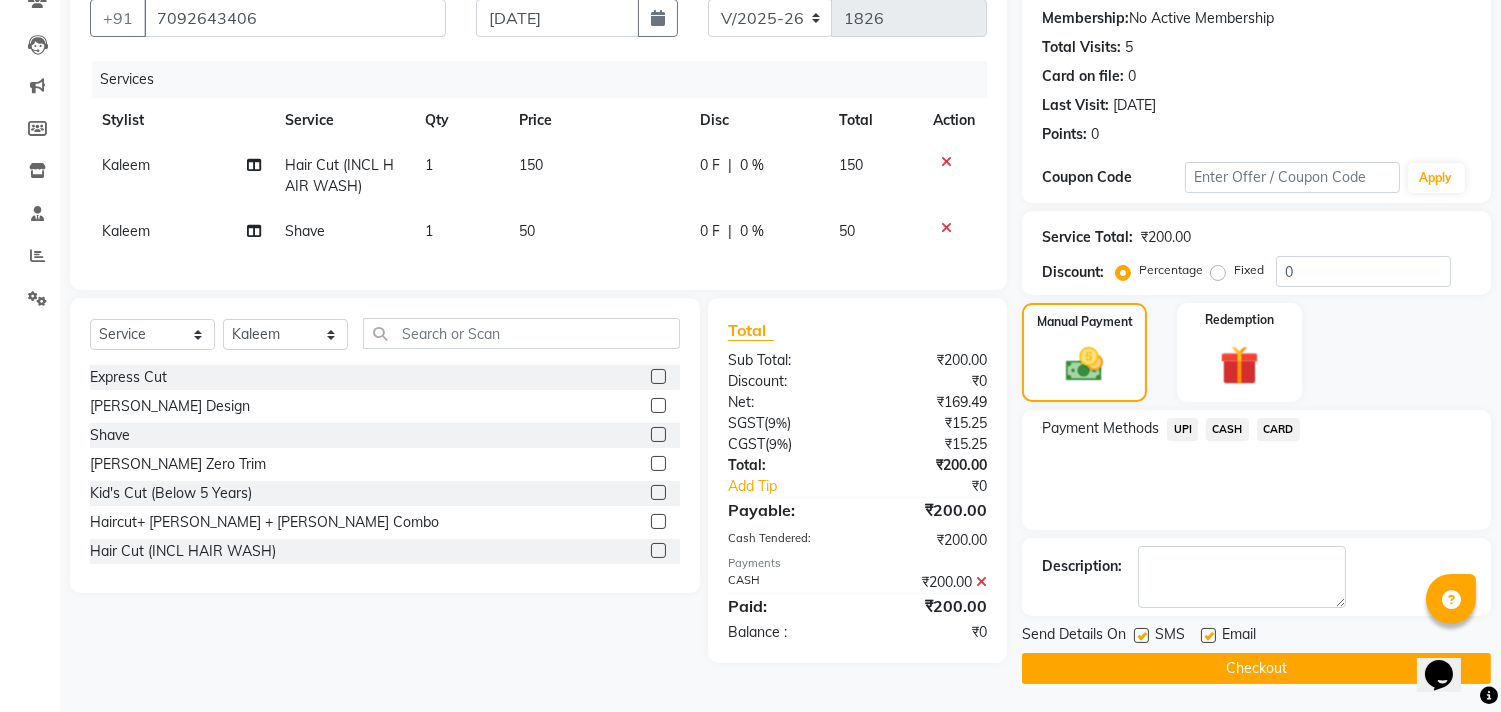click on "Checkout" 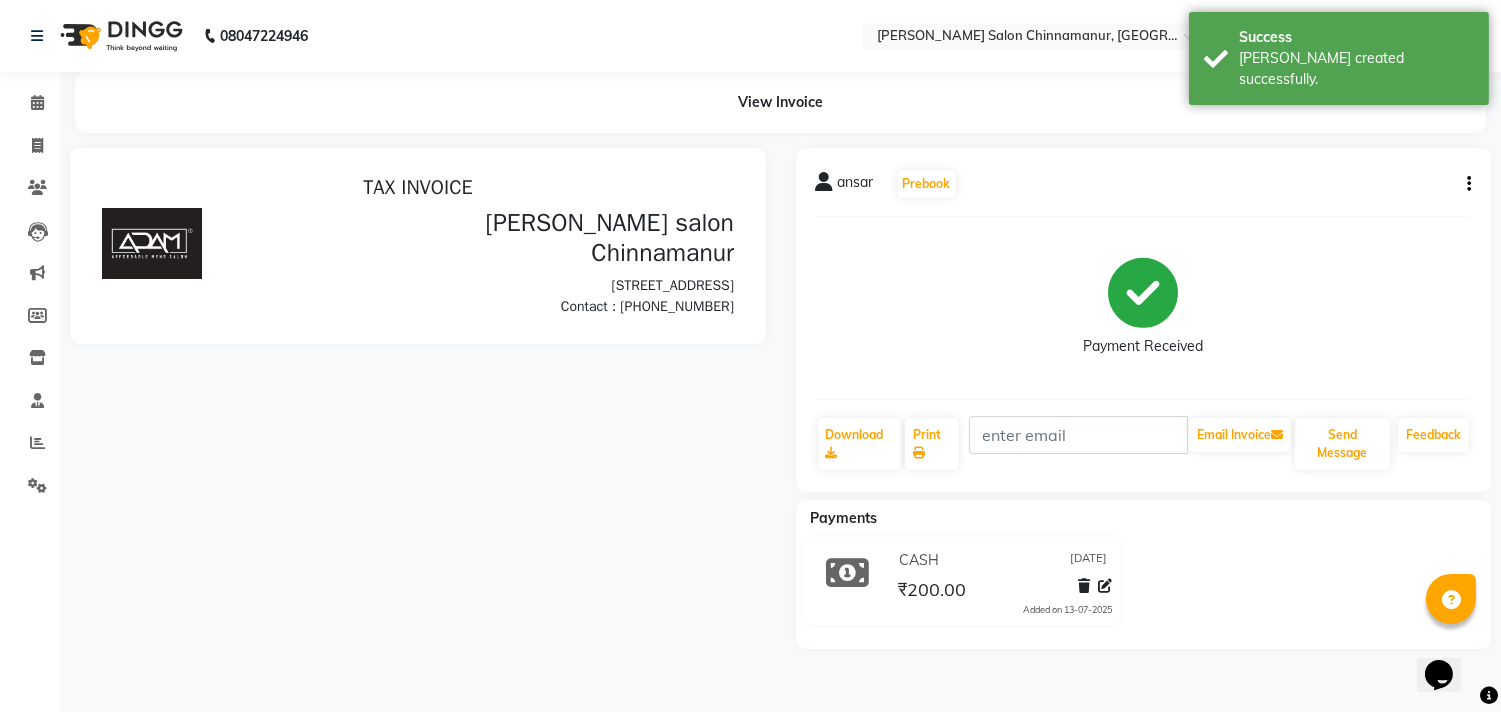 scroll, scrollTop: 0, scrollLeft: 0, axis: both 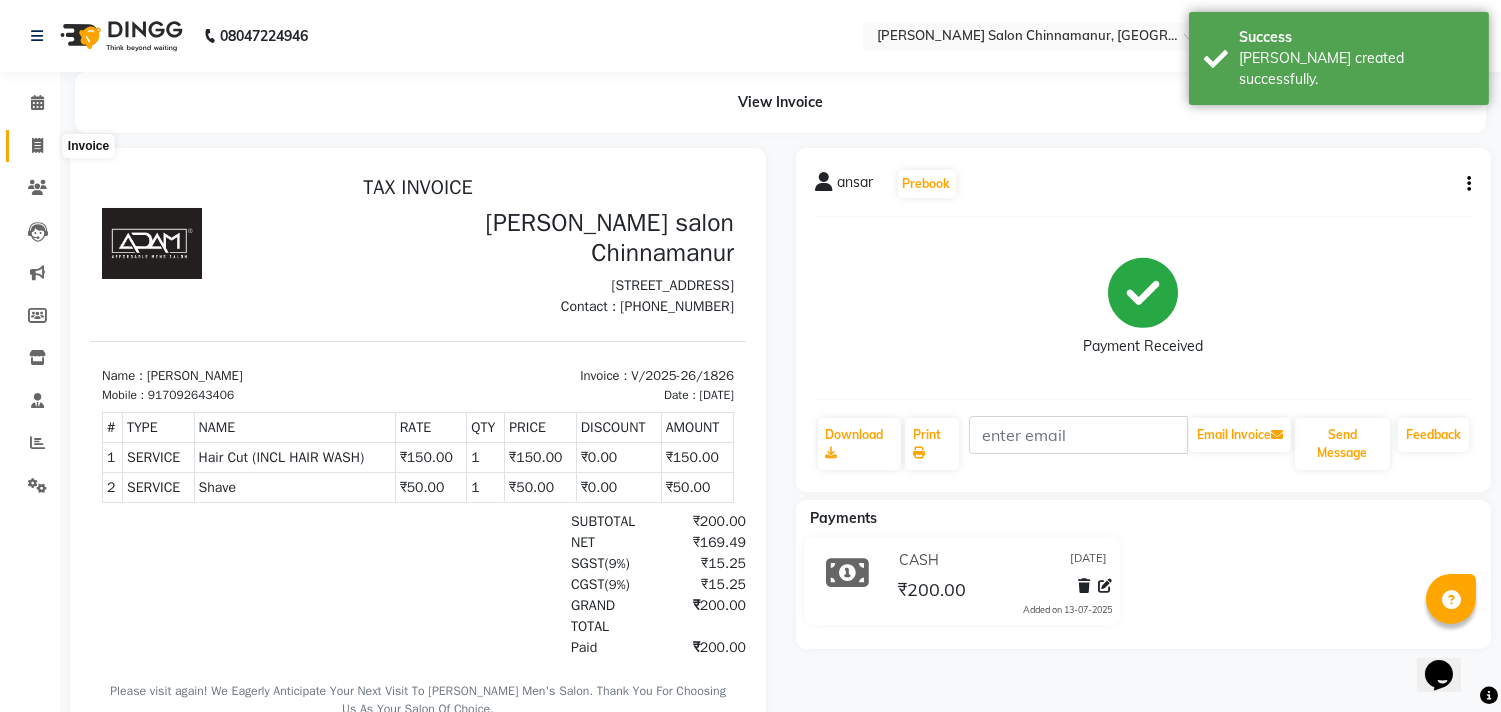 click 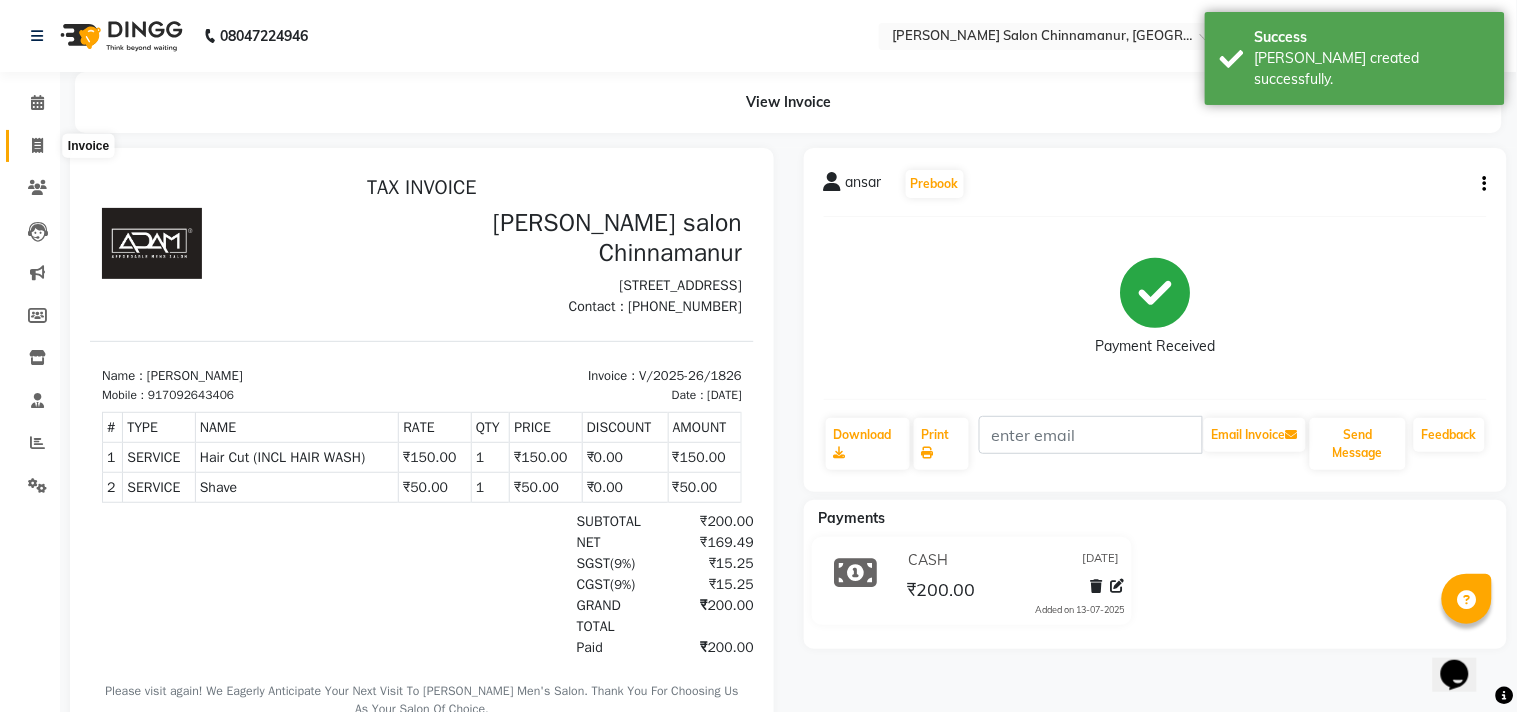 select on "8329" 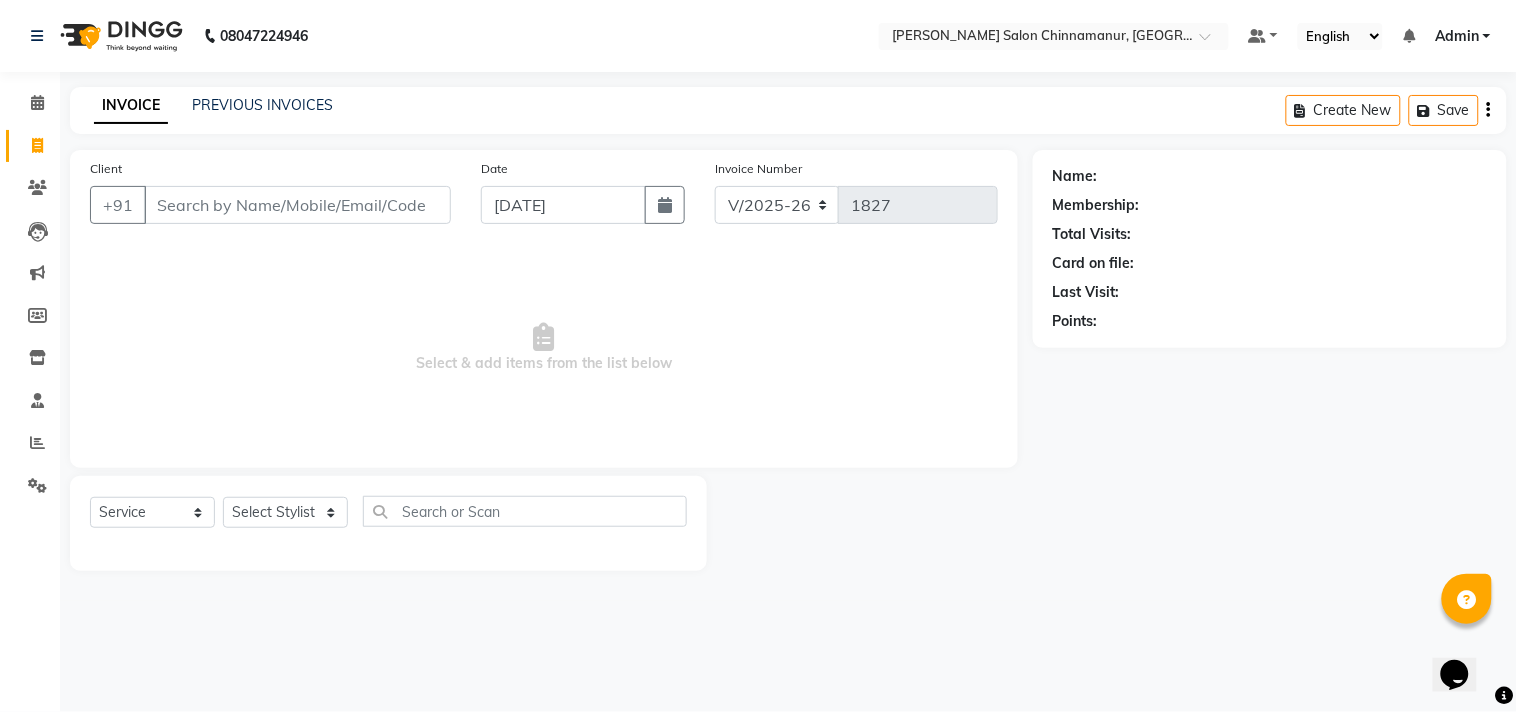 click on "Client" at bounding box center (297, 205) 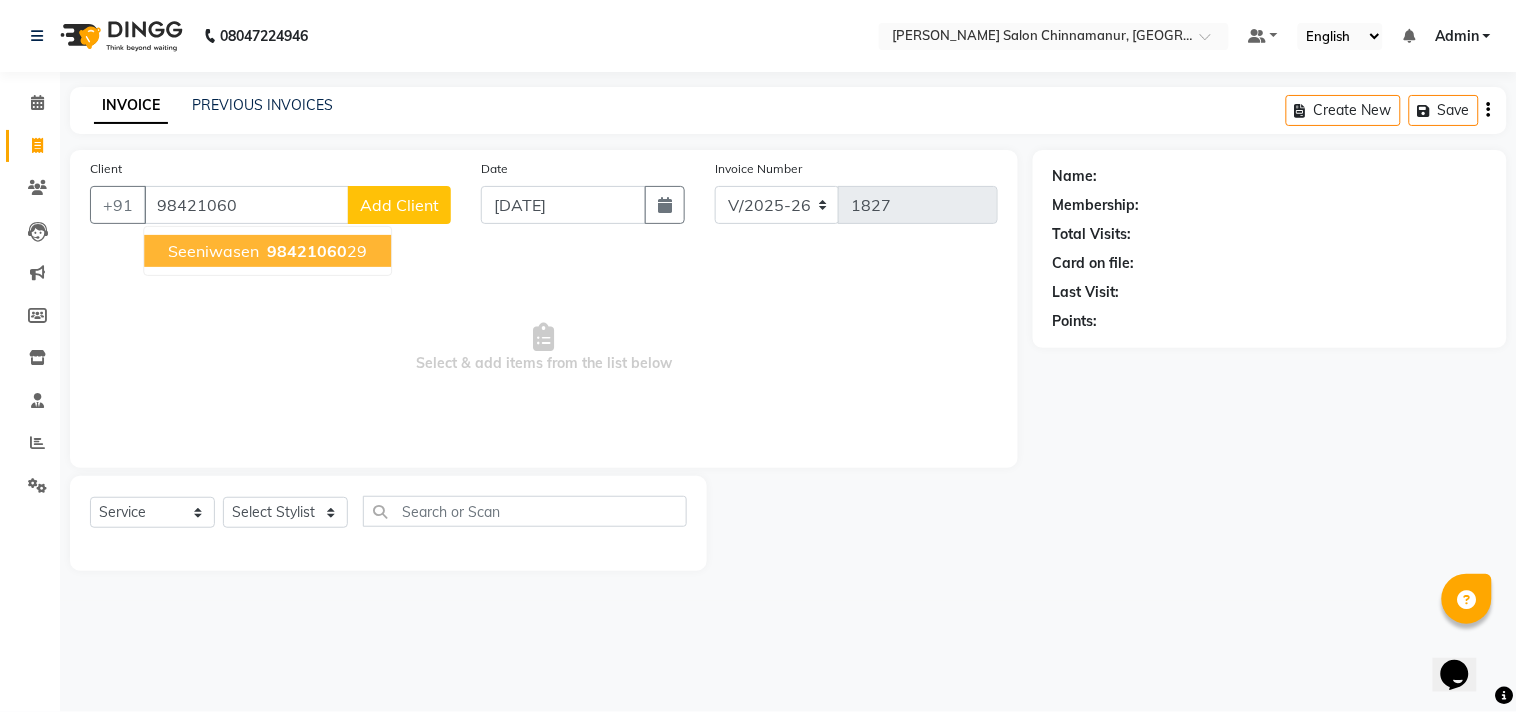 click on "98421060" at bounding box center (307, 251) 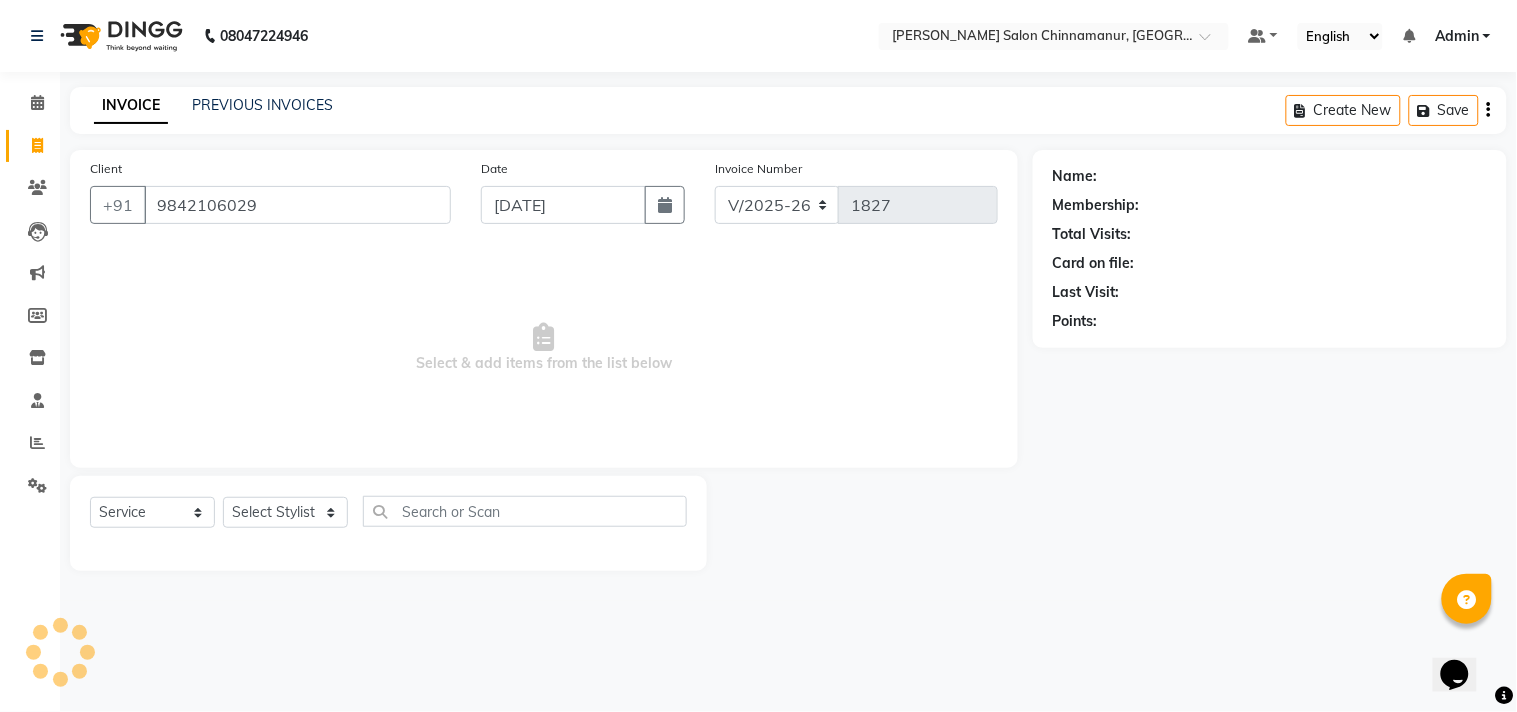 type on "9842106029" 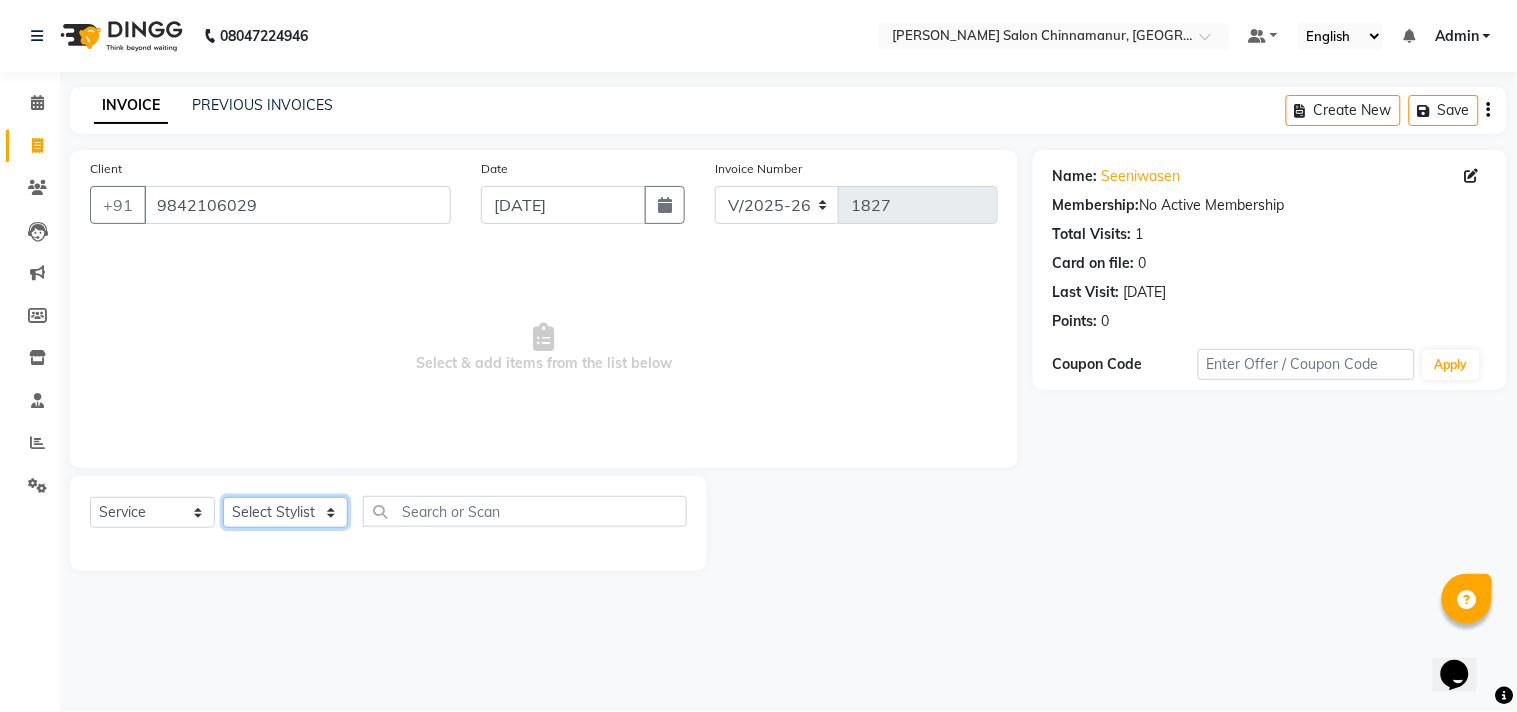 click on "Select Stylist Admin Atif [PERSON_NAME] [PERSON_NAME] [PERSON_NAME] [PERSON_NAME]" 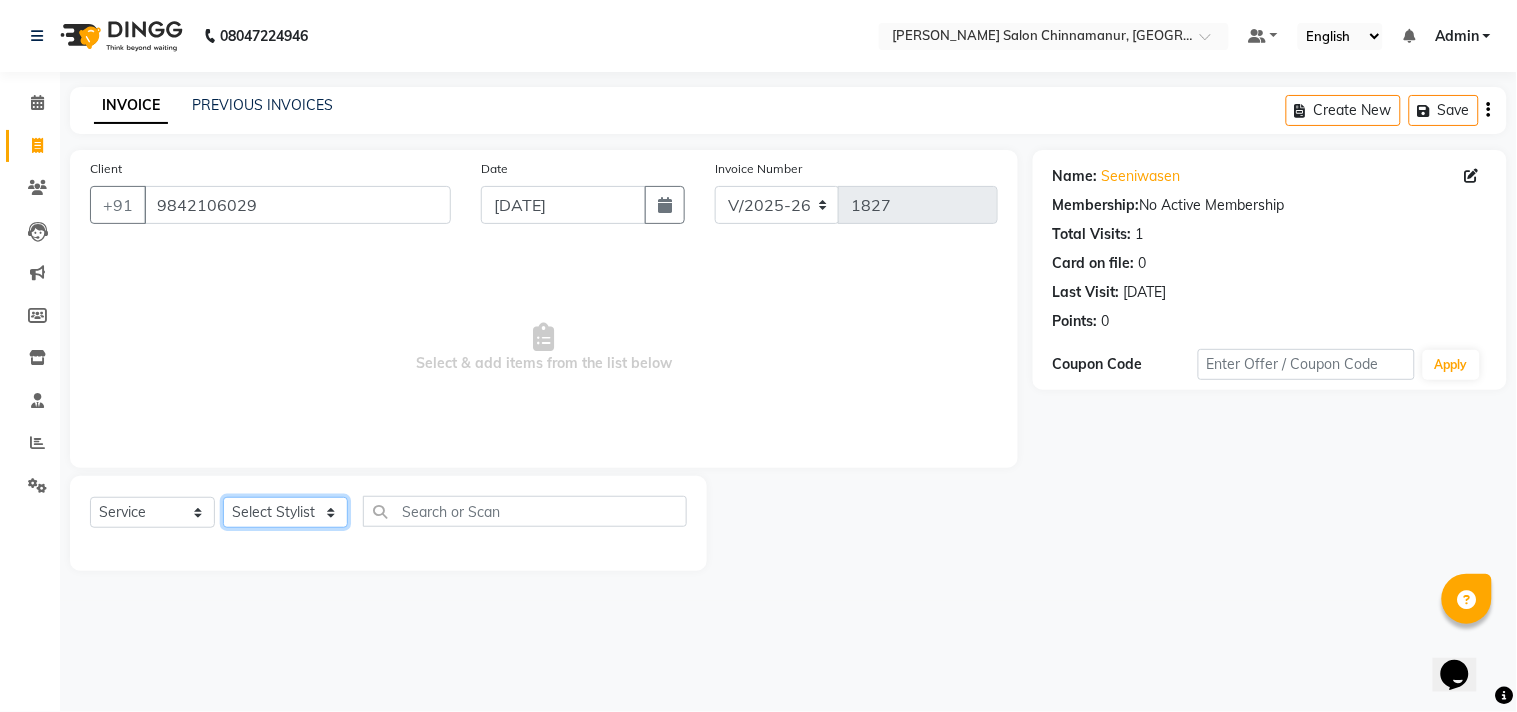 select on "85800" 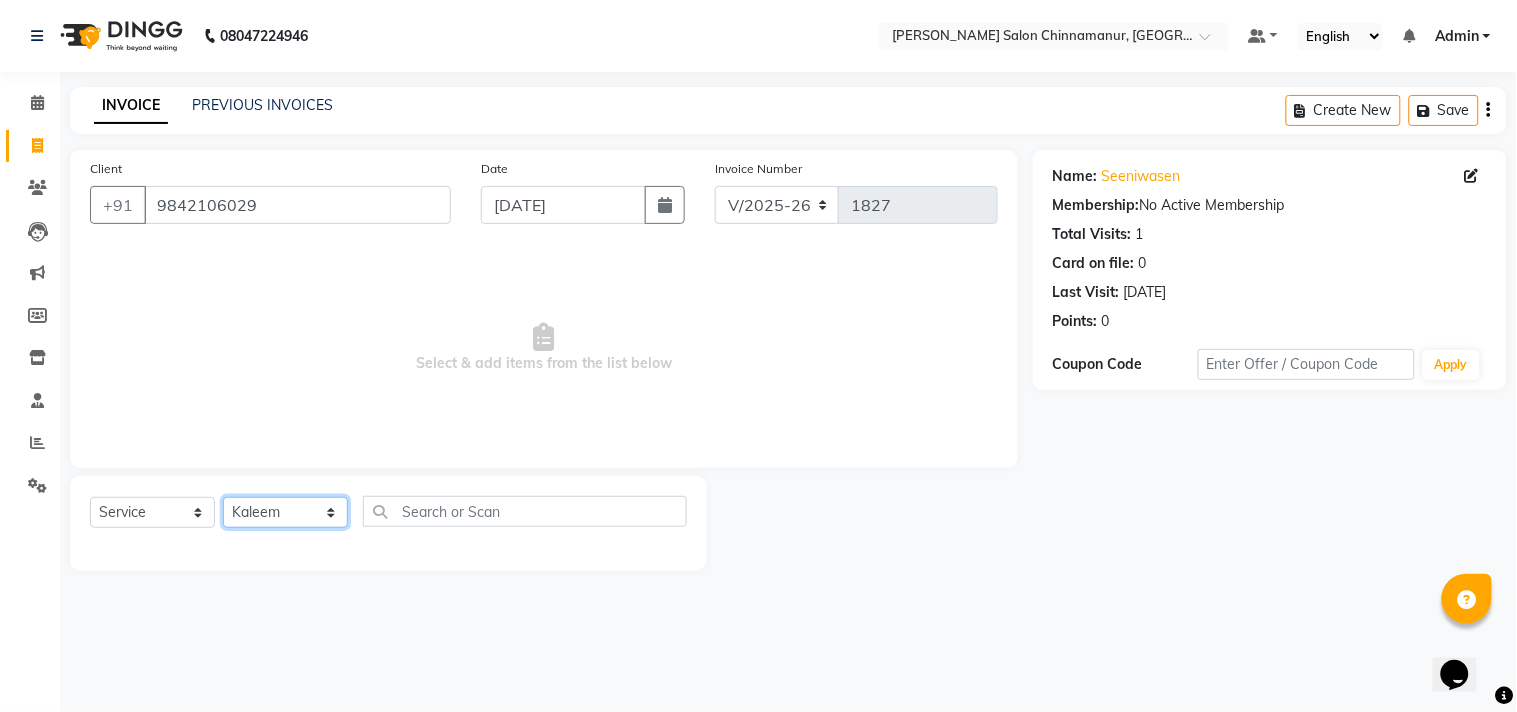 click on "Select Stylist Admin Atif [PERSON_NAME] [PERSON_NAME] [PERSON_NAME] [PERSON_NAME]" 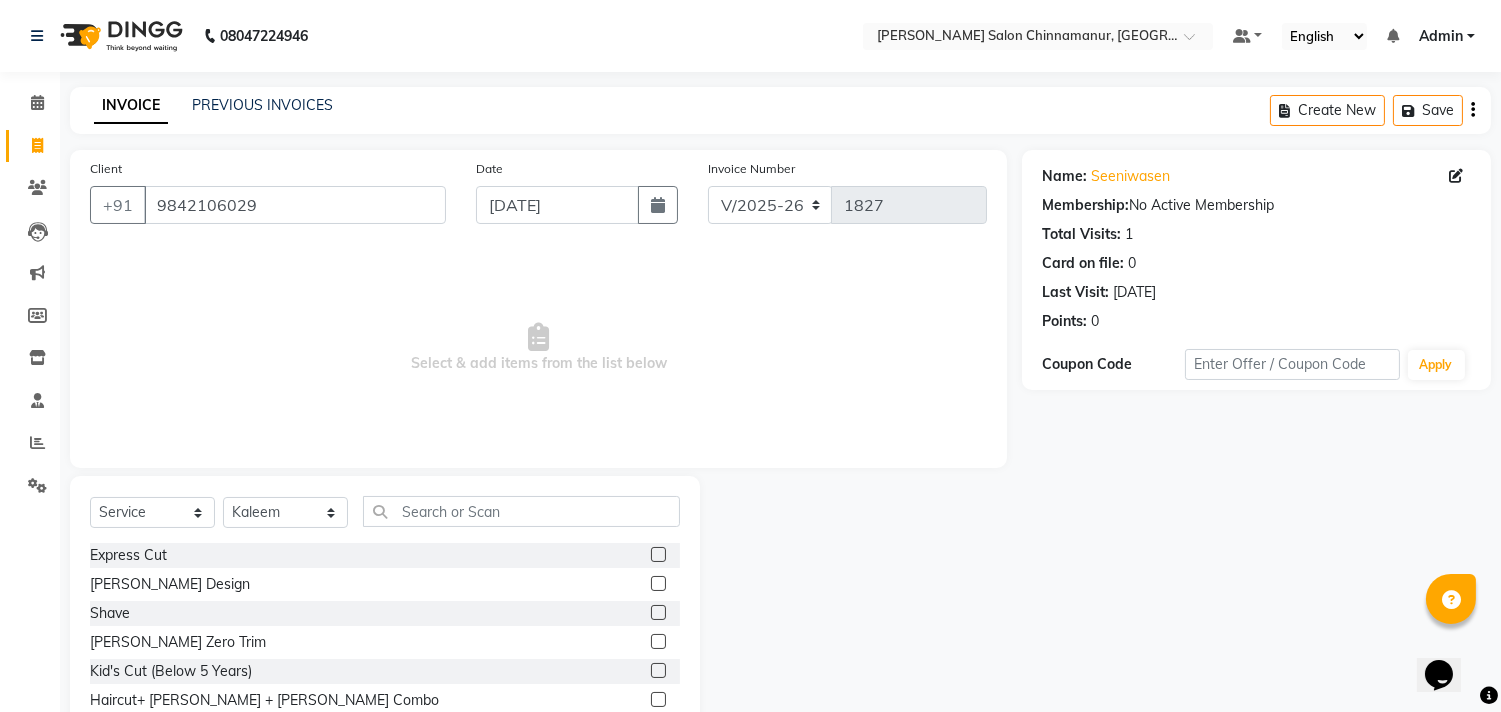 click 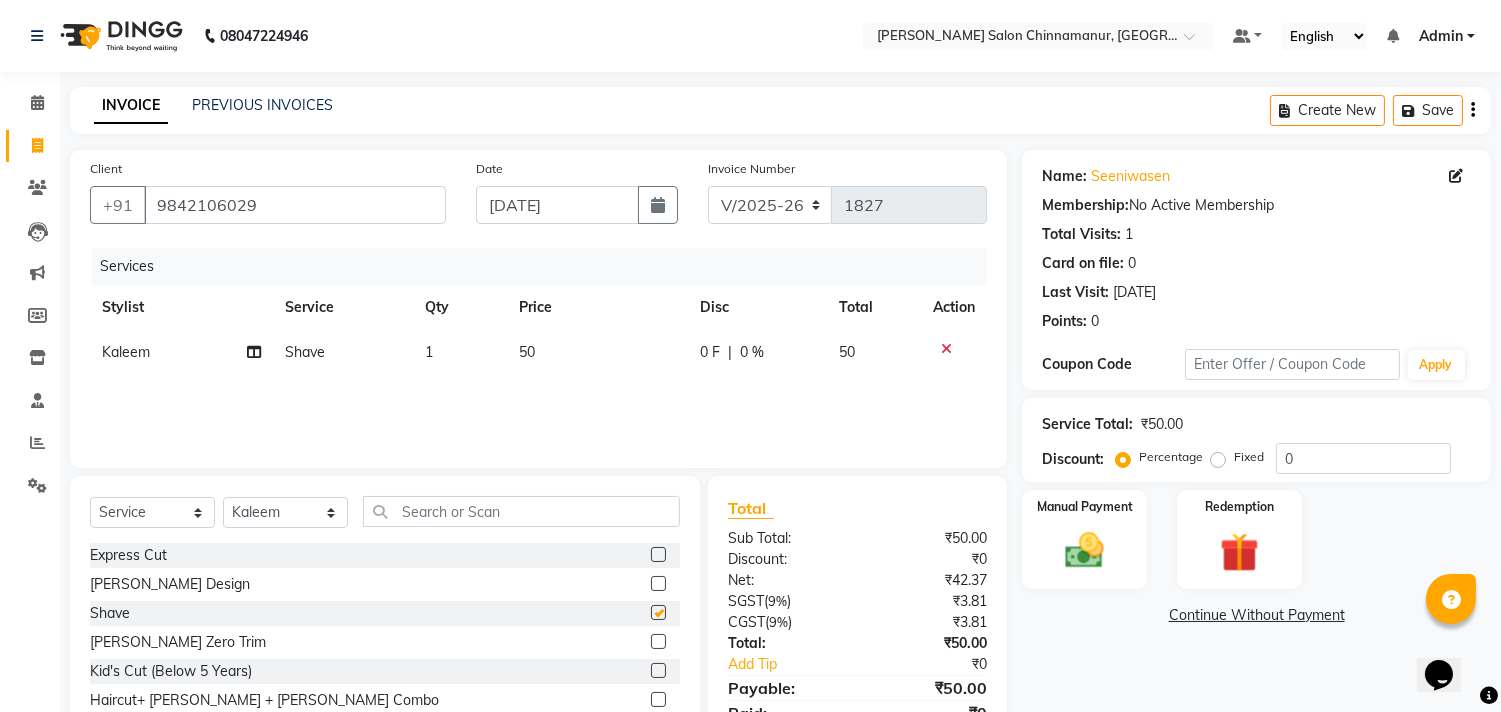 checkbox on "false" 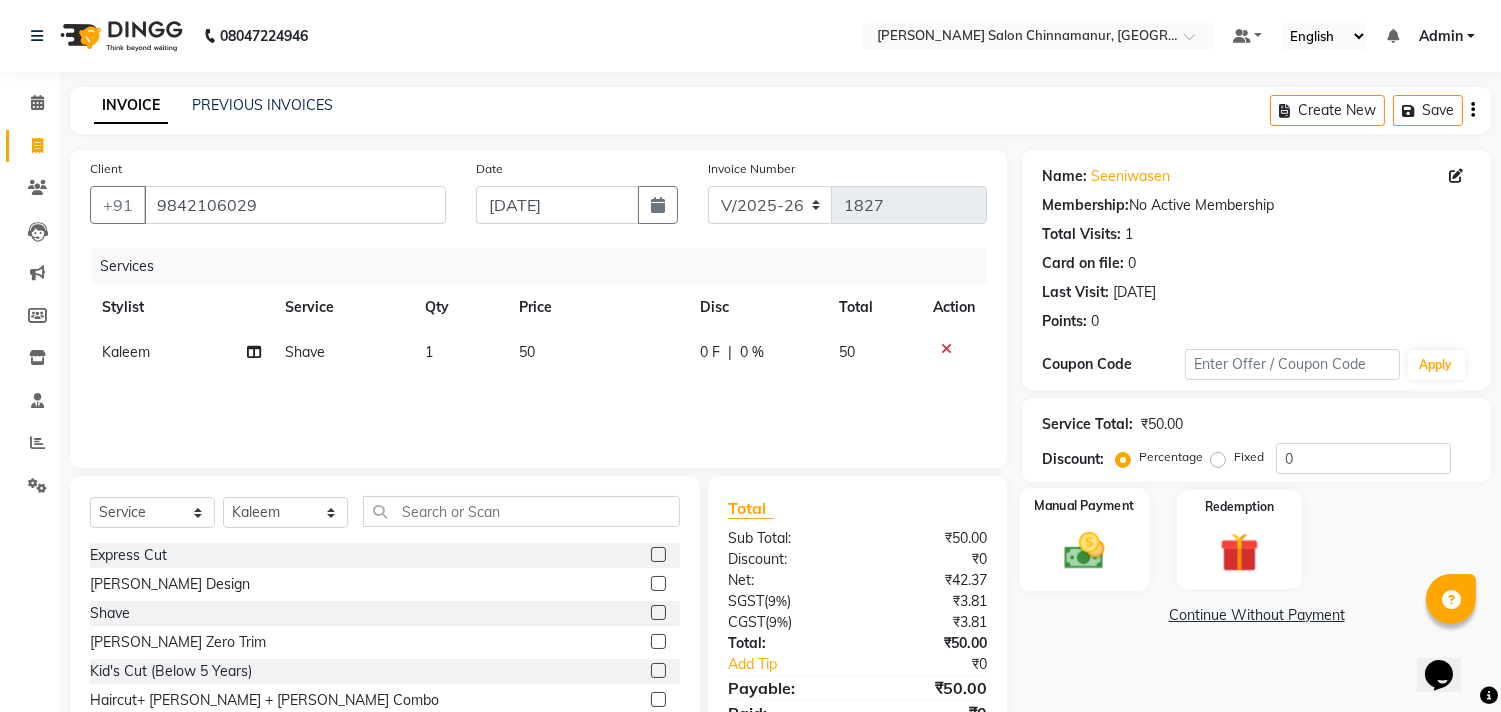 click on "Manual Payment" 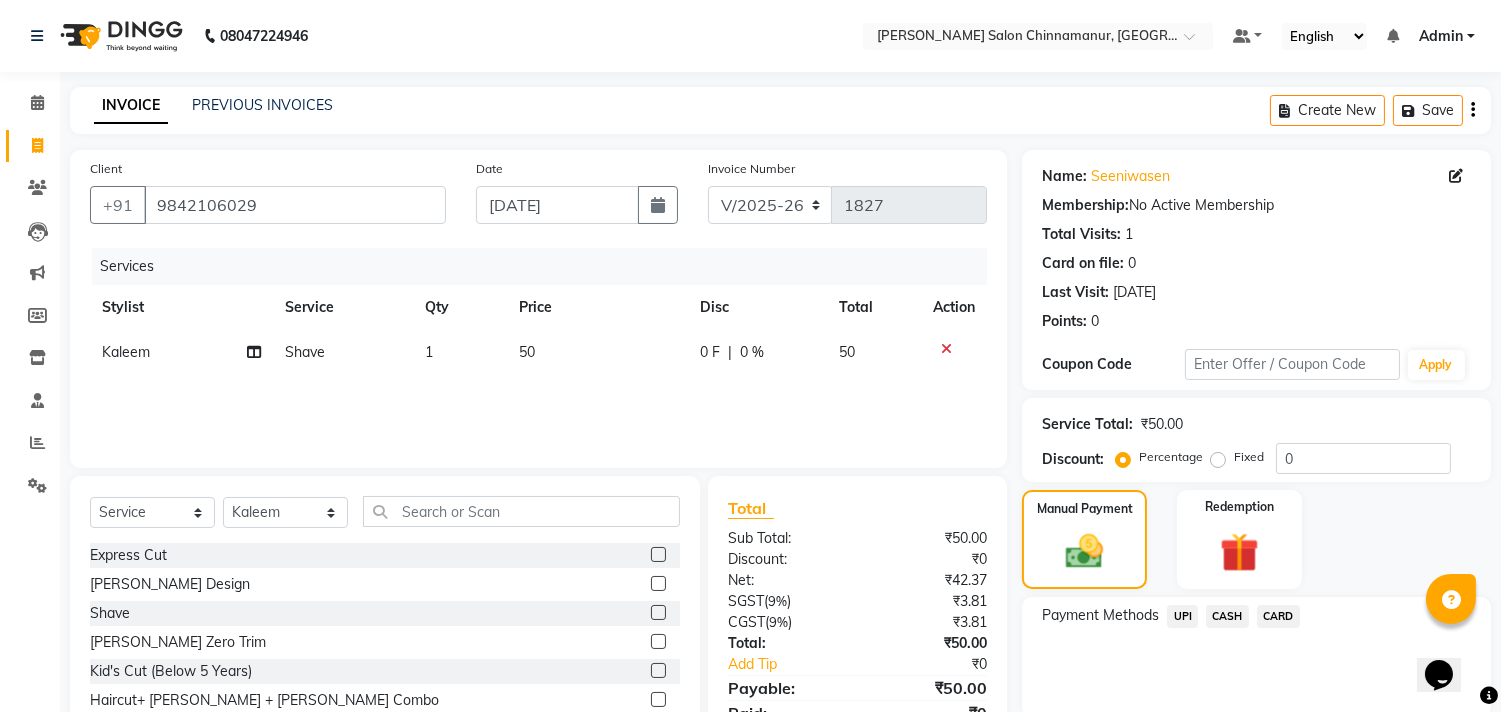 click on "CASH" 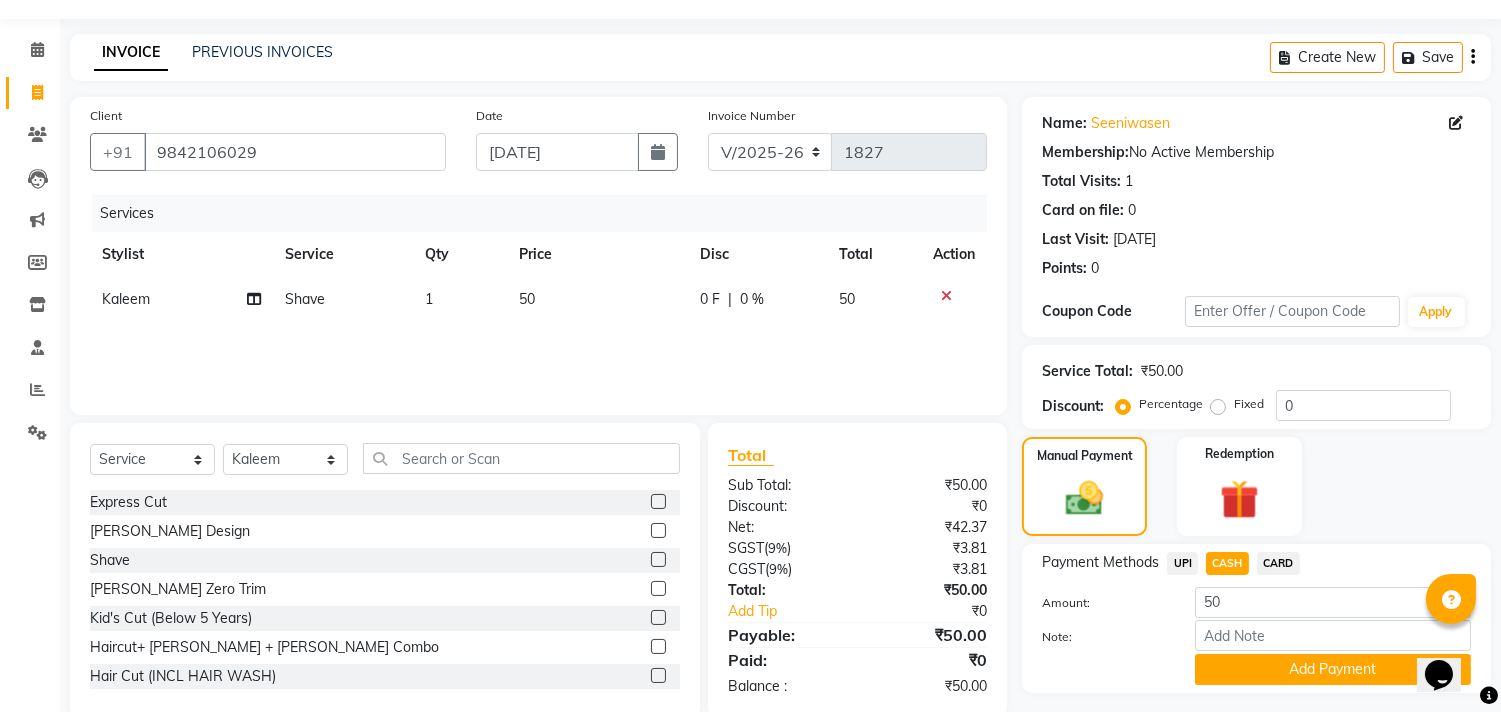 scroll, scrollTop: 104, scrollLeft: 0, axis: vertical 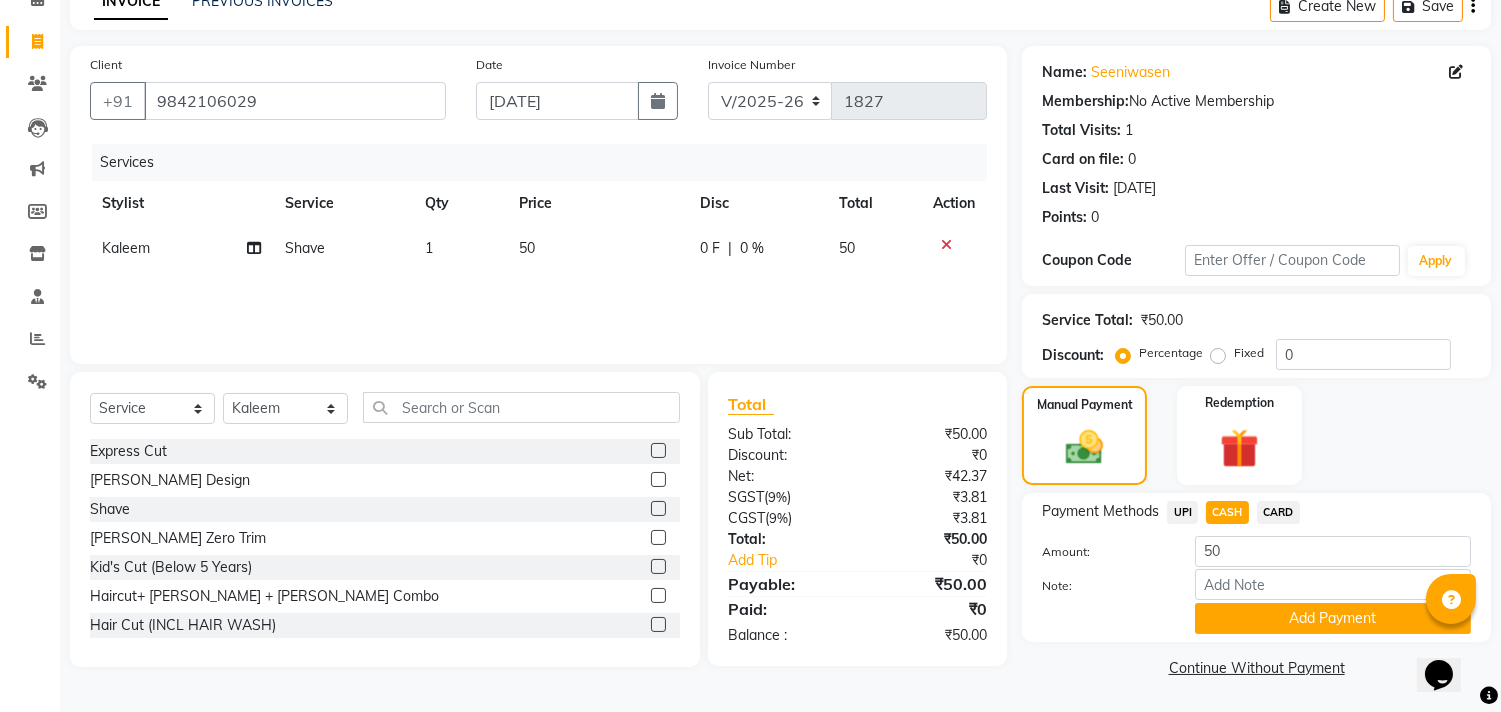 click on "Add Payment" 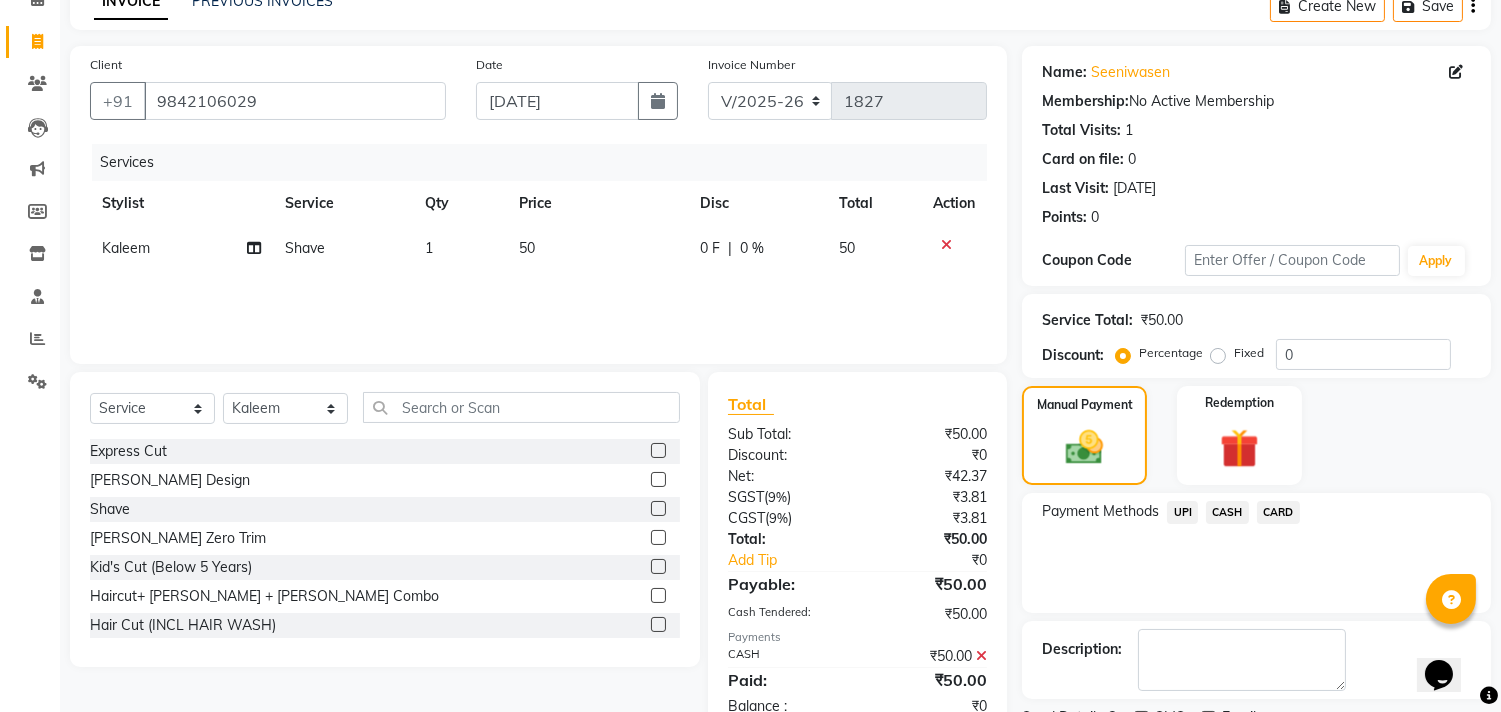scroll, scrollTop: 187, scrollLeft: 0, axis: vertical 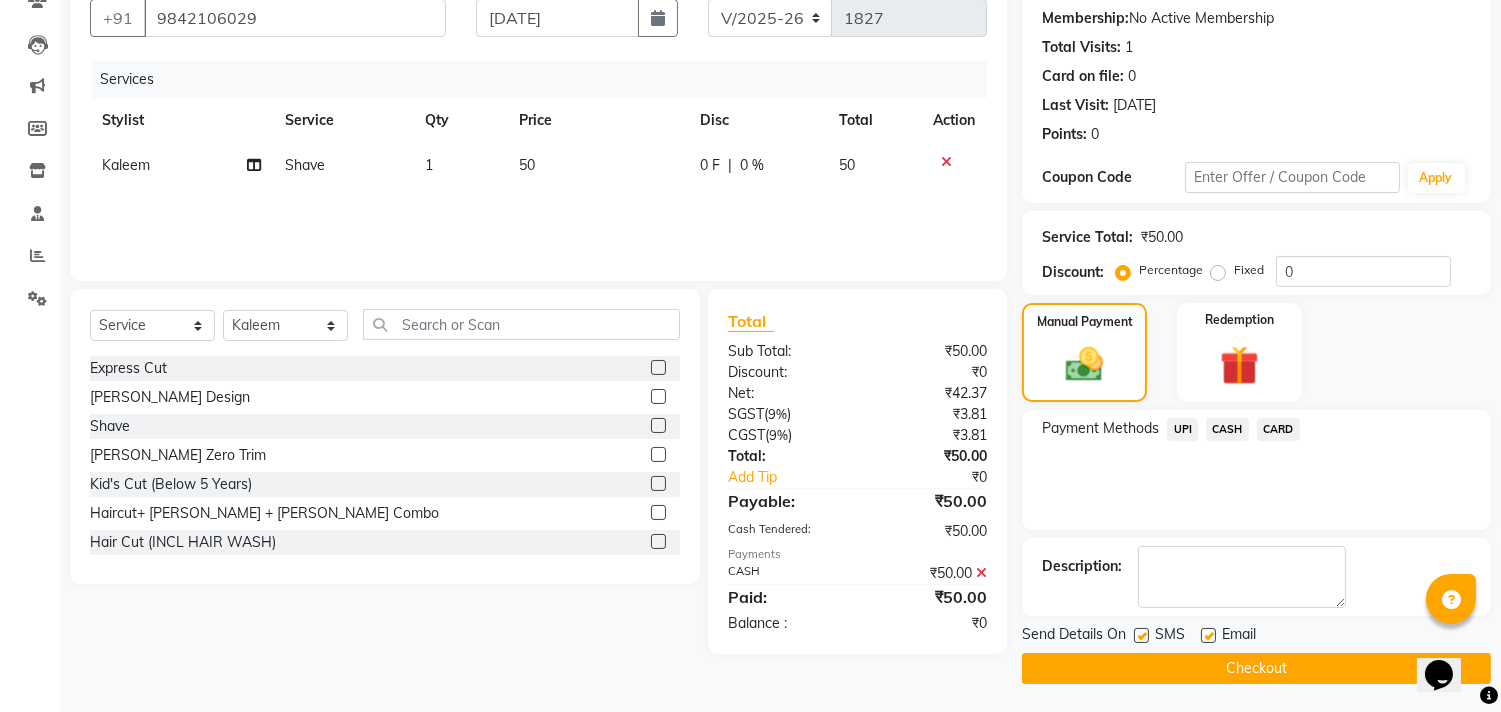 click on "Checkout" 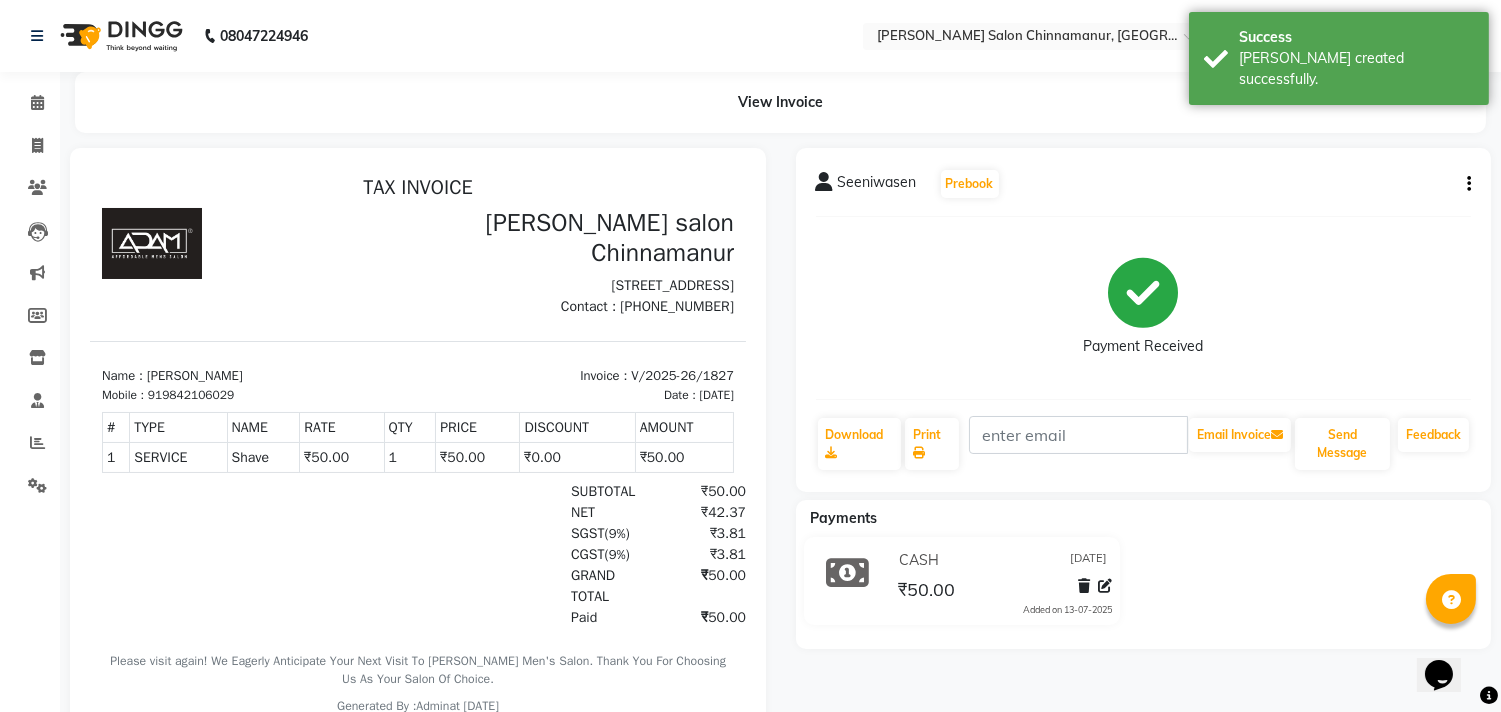 scroll, scrollTop: 0, scrollLeft: 0, axis: both 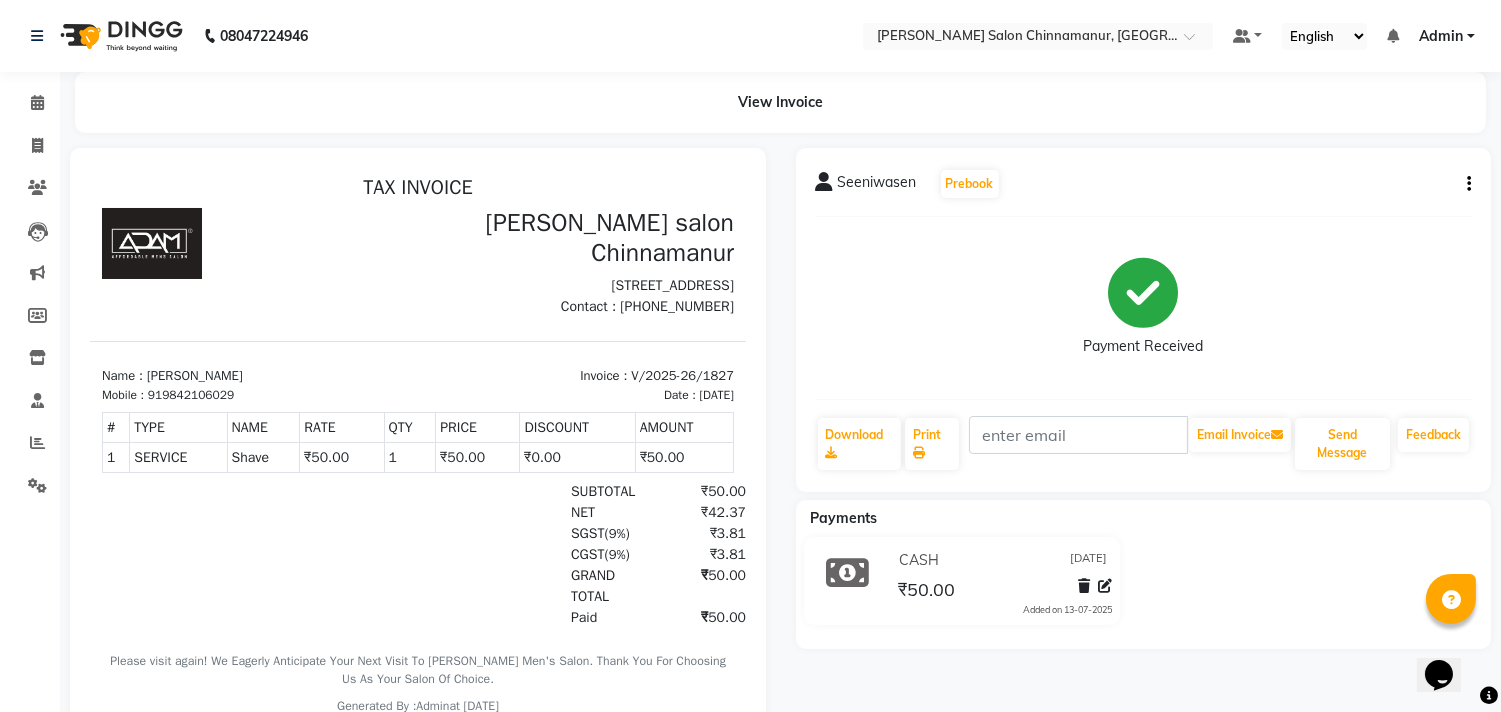 click on "Invoice" 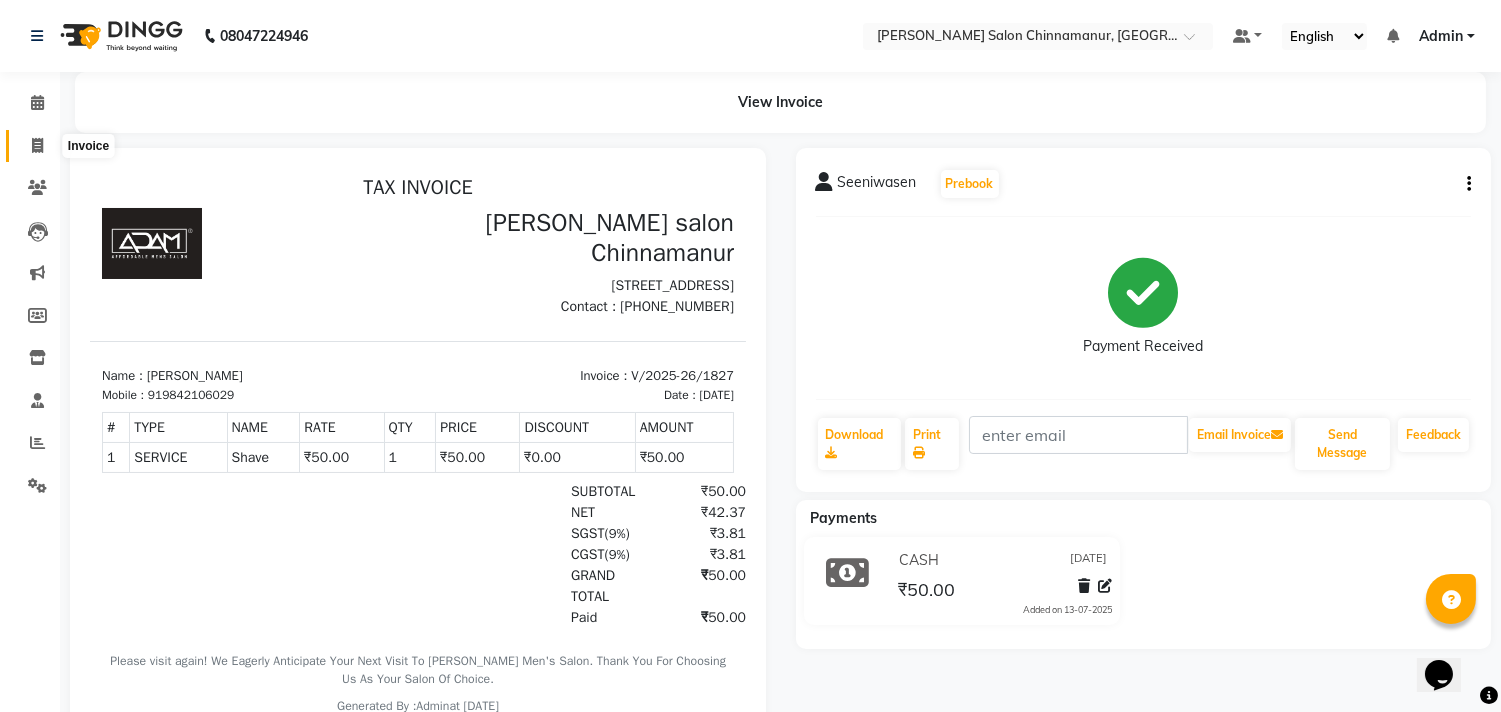 click 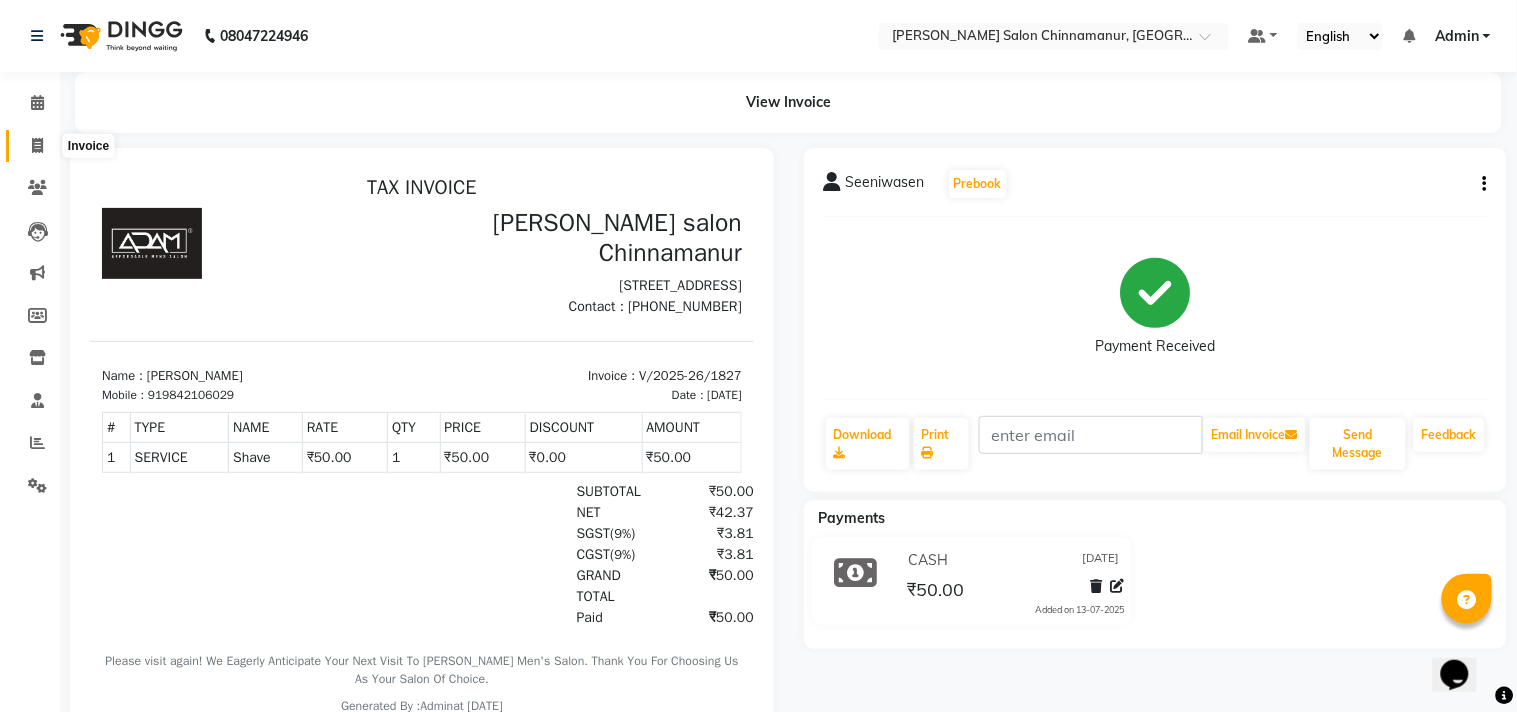 select on "8329" 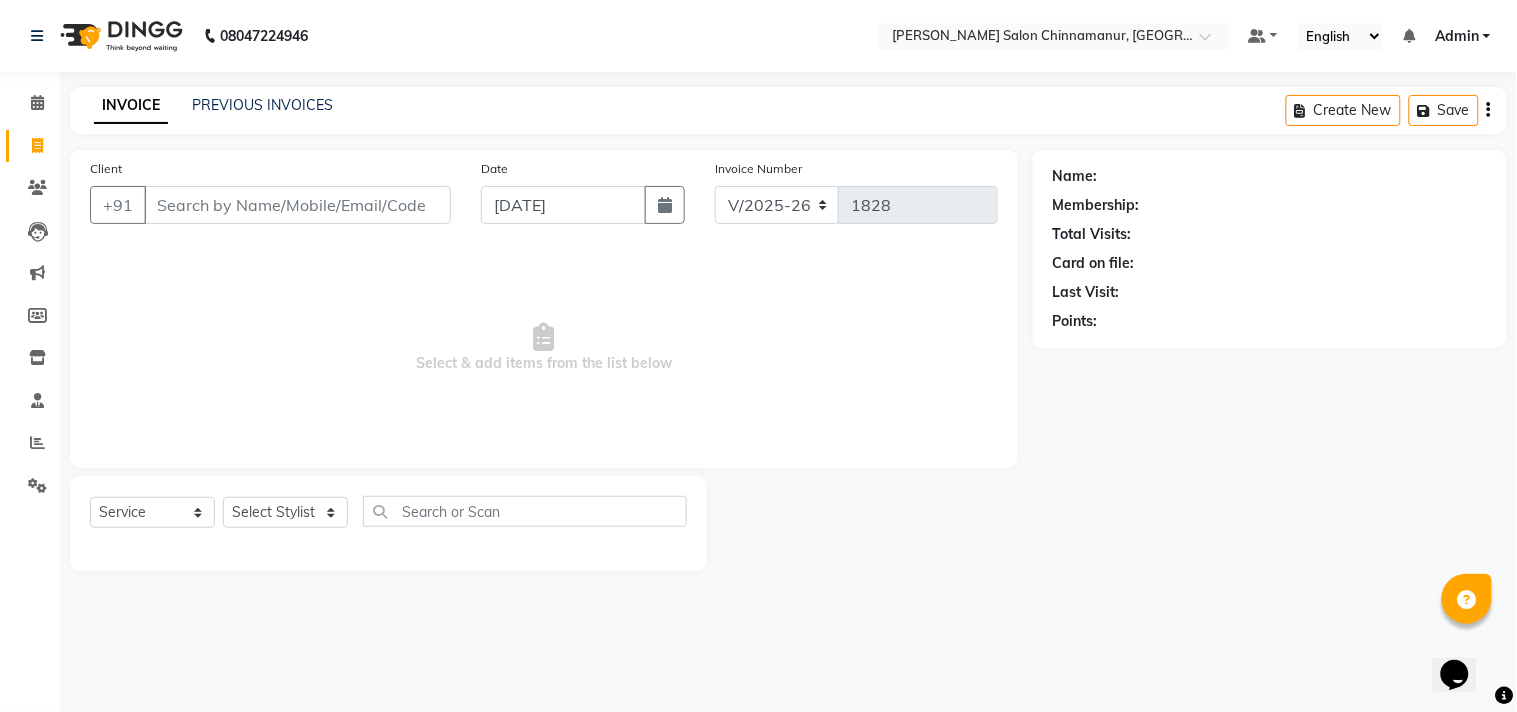 click on "Client" at bounding box center [297, 205] 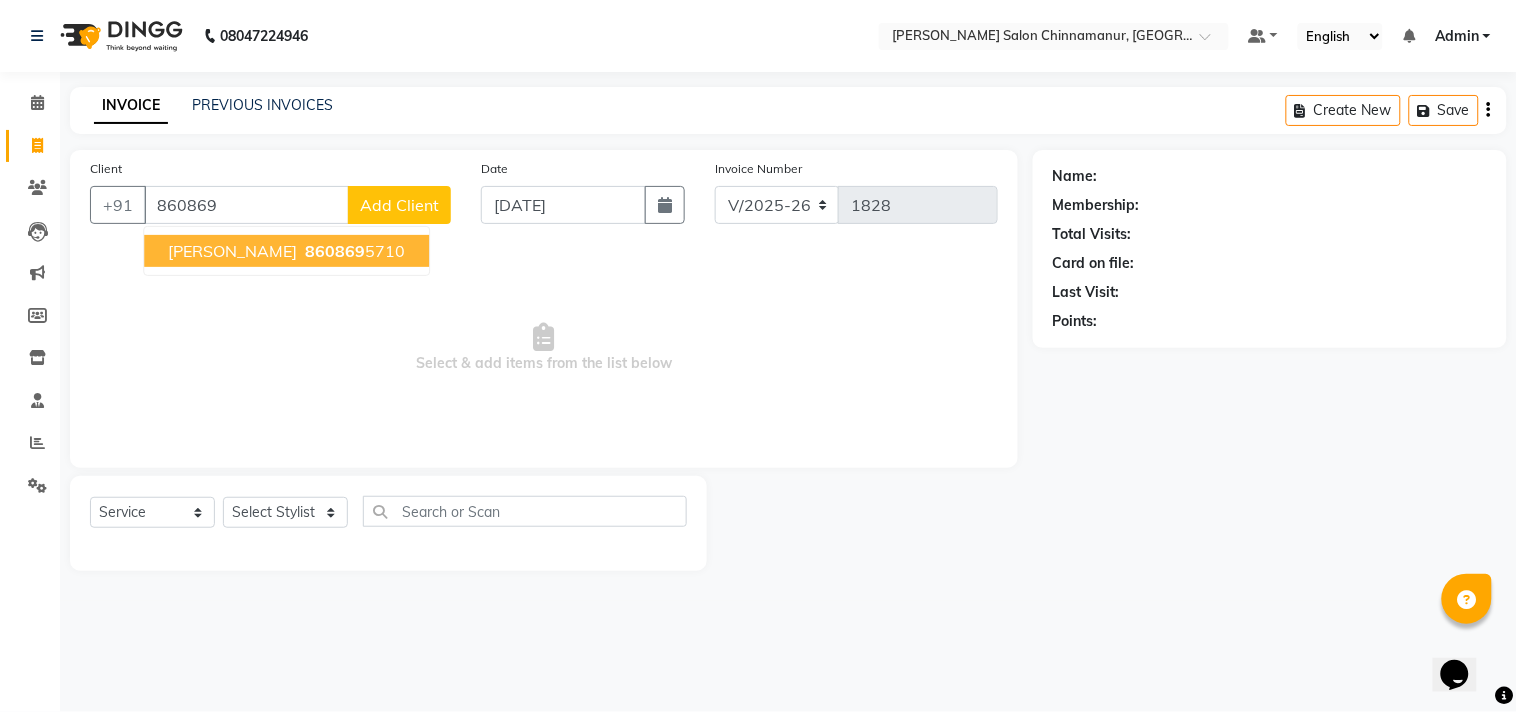 click on "Tharun   860869 5710" at bounding box center [286, 251] 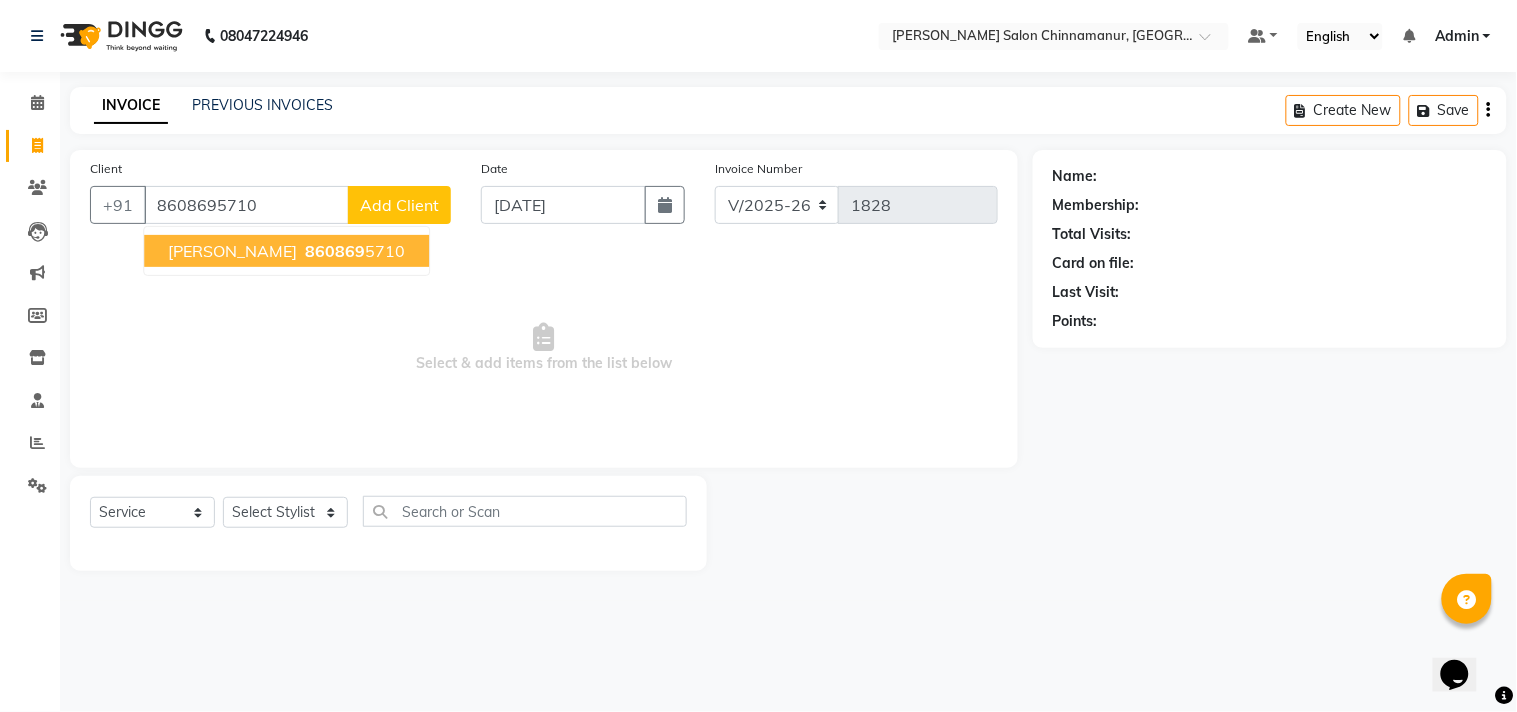type on "8608695710" 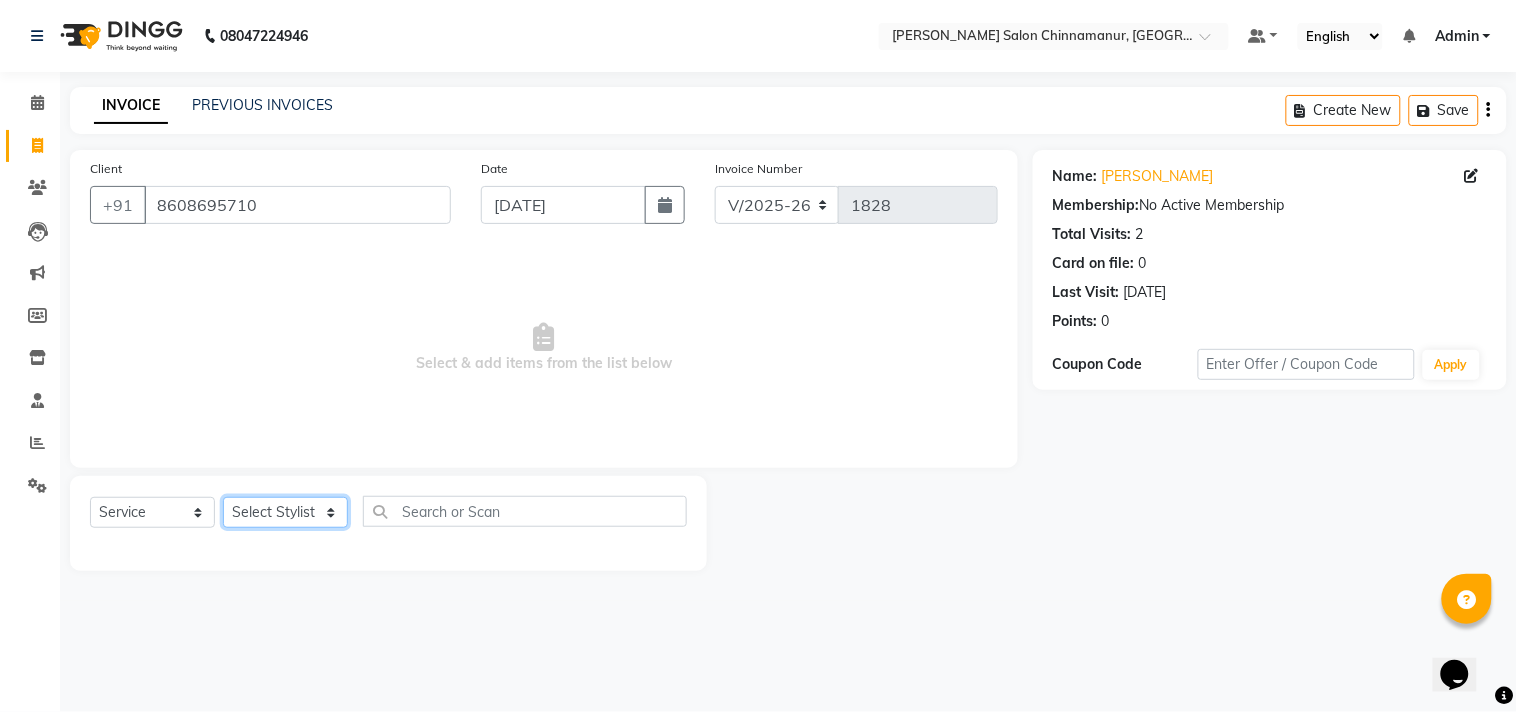 click on "Select Stylist Admin Atif [PERSON_NAME] [PERSON_NAME] [PERSON_NAME] [PERSON_NAME]" 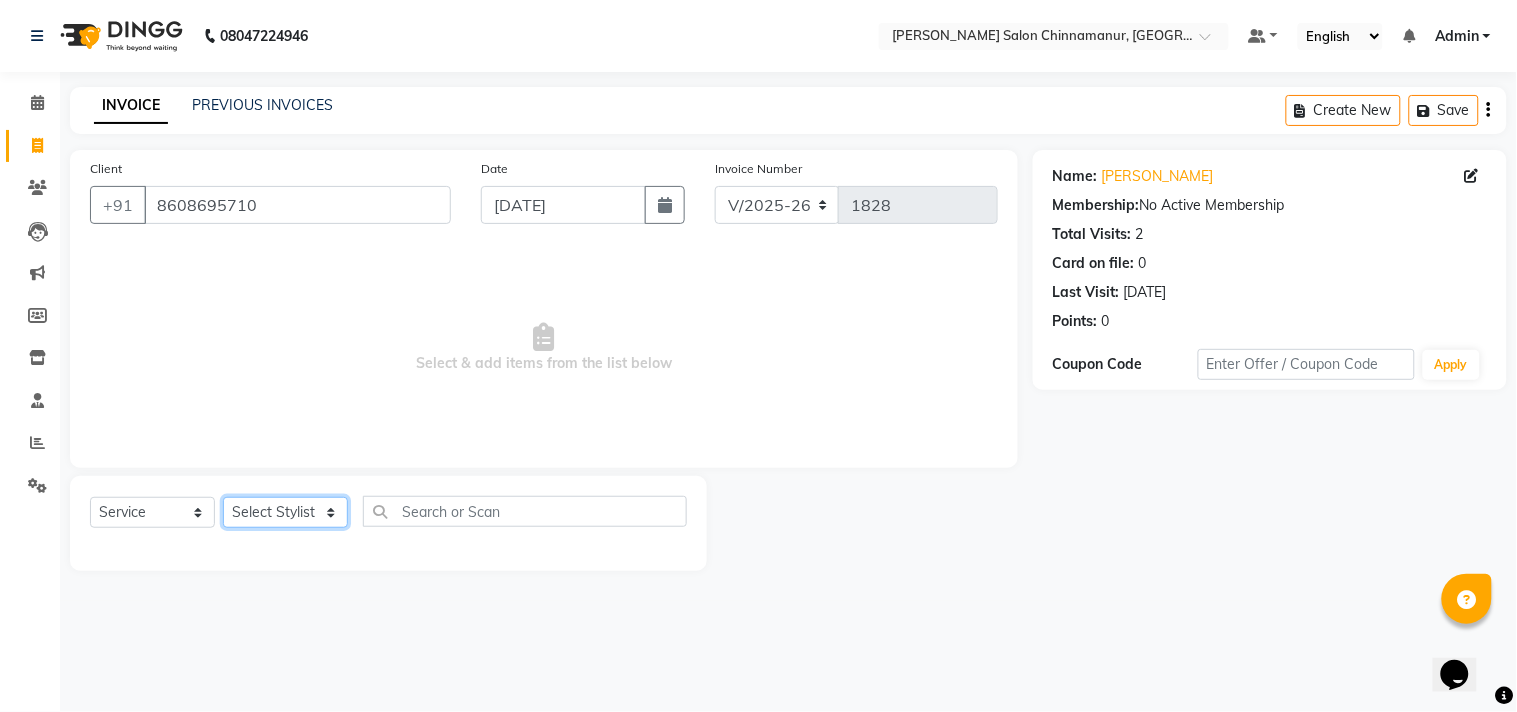 select on "85802" 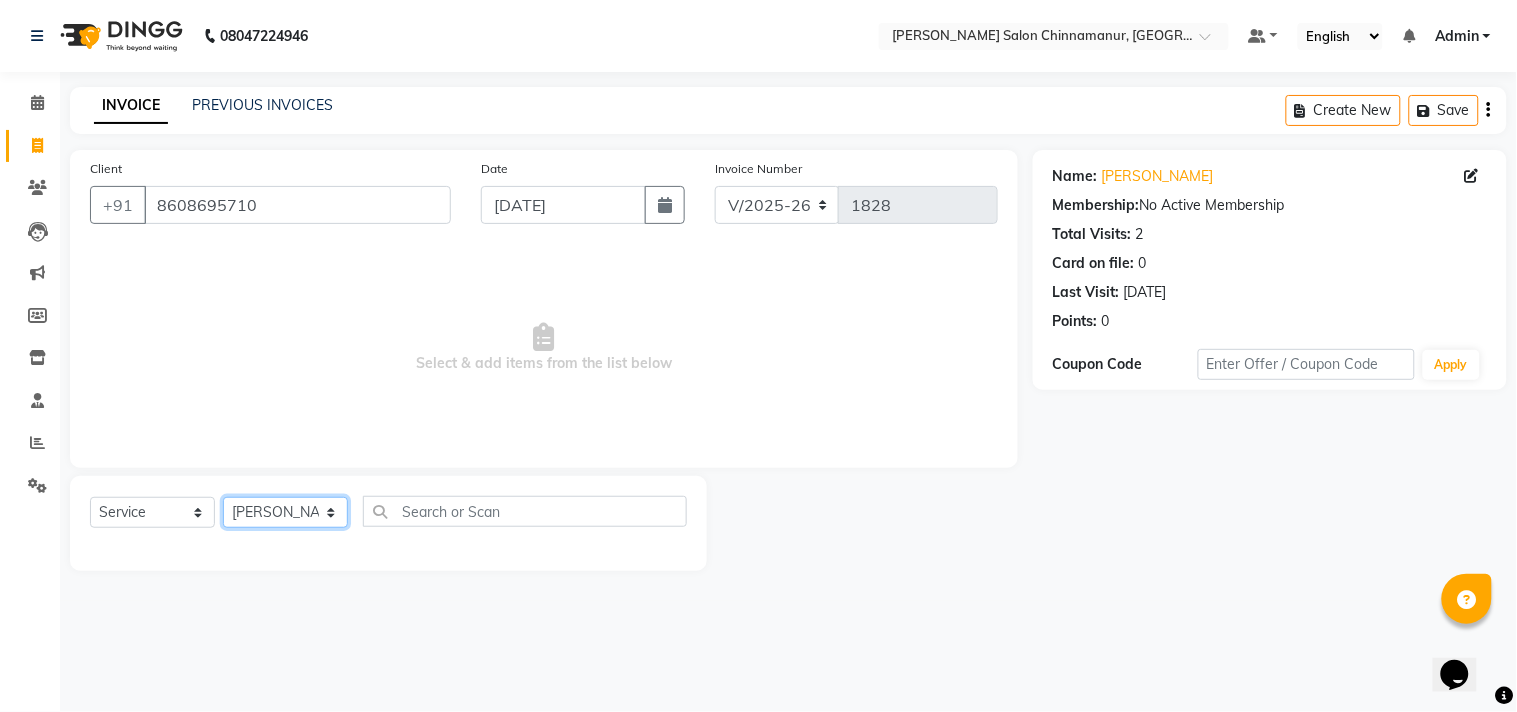 click on "Select Stylist Admin Atif [PERSON_NAME] [PERSON_NAME] [PERSON_NAME] [PERSON_NAME]" 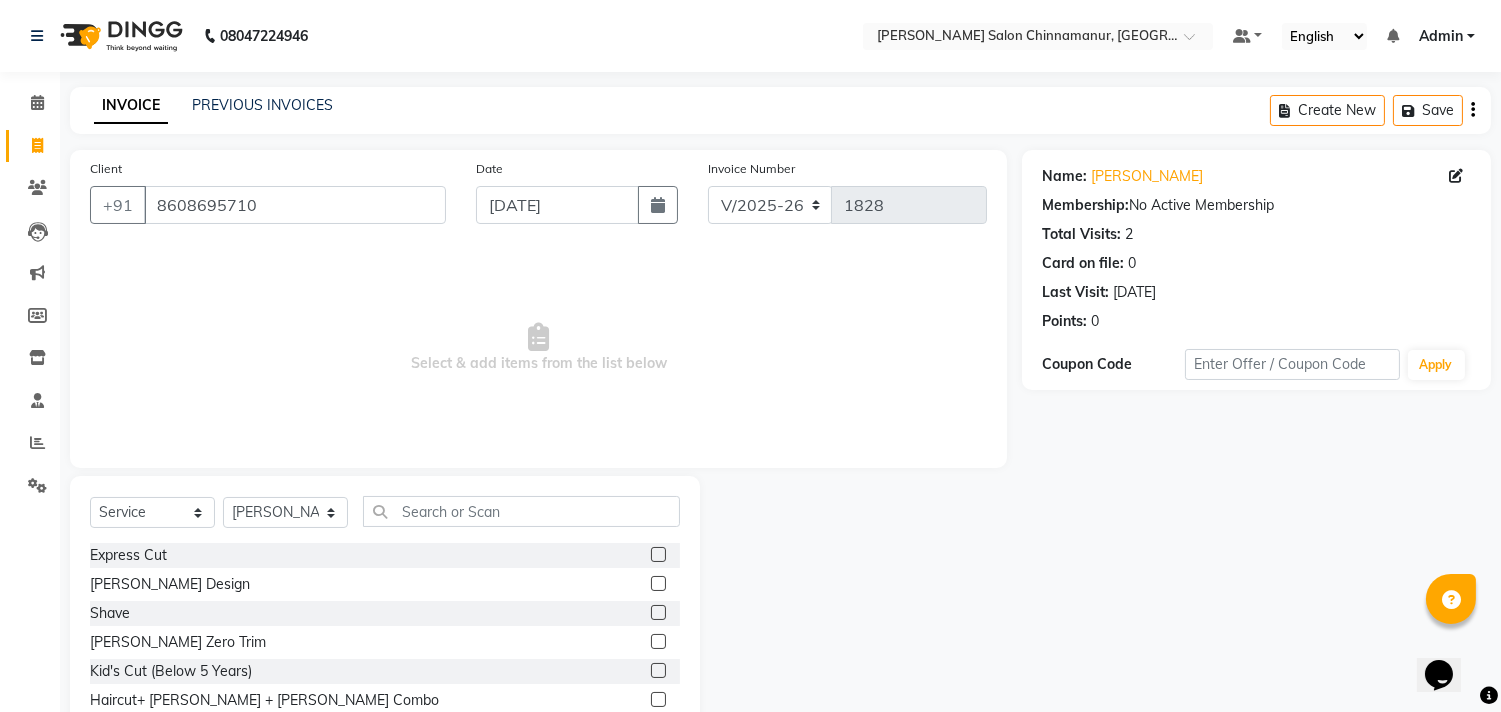 click 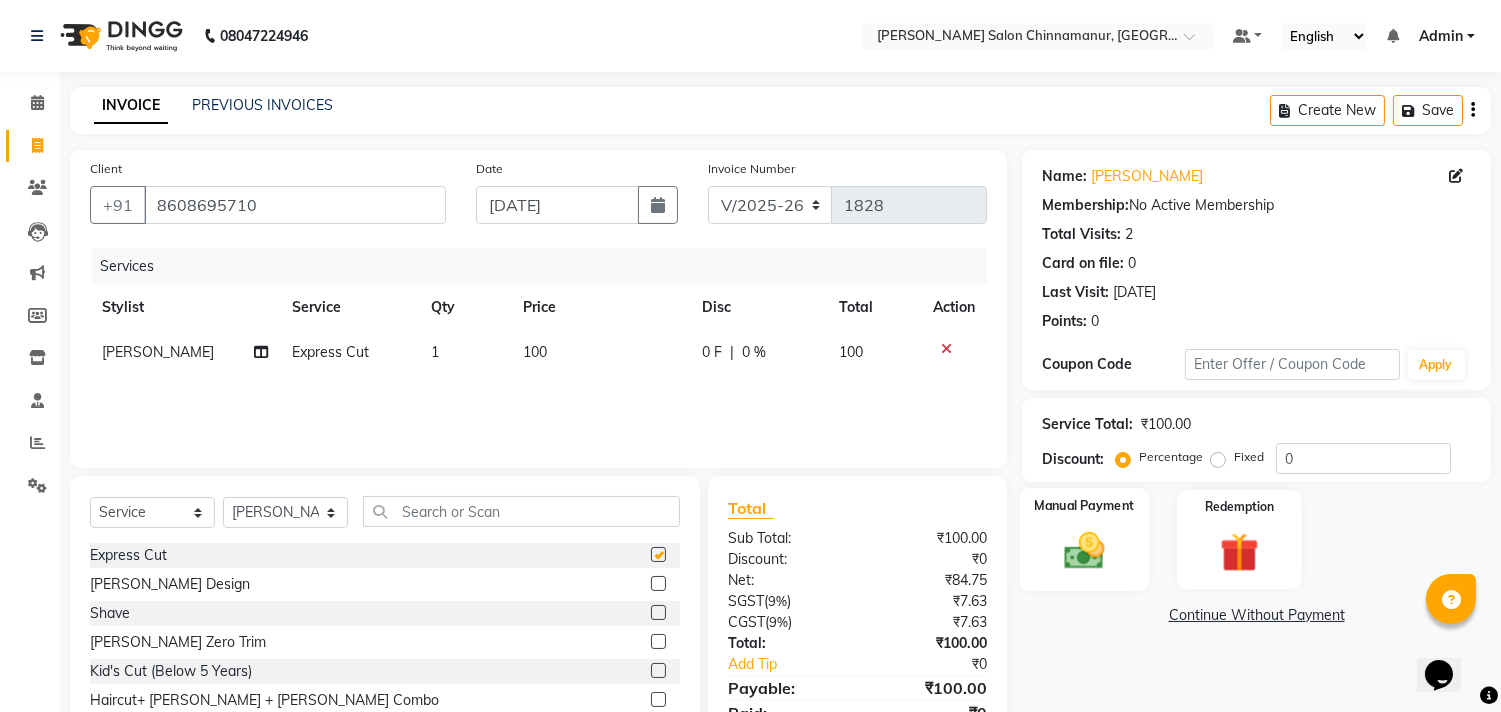 checkbox on "false" 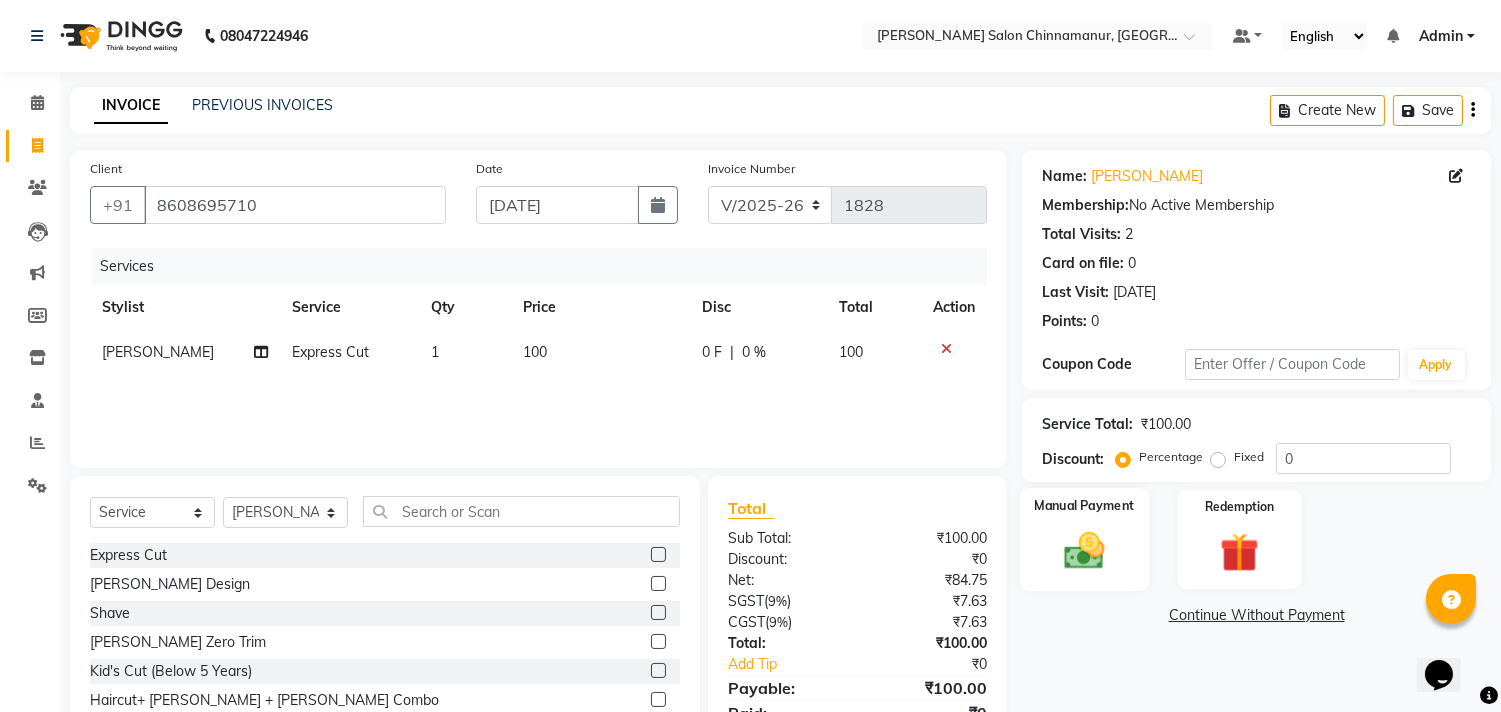 click on "Manual Payment" 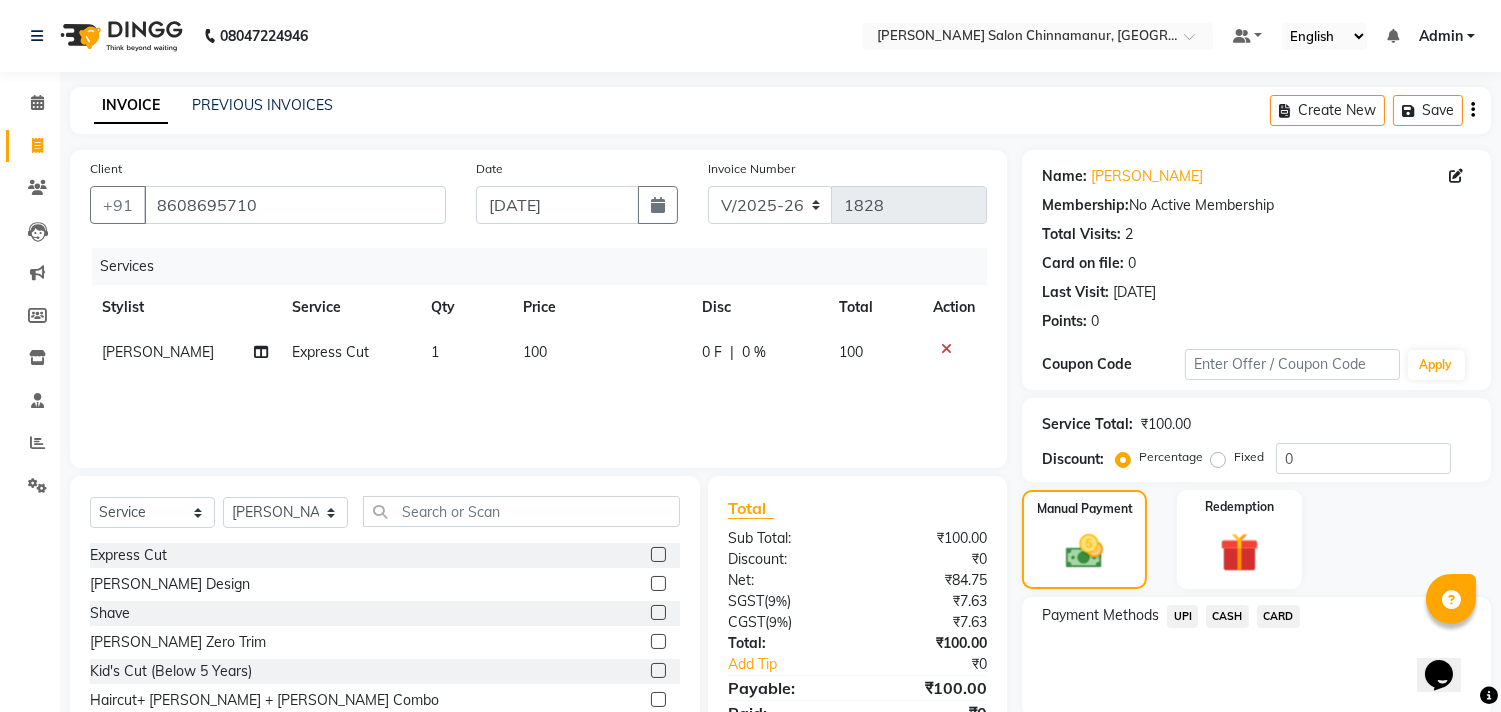 click on "CASH" 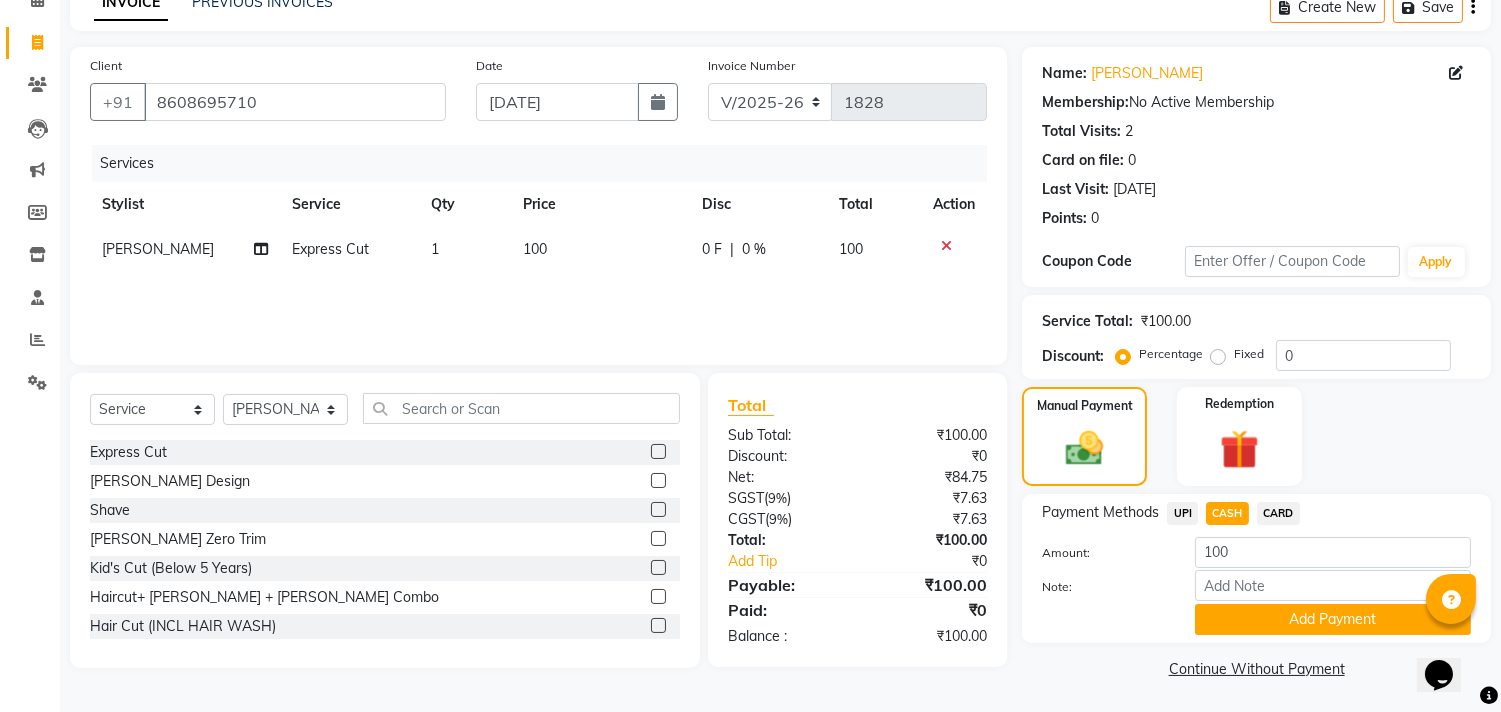 scroll, scrollTop: 104, scrollLeft: 0, axis: vertical 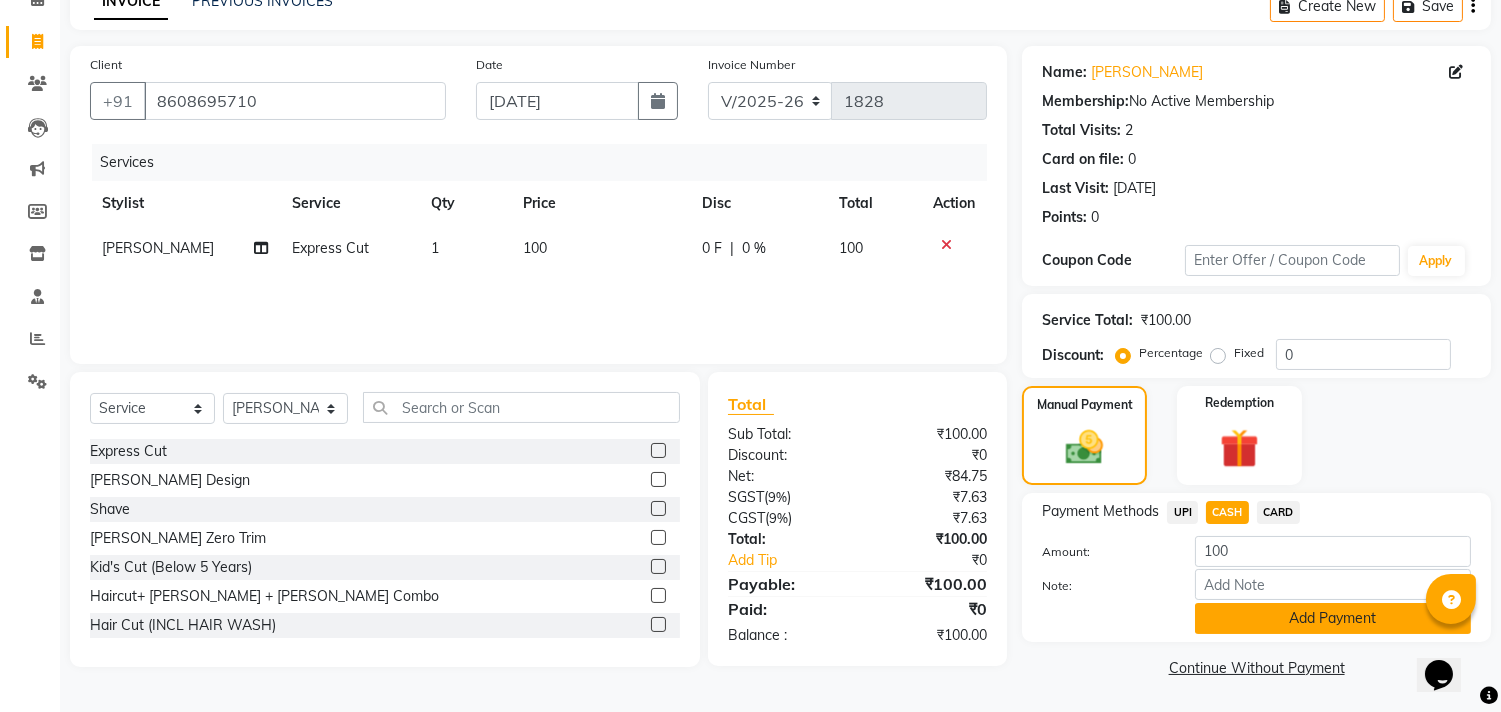 click on "Add Payment" 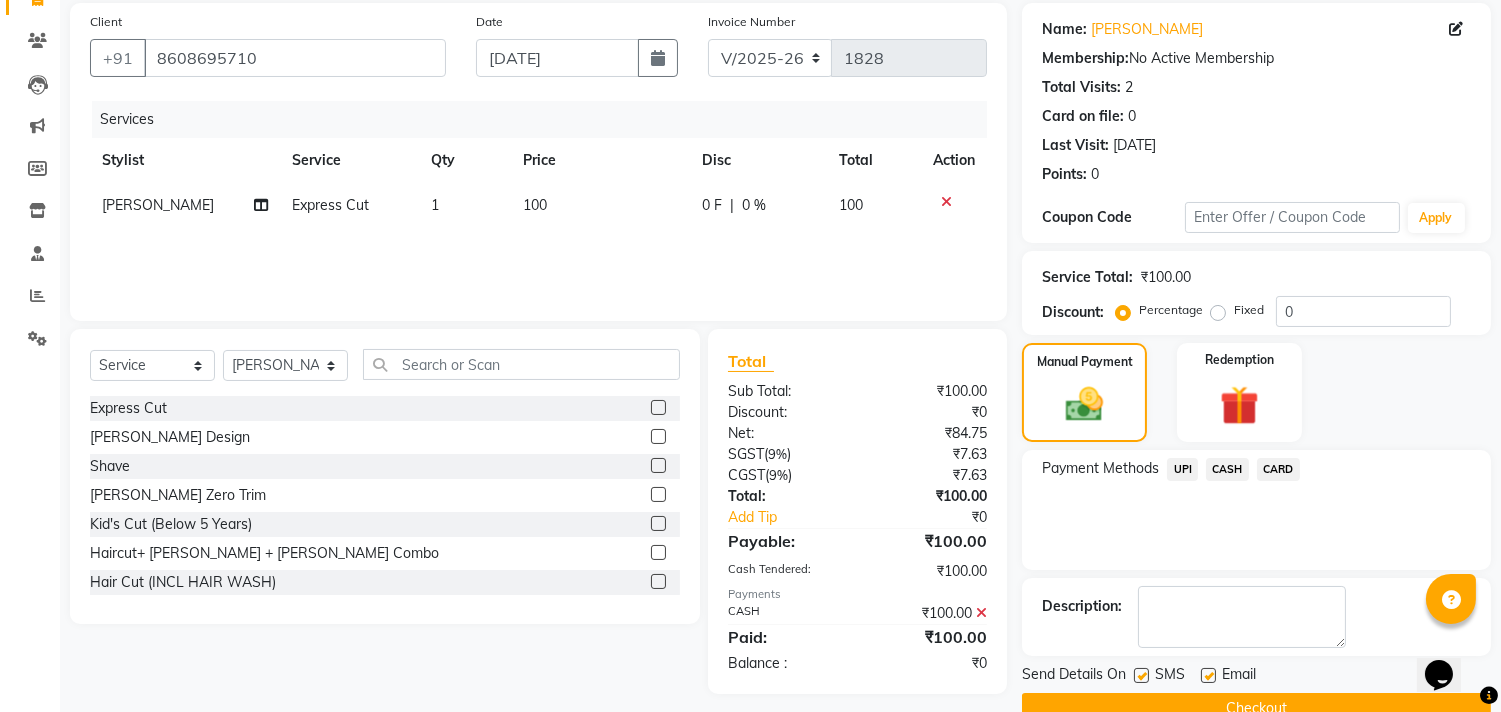 scroll, scrollTop: 187, scrollLeft: 0, axis: vertical 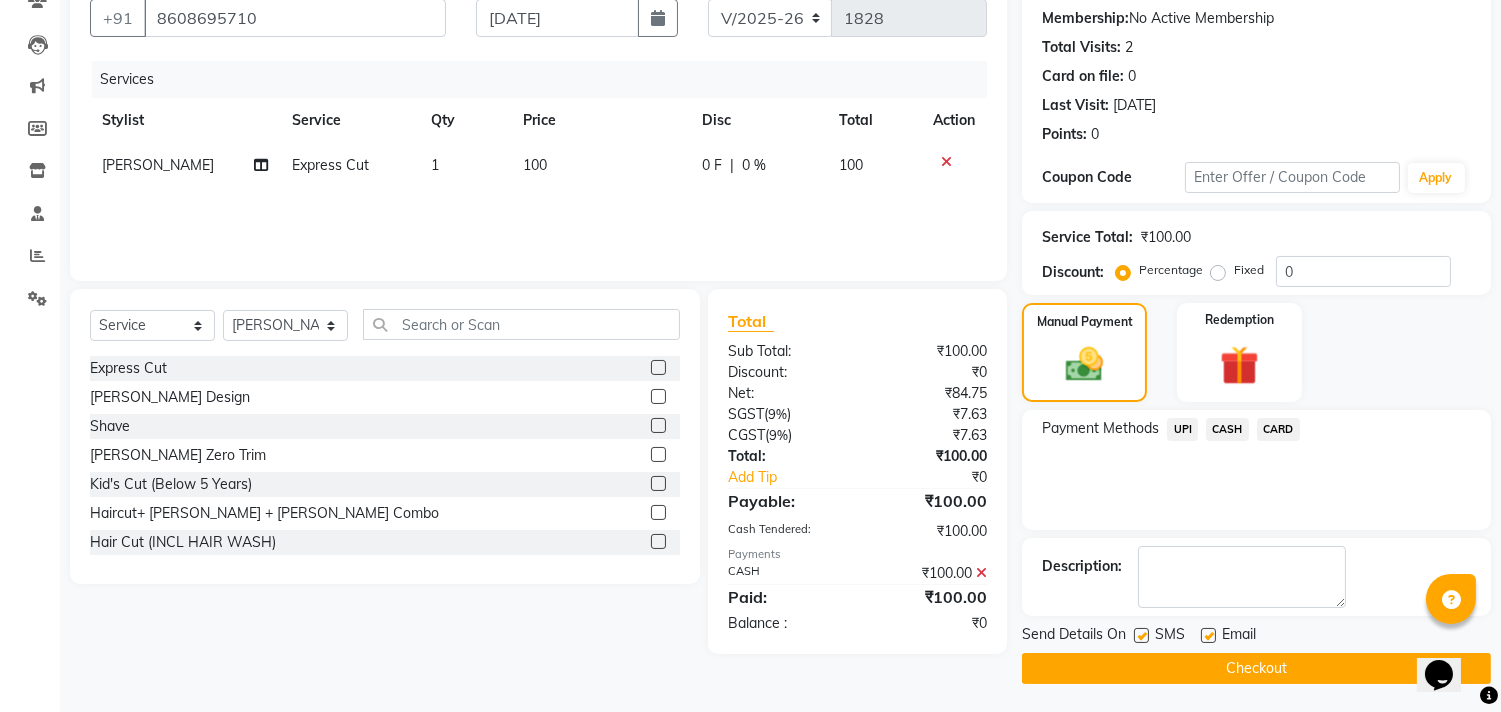 click on "Checkout" 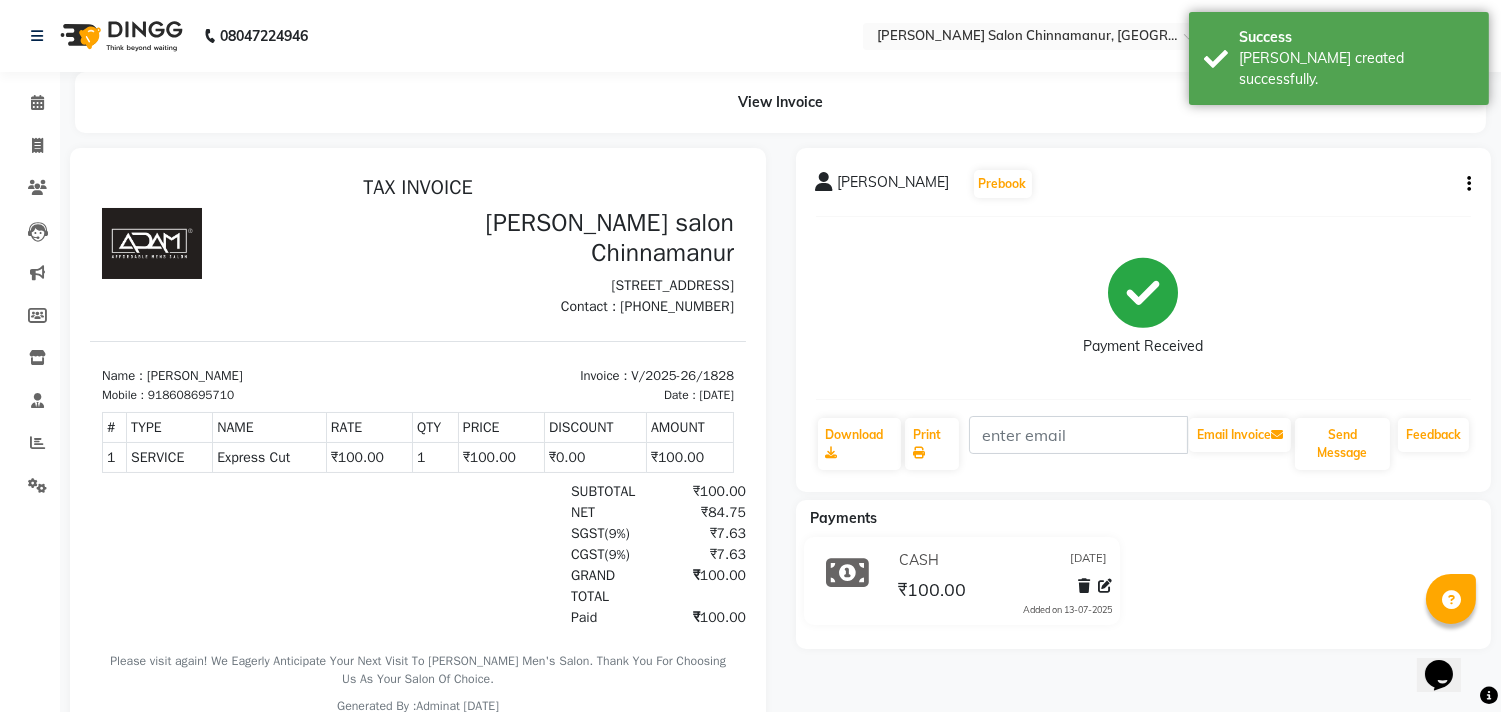 scroll, scrollTop: 0, scrollLeft: 0, axis: both 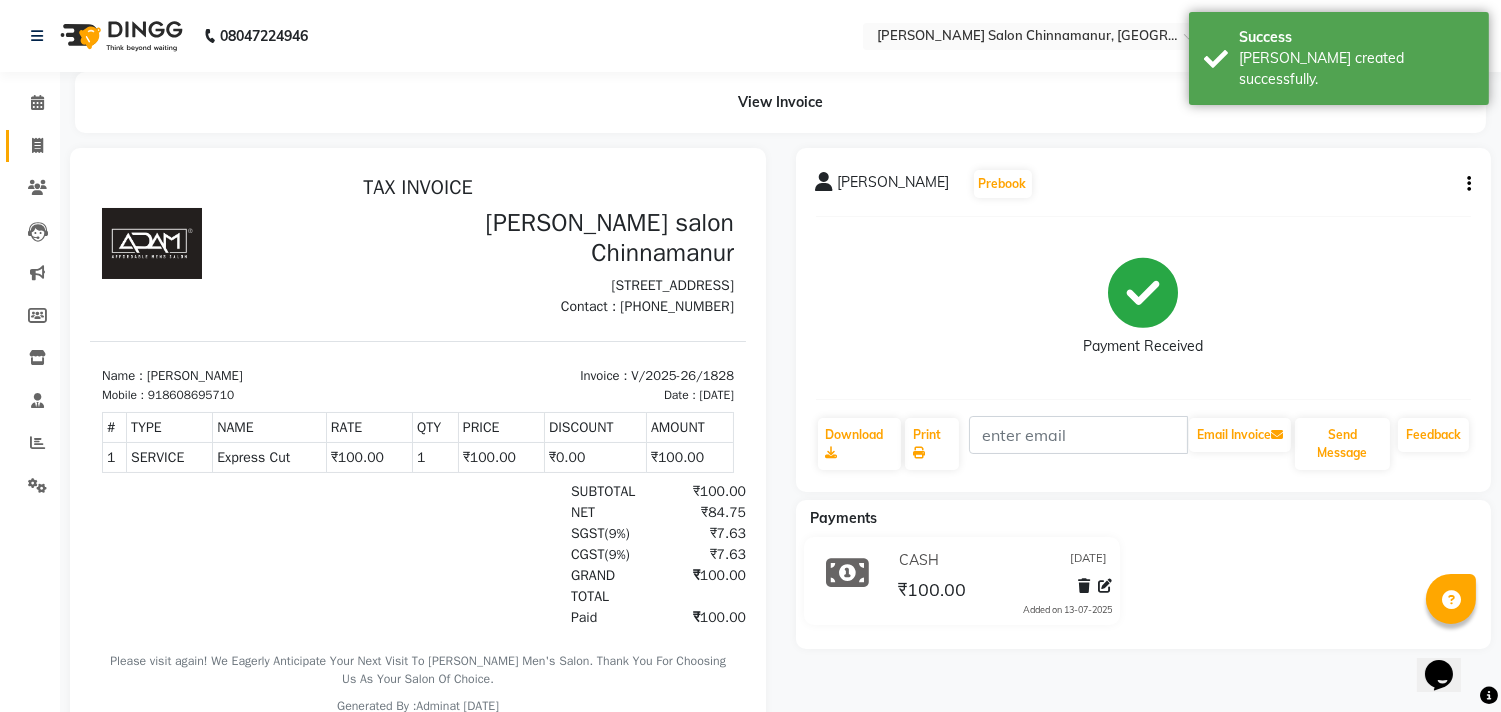 click on "Invoice" 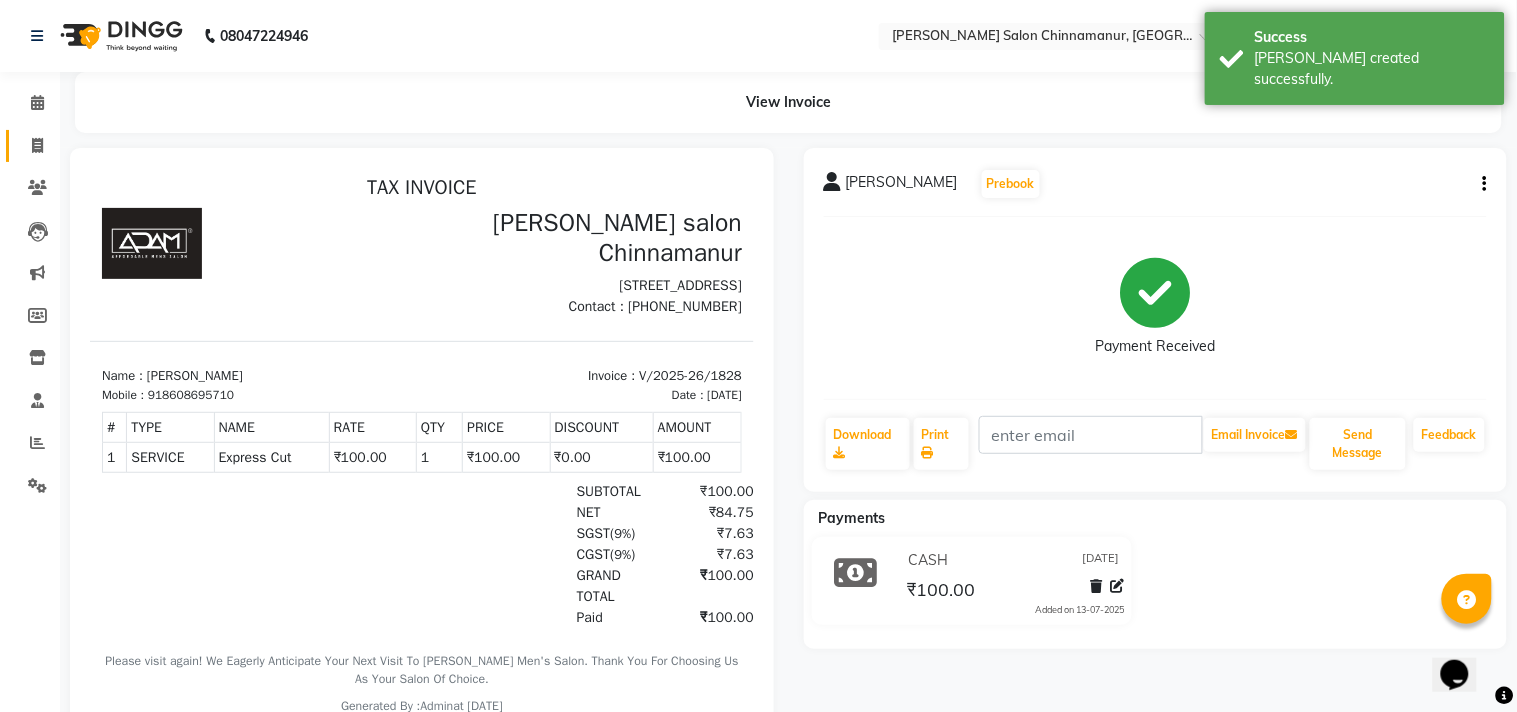 select on "service" 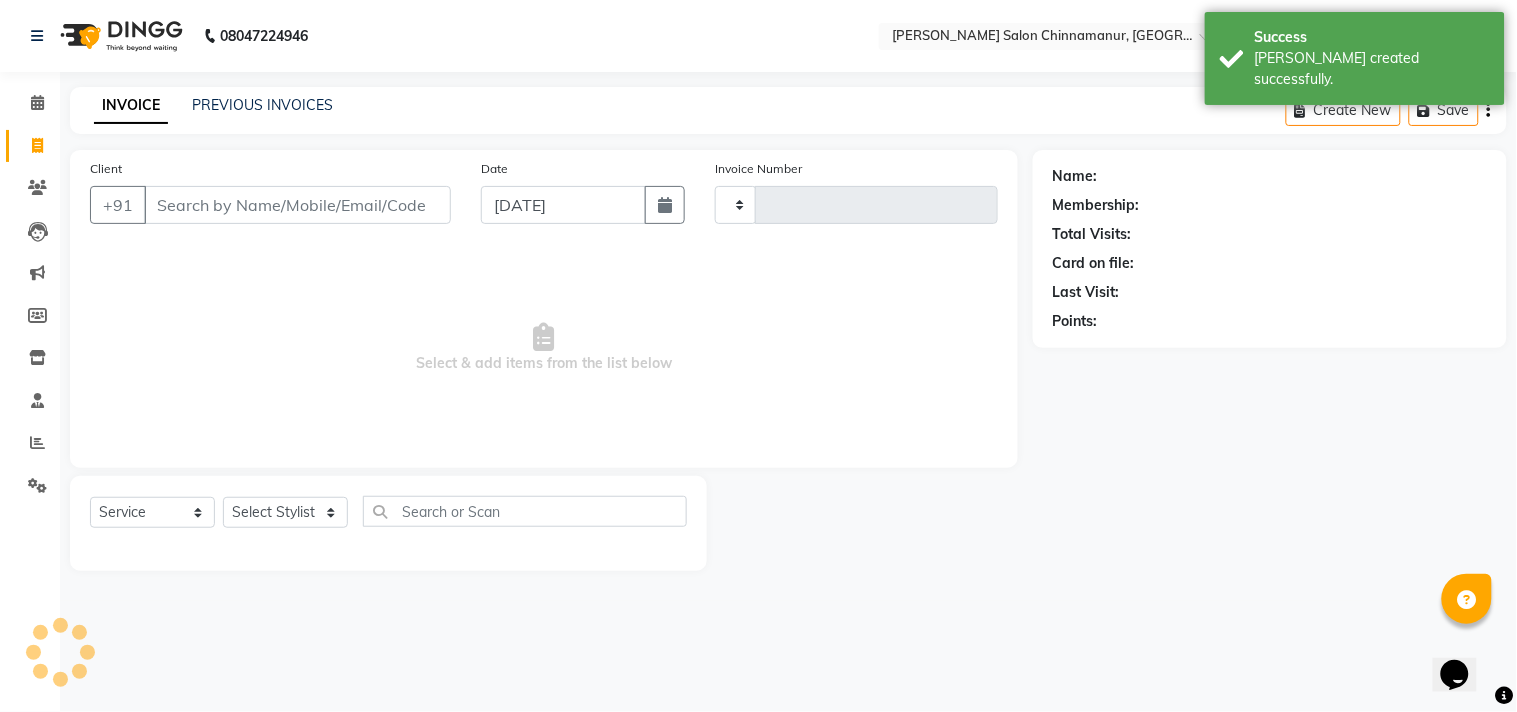 type on "1829" 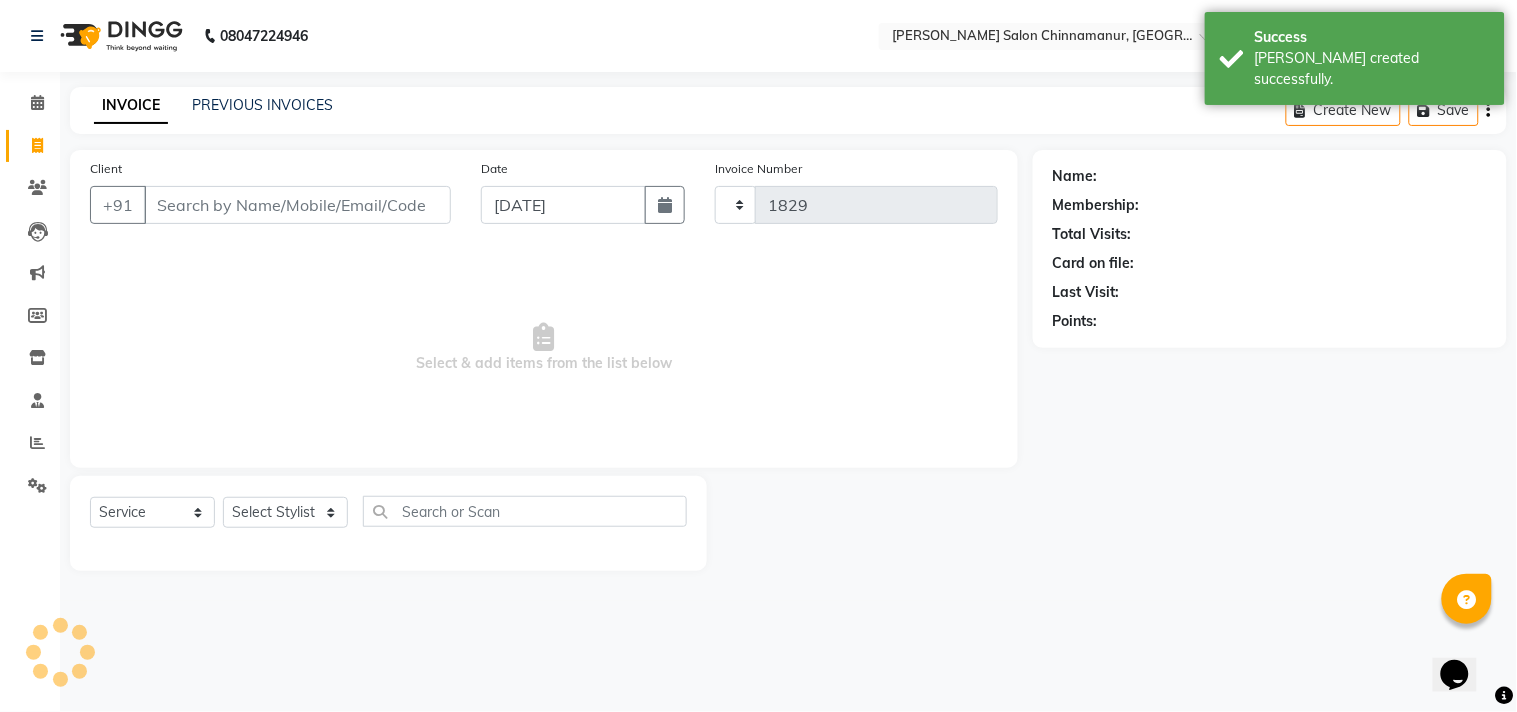 select on "8329" 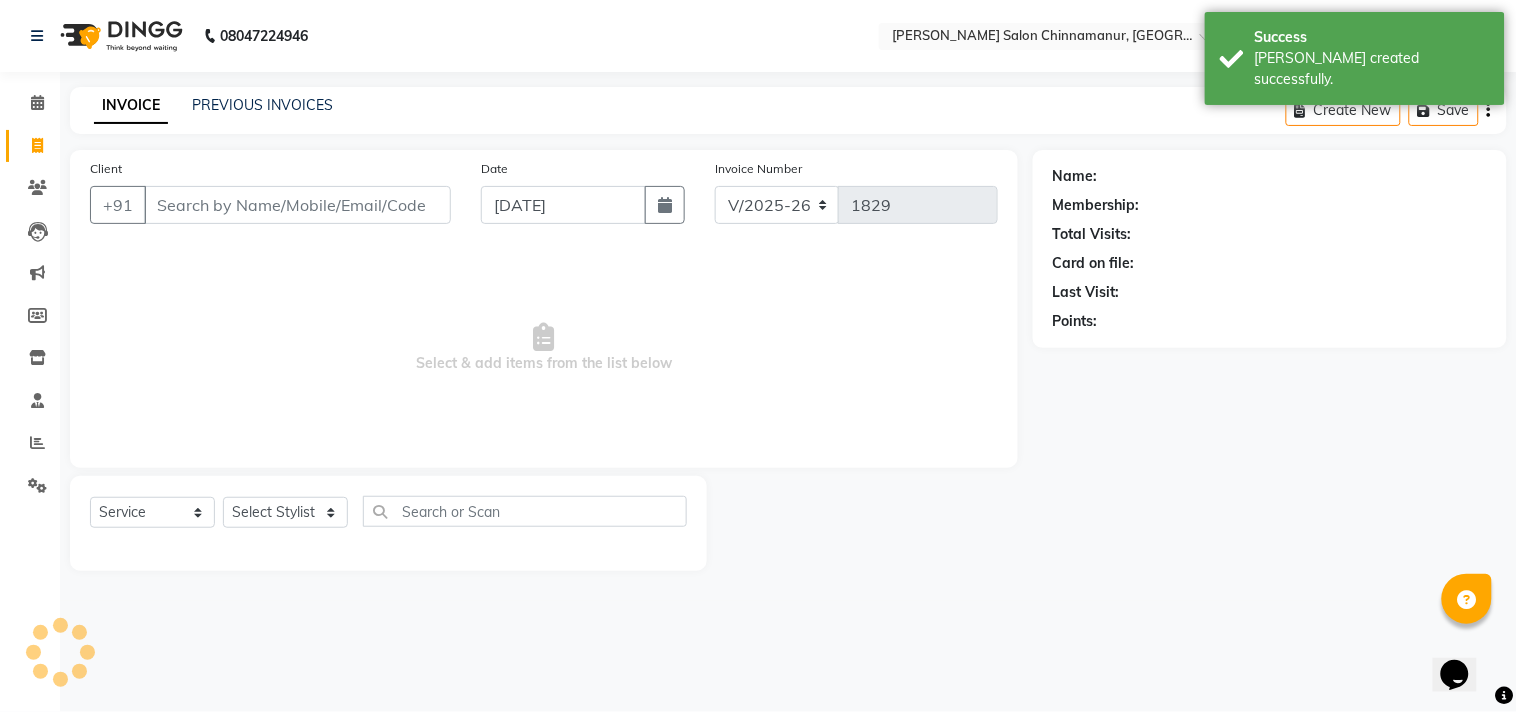 click on "Client" at bounding box center (297, 205) 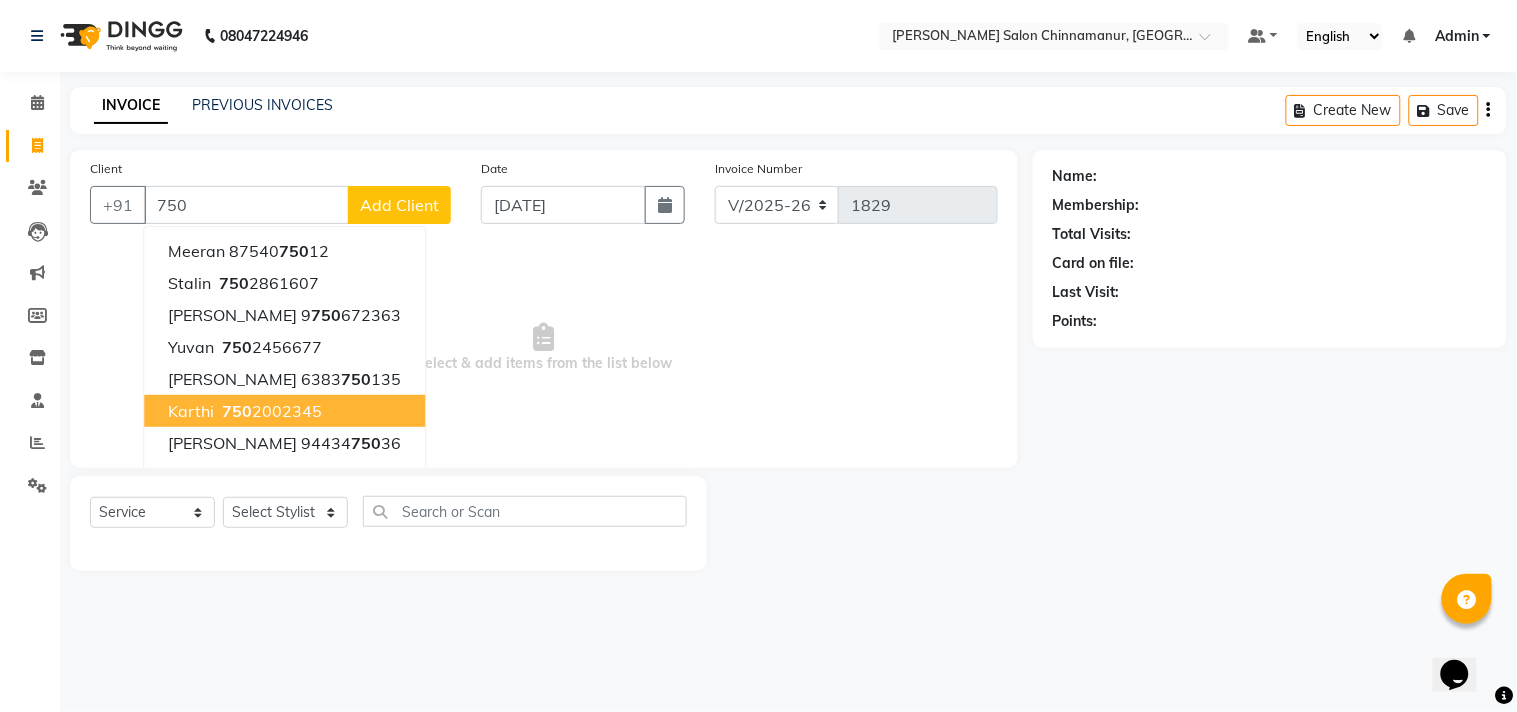 click on "750 2002345" at bounding box center (270, 411) 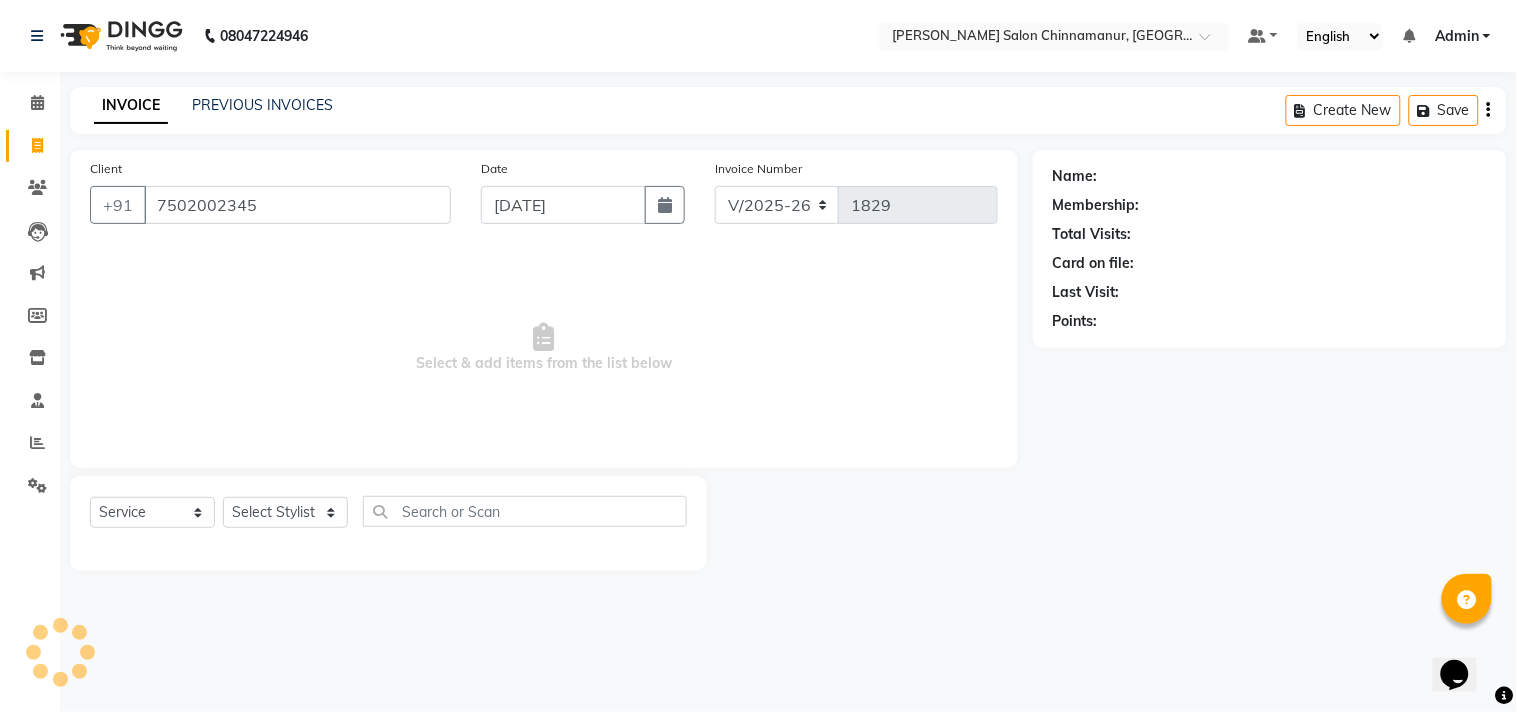 type on "7502002345" 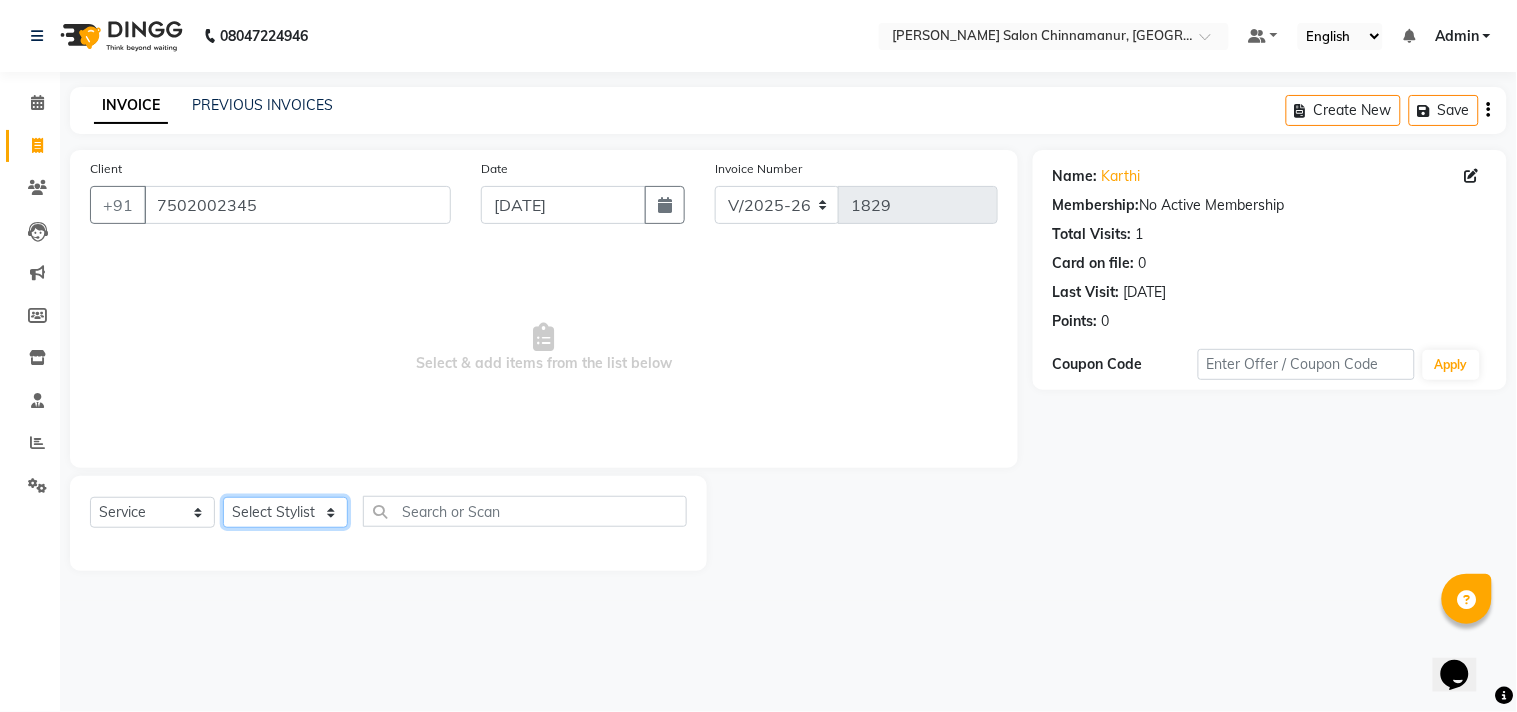 click on "Select Stylist Admin Atif [PERSON_NAME] [PERSON_NAME] [PERSON_NAME] [PERSON_NAME]" 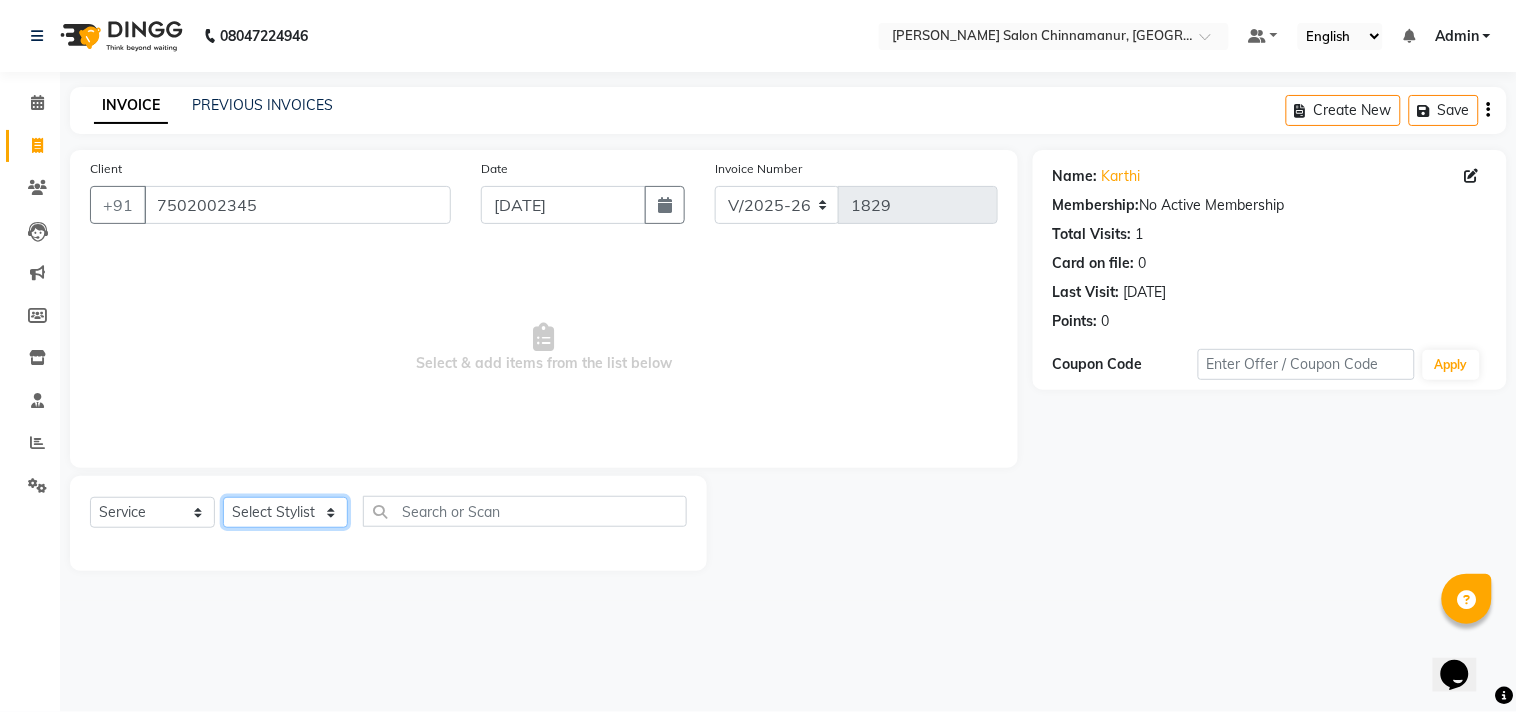 select on "85802" 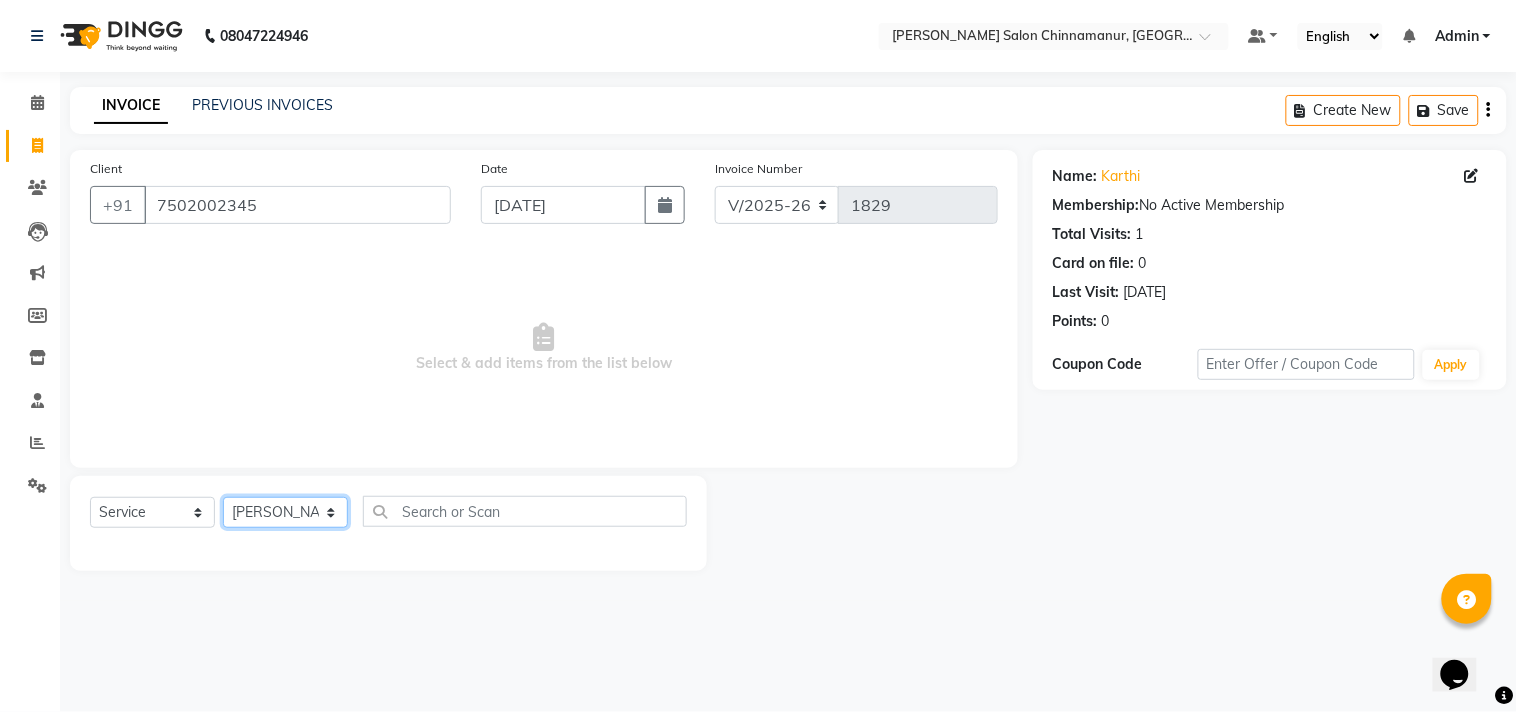 click on "Select Stylist Admin Atif [PERSON_NAME] [PERSON_NAME] [PERSON_NAME] [PERSON_NAME]" 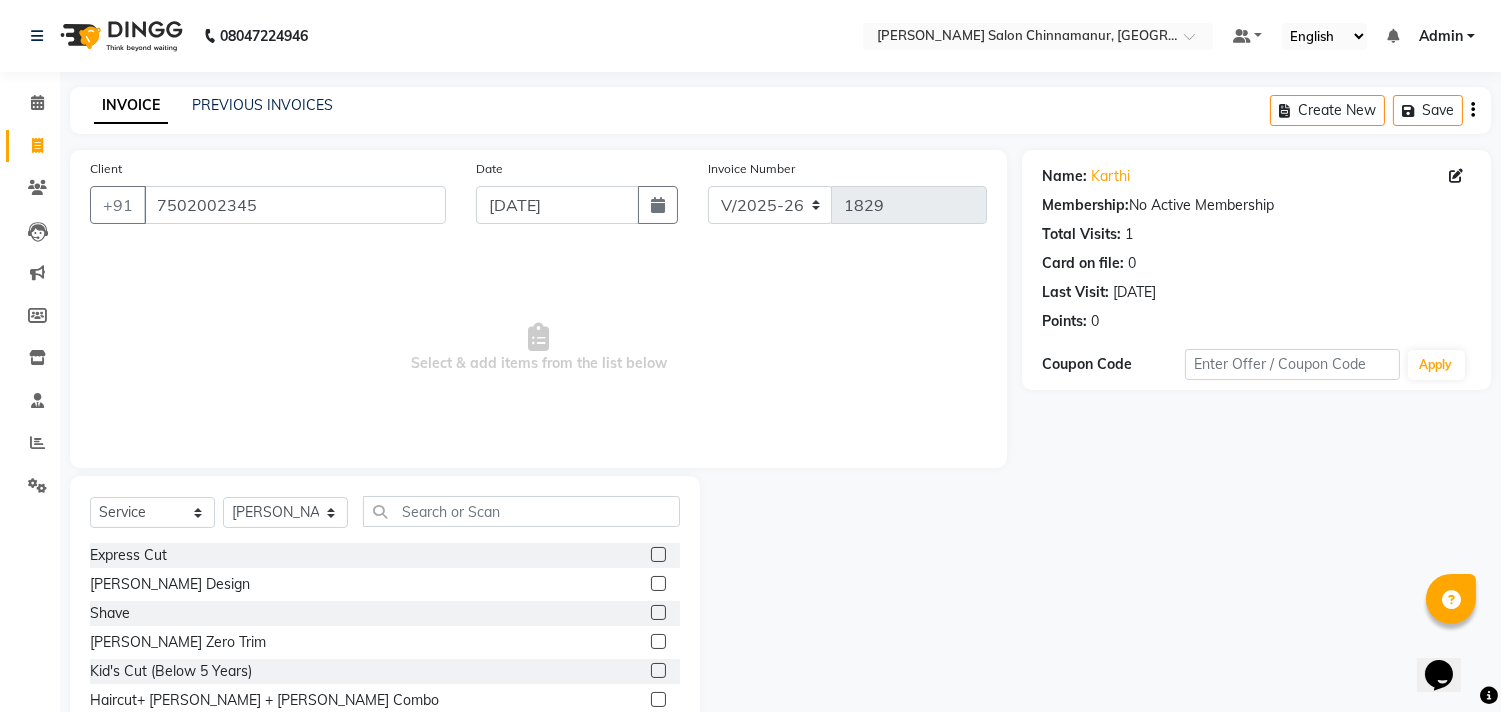 click 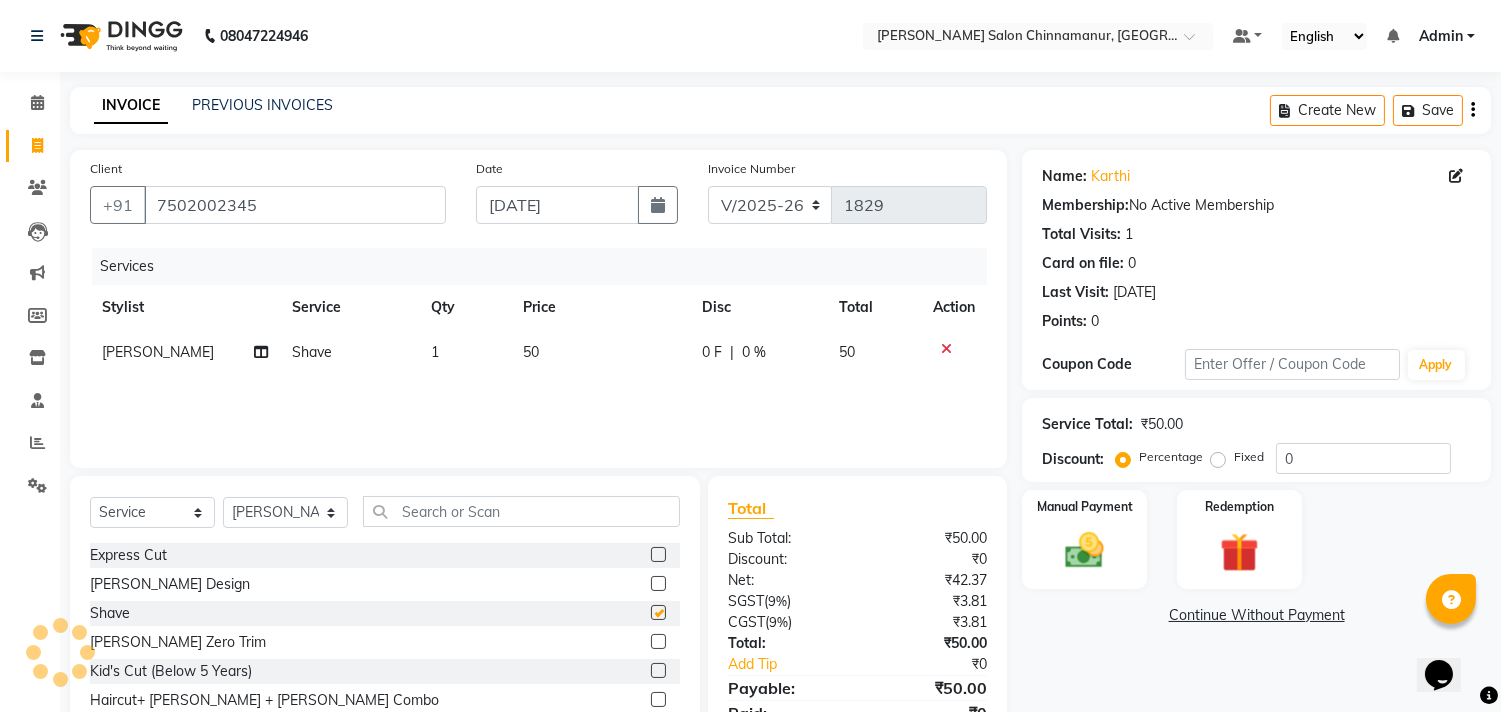 checkbox on "false" 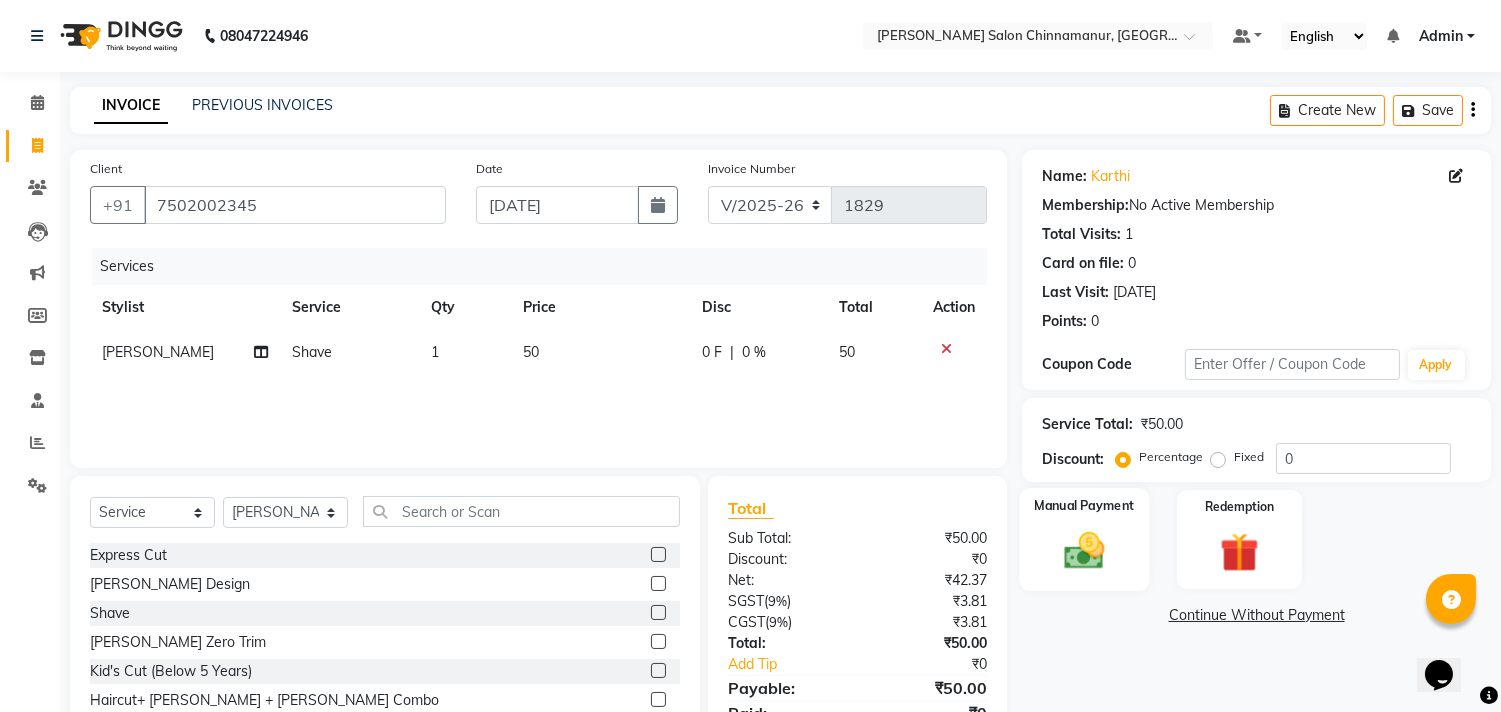 click 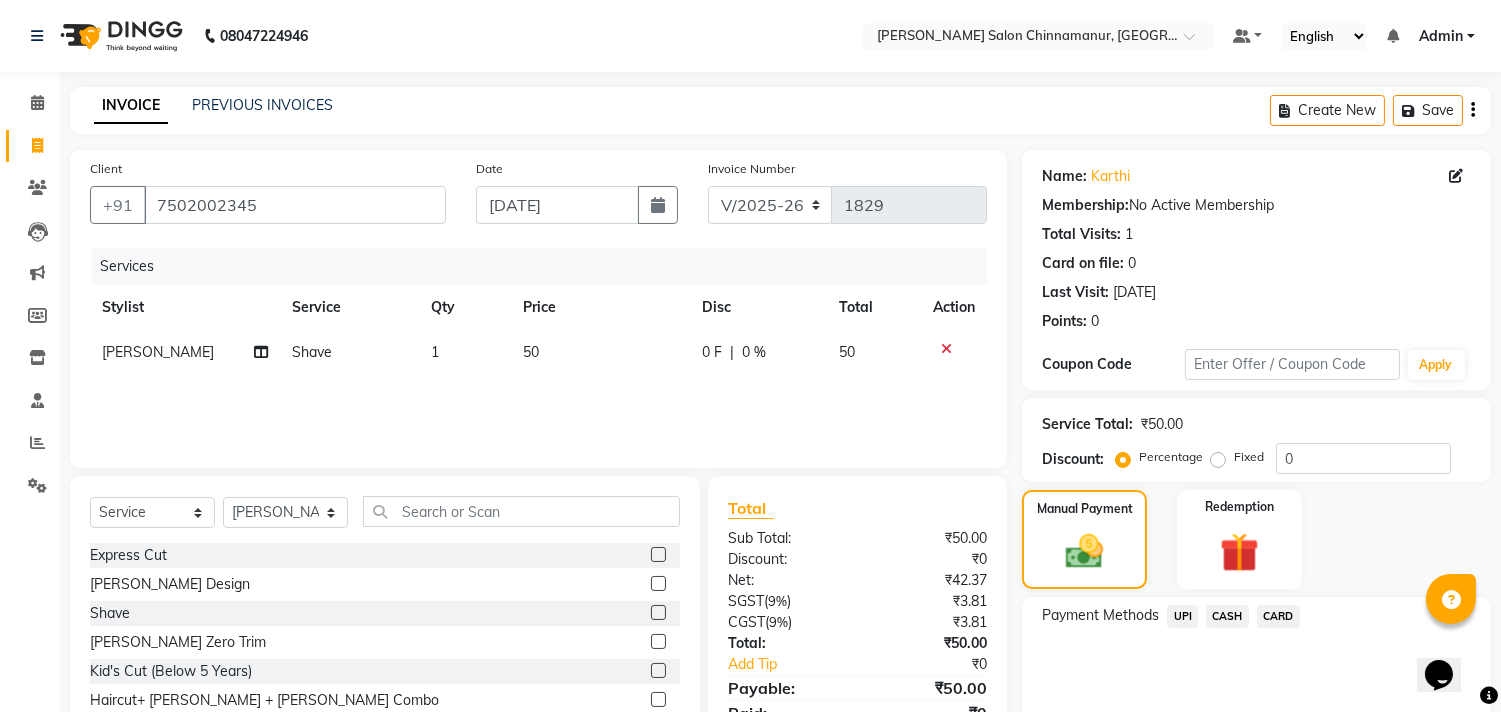click on "CASH" 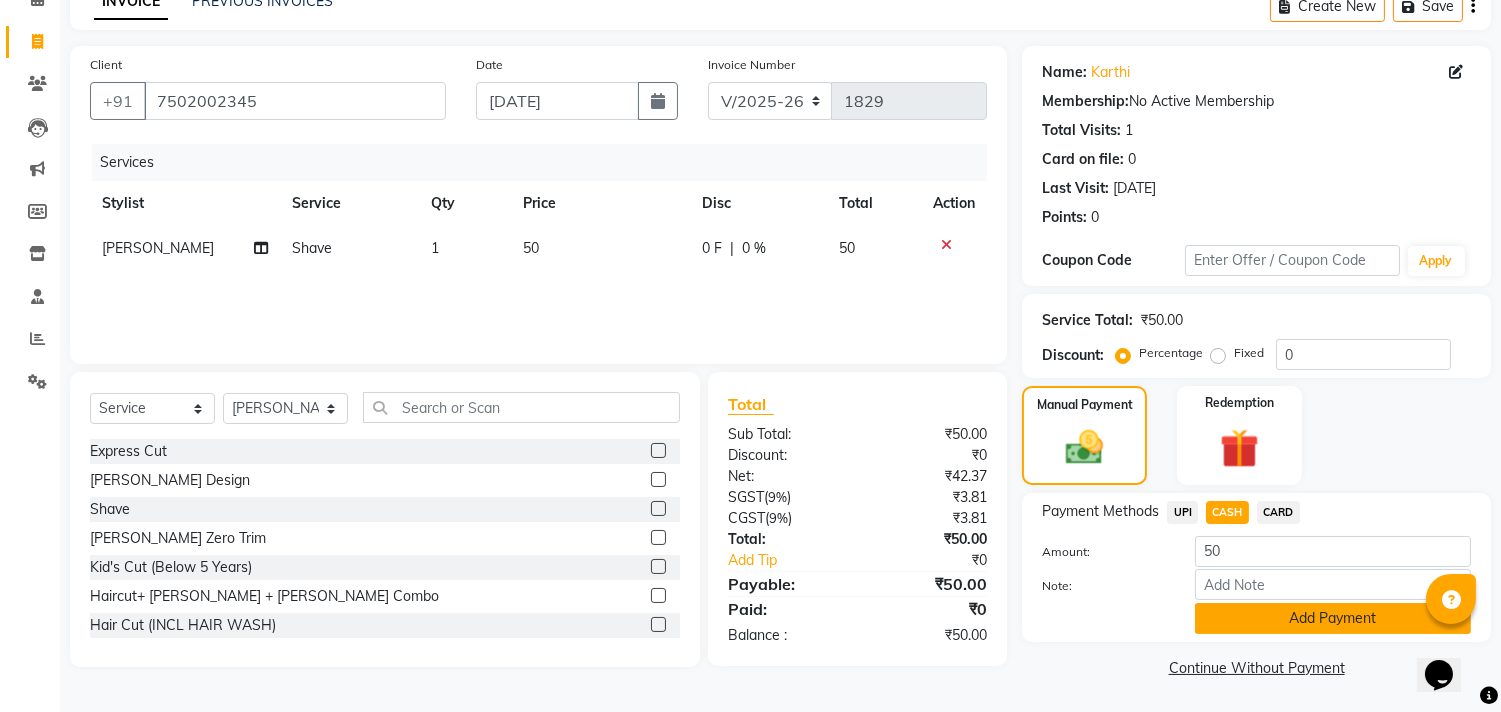 click on "Add Payment" 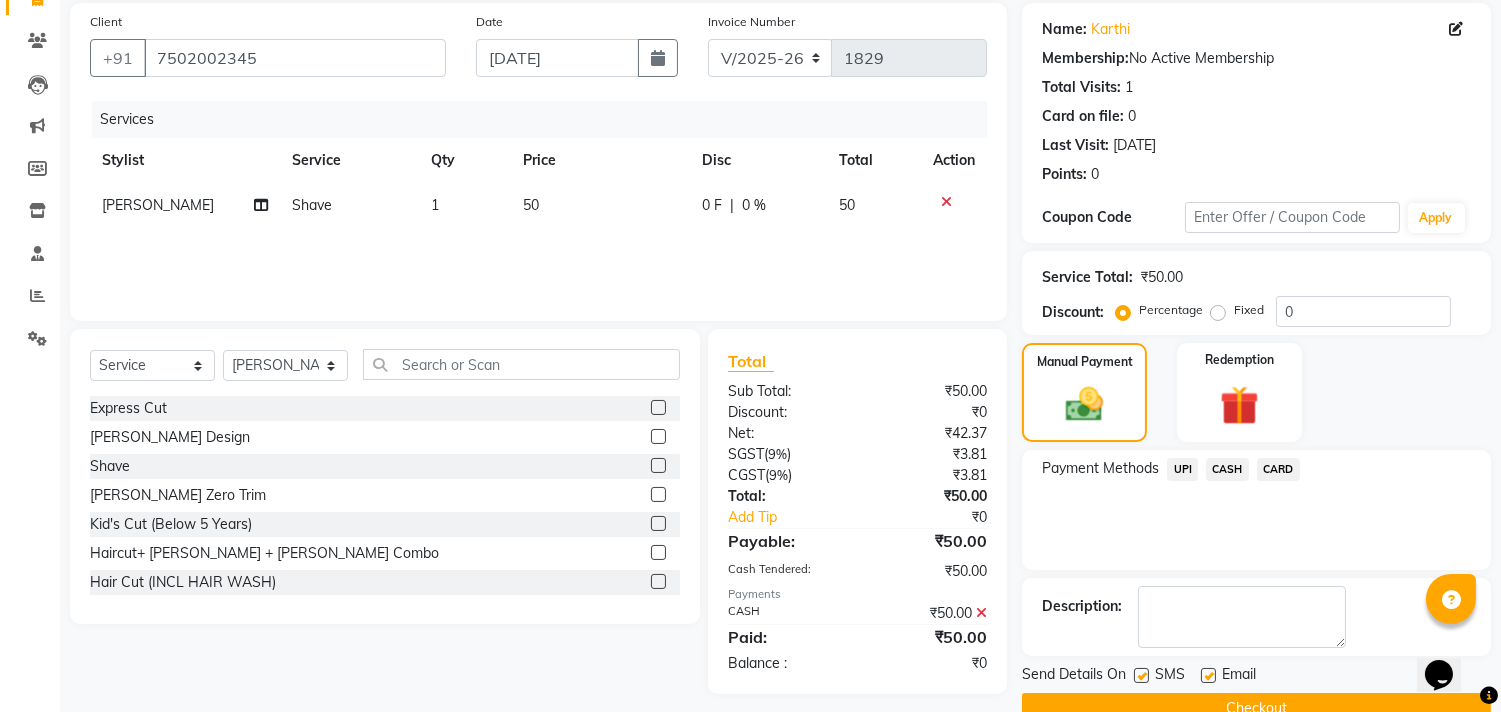scroll, scrollTop: 187, scrollLeft: 0, axis: vertical 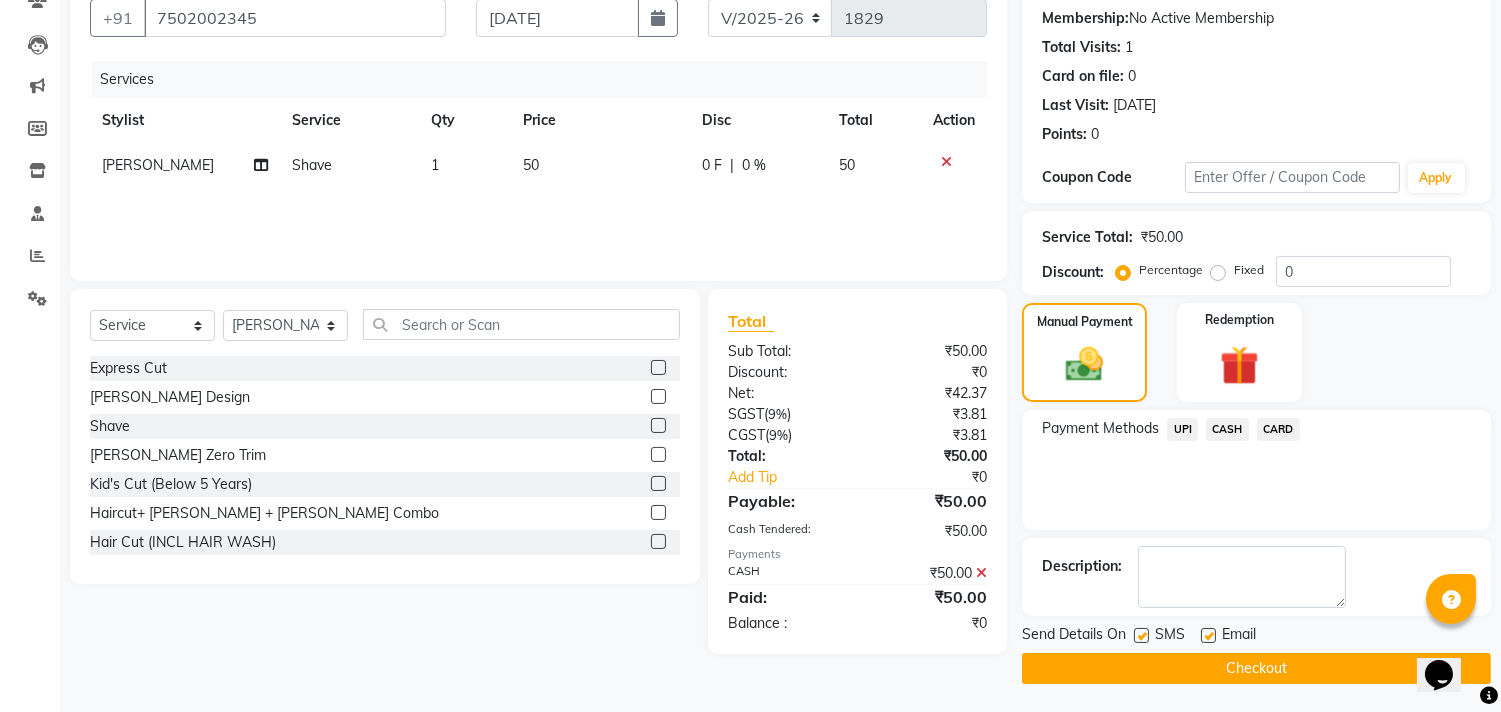 click on "Checkout" 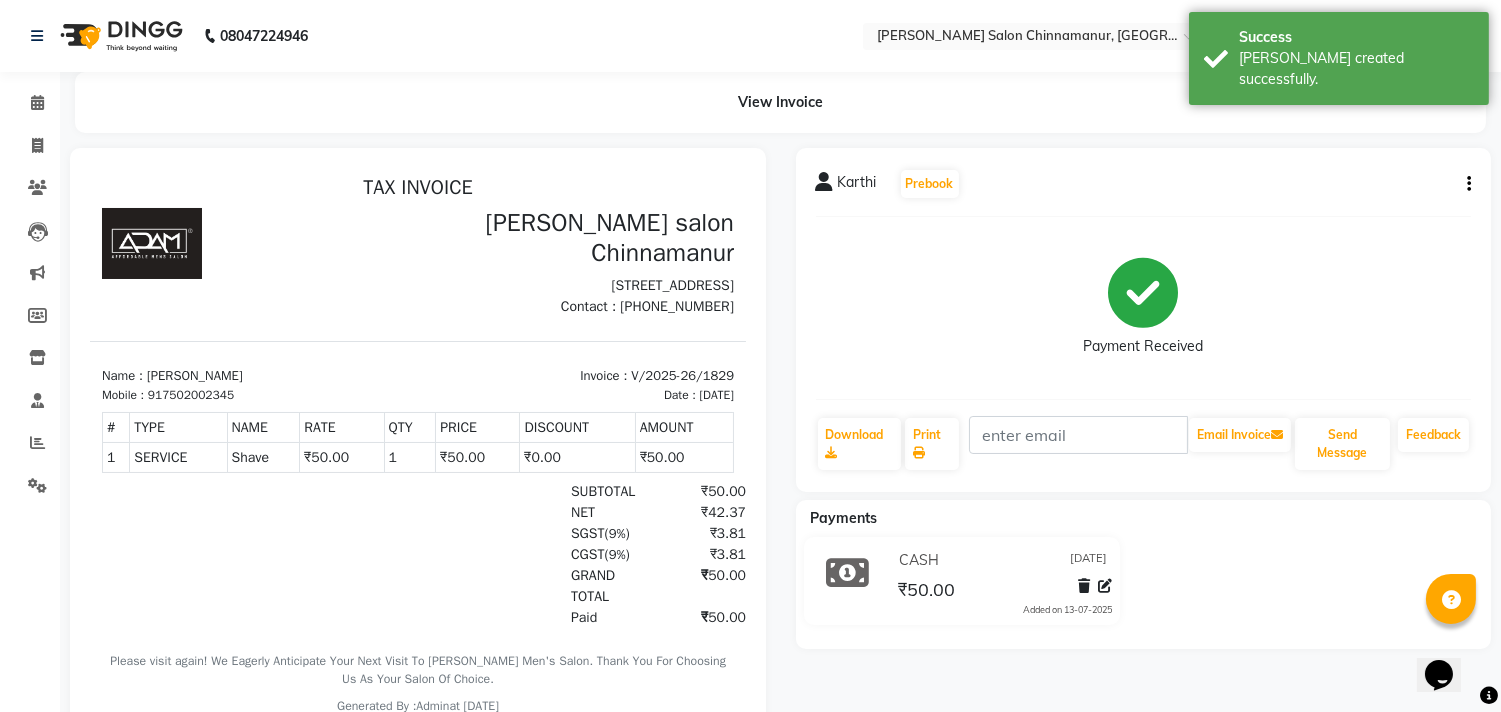 scroll, scrollTop: 0, scrollLeft: 0, axis: both 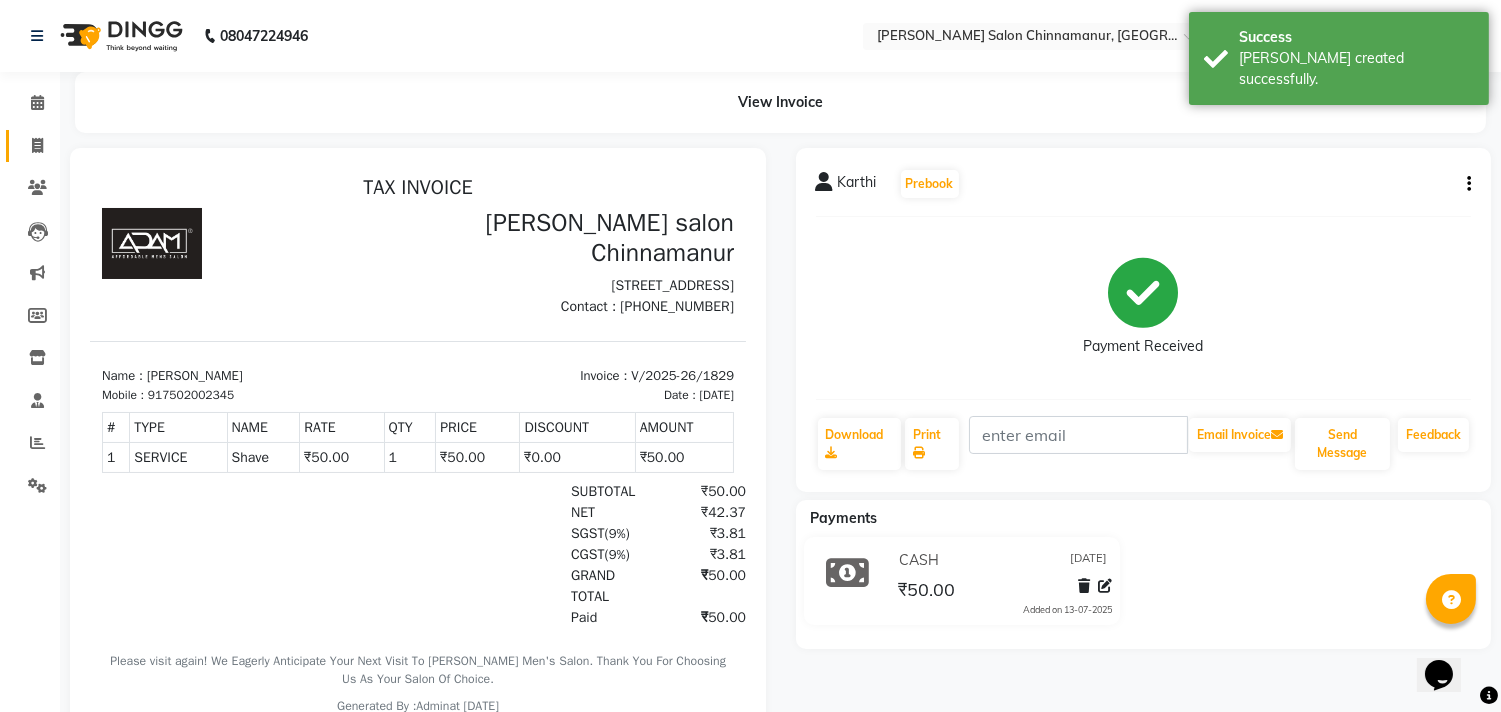 click 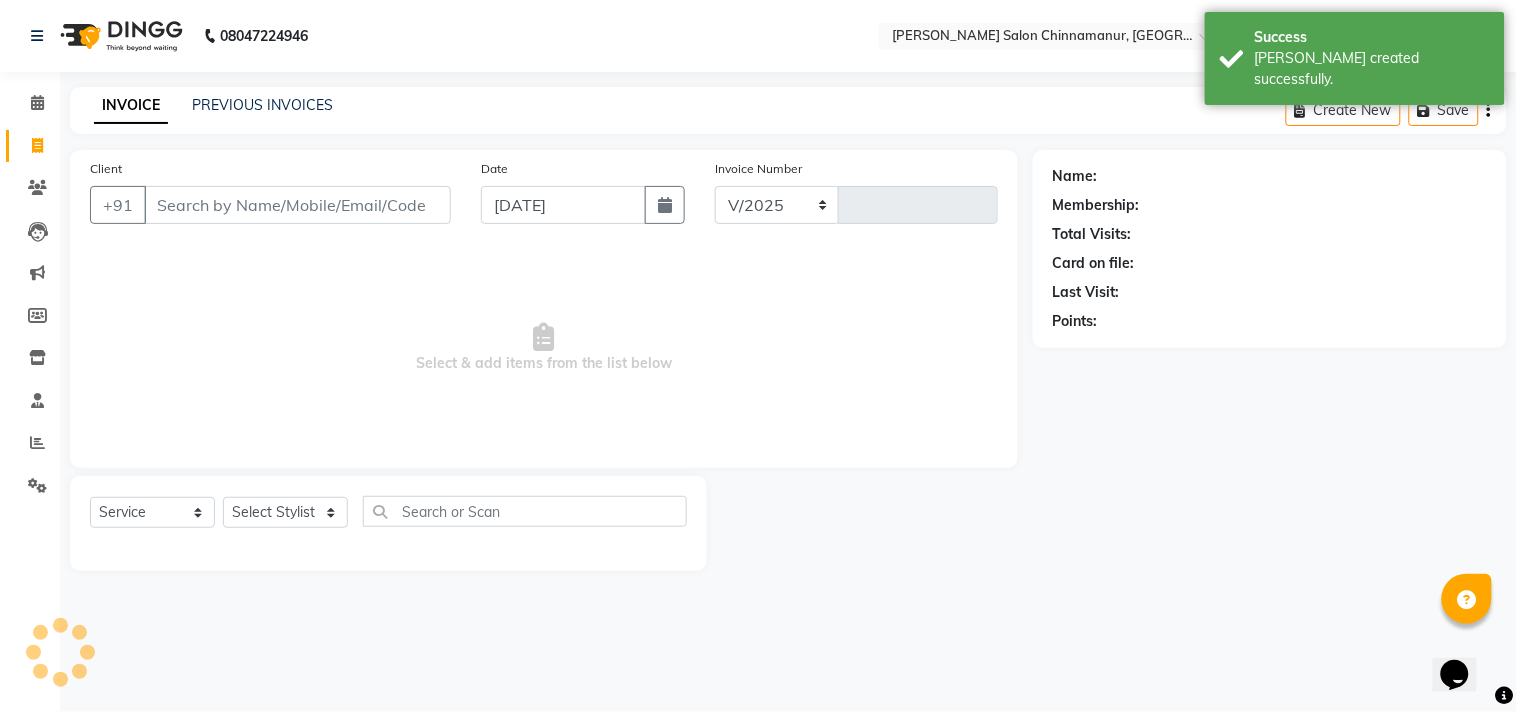 select on "8329" 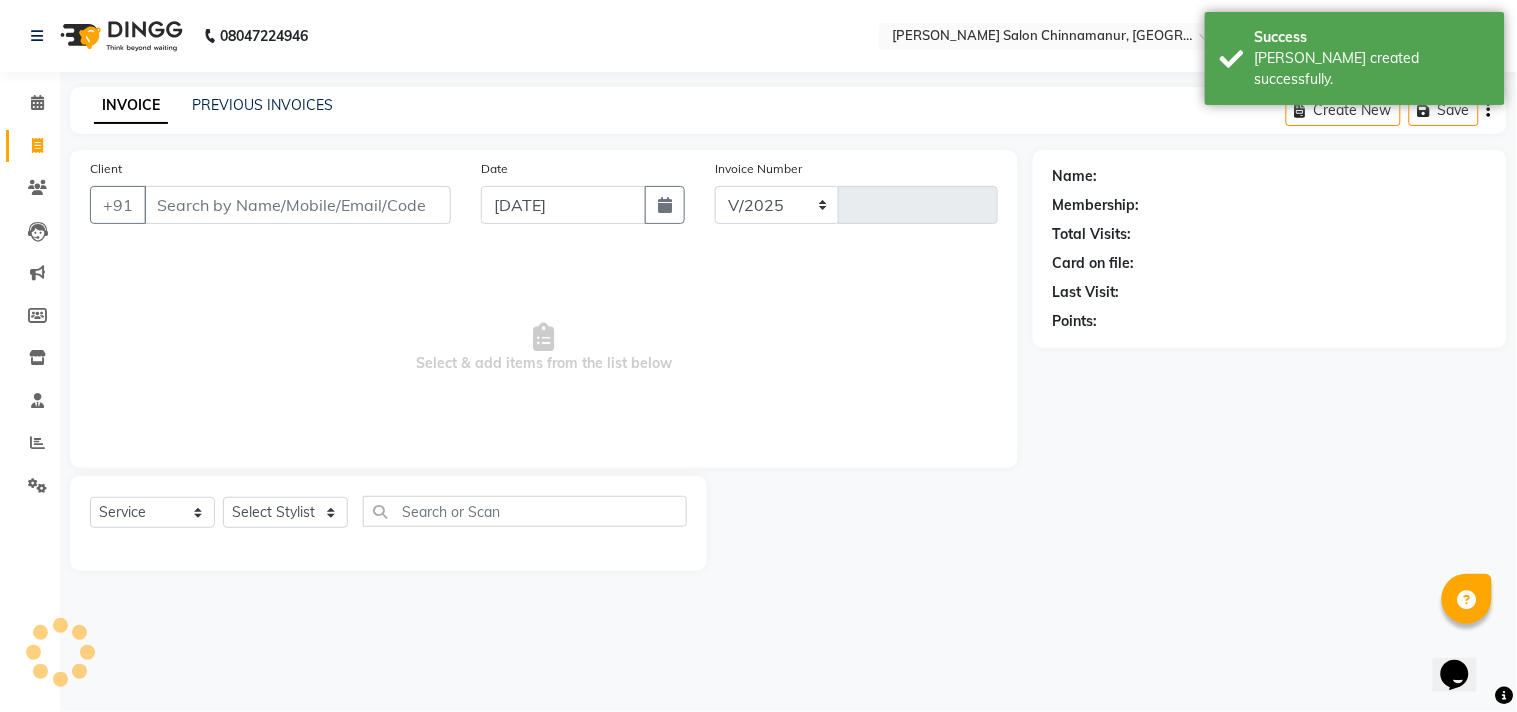 type on "1830" 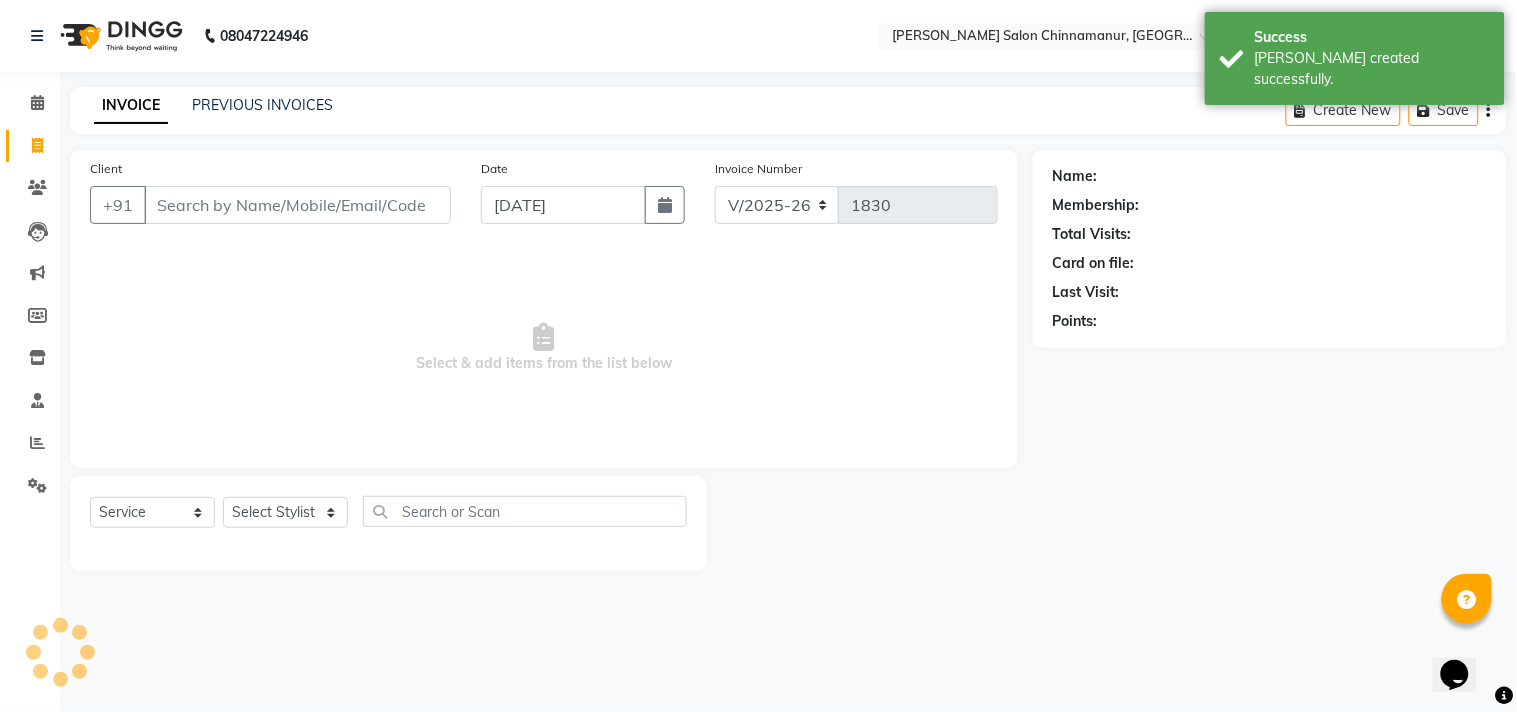 click on "Client" at bounding box center [297, 205] 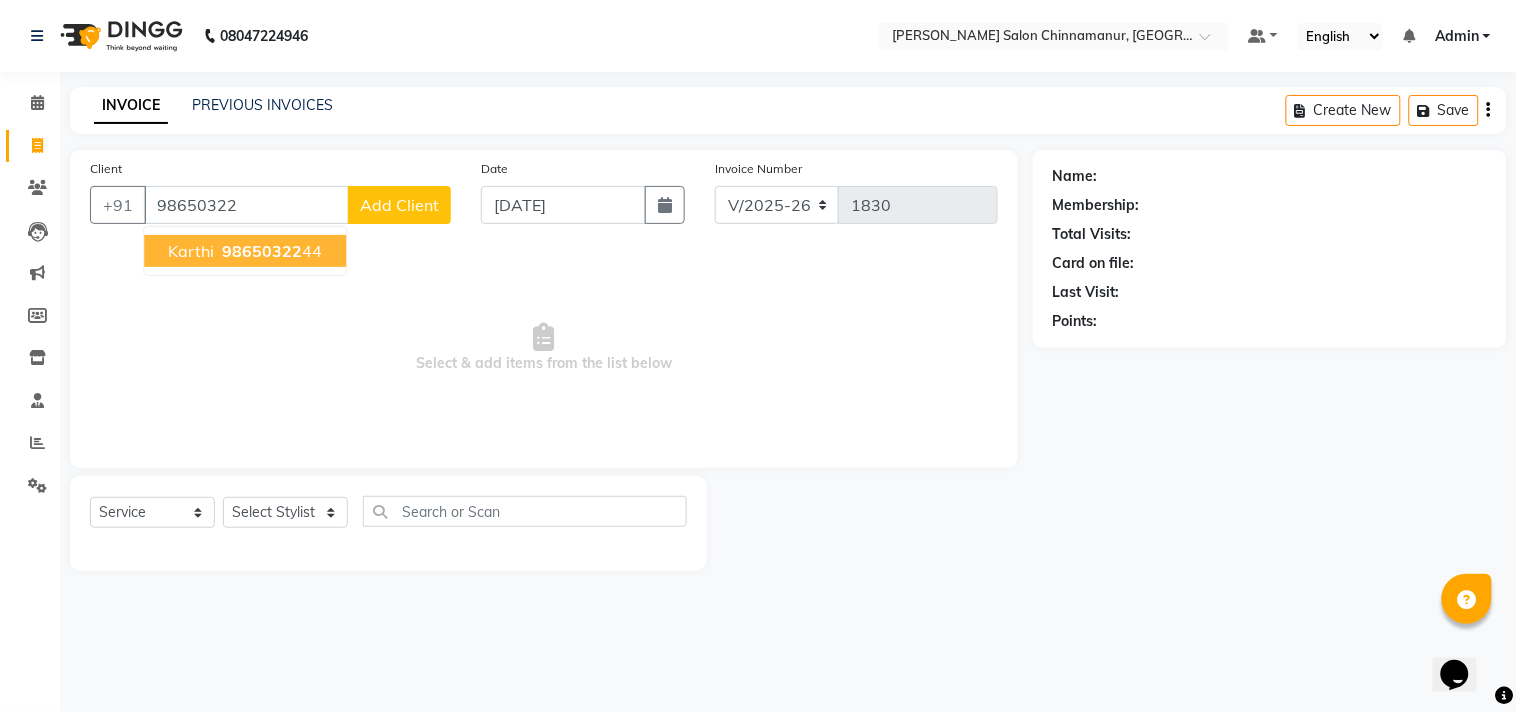 click on "98650322" at bounding box center [262, 251] 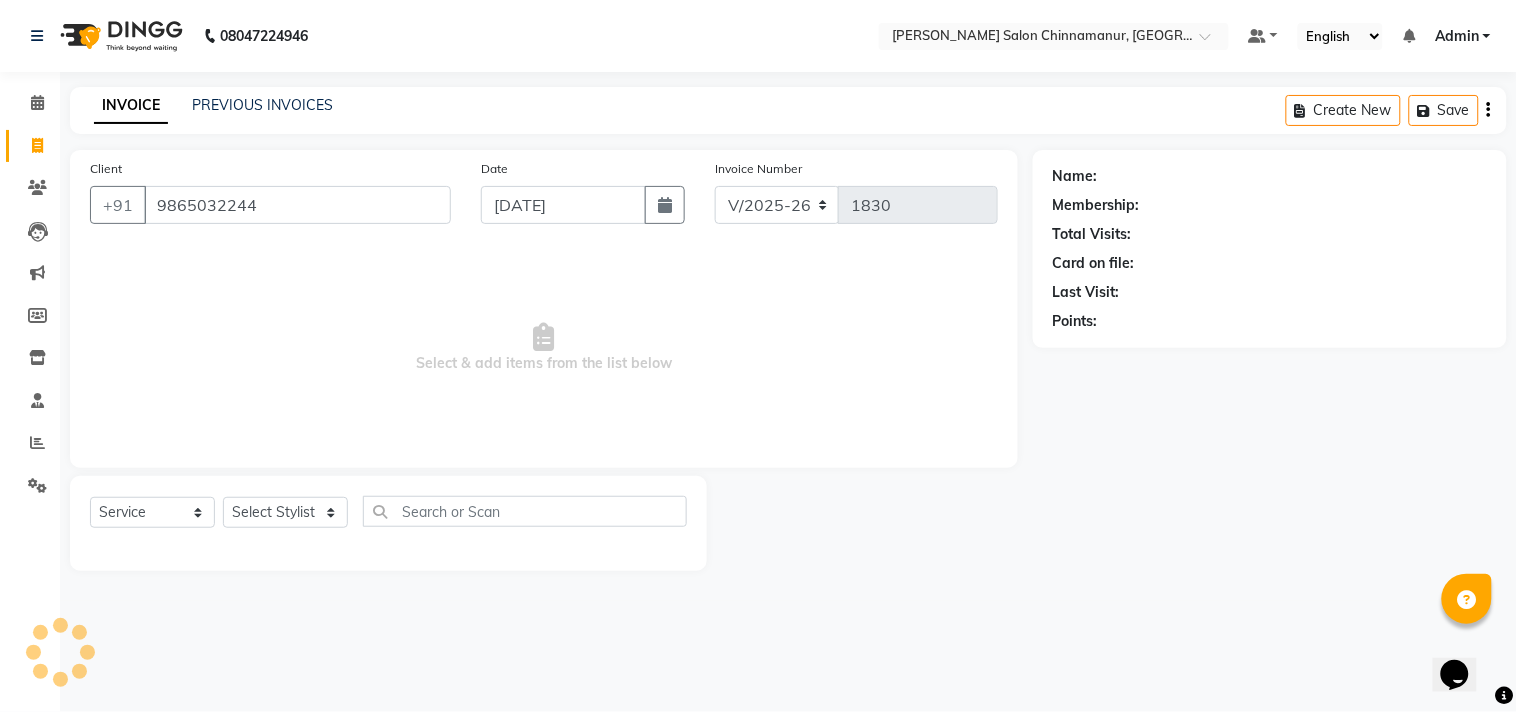 type on "9865032244" 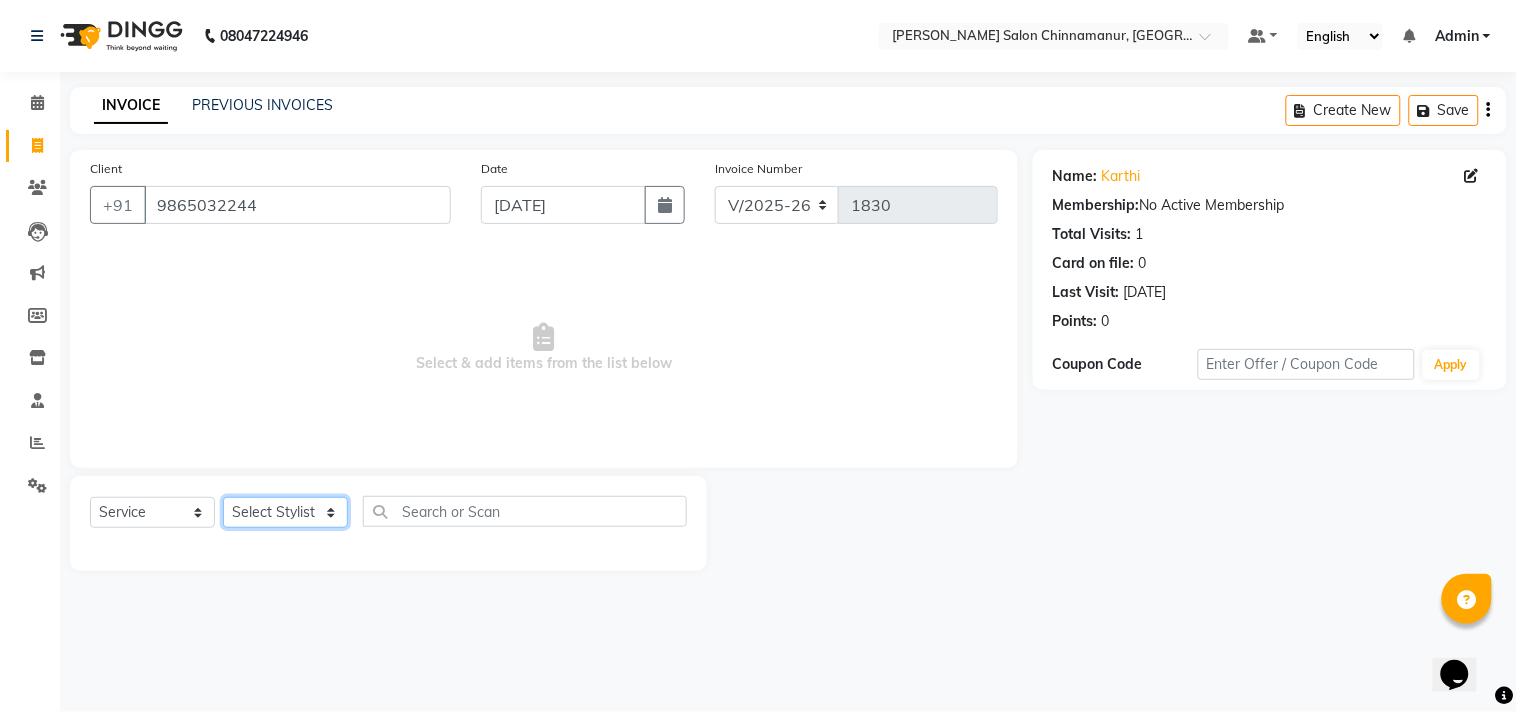 click on "Select Stylist Admin Atif [PERSON_NAME] [PERSON_NAME] [PERSON_NAME] [PERSON_NAME]" 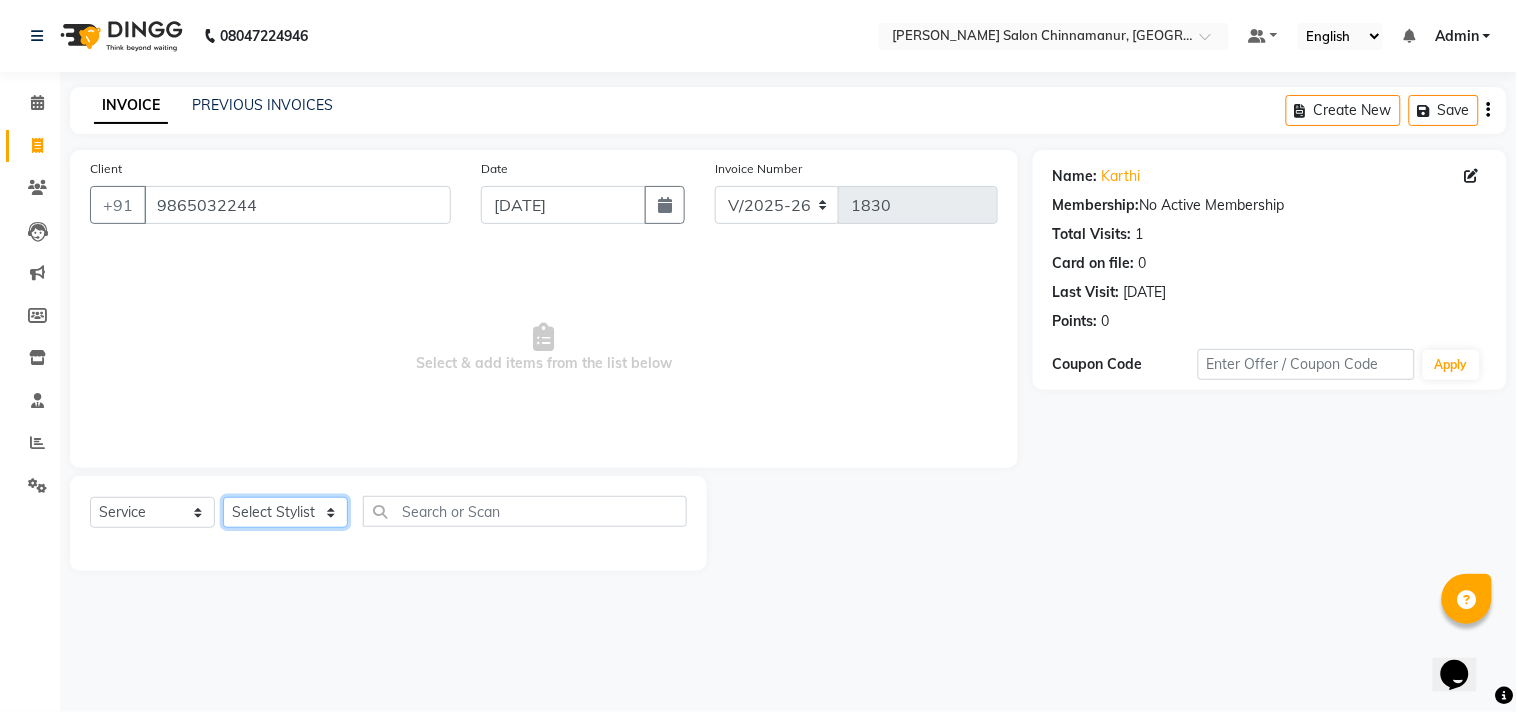 select on "85800" 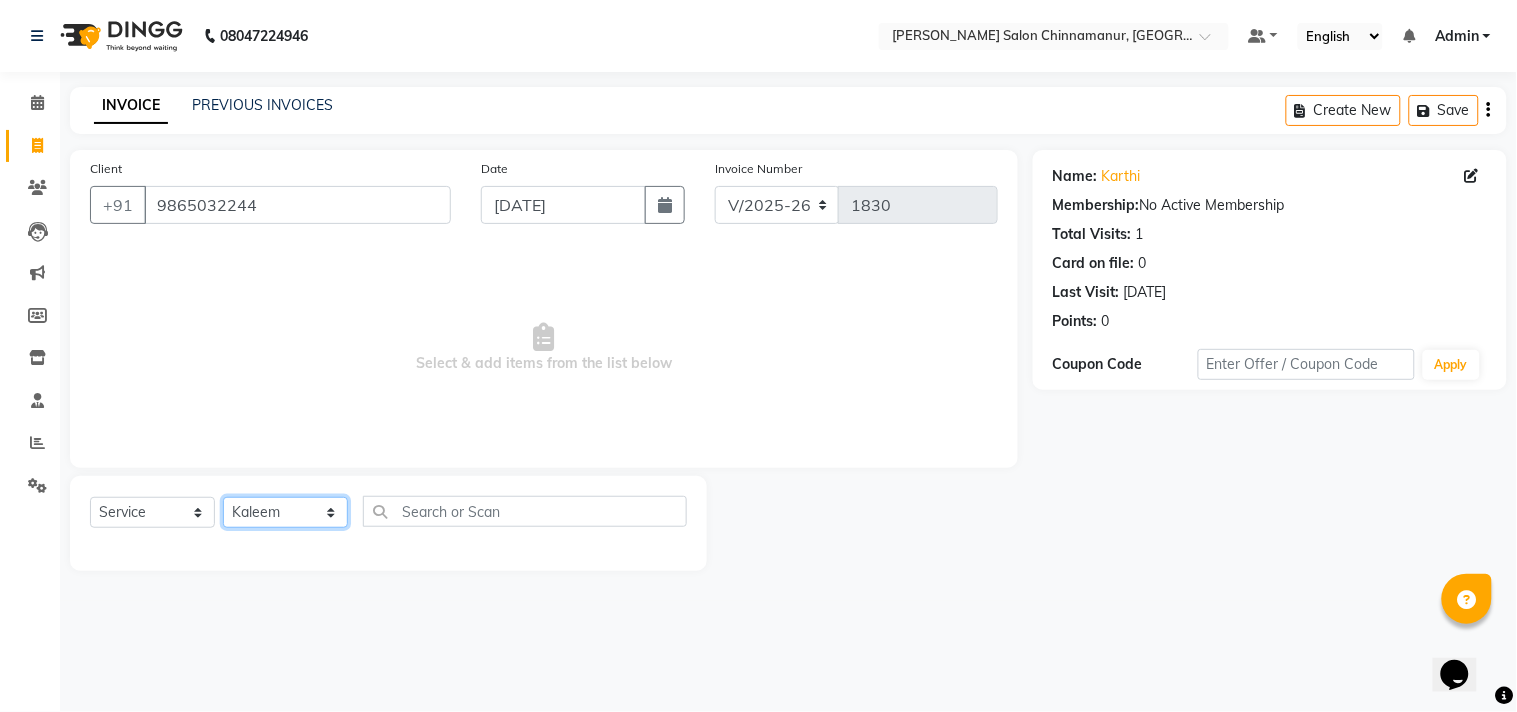 click on "Select Stylist Admin Atif [PERSON_NAME] [PERSON_NAME] [PERSON_NAME] [PERSON_NAME]" 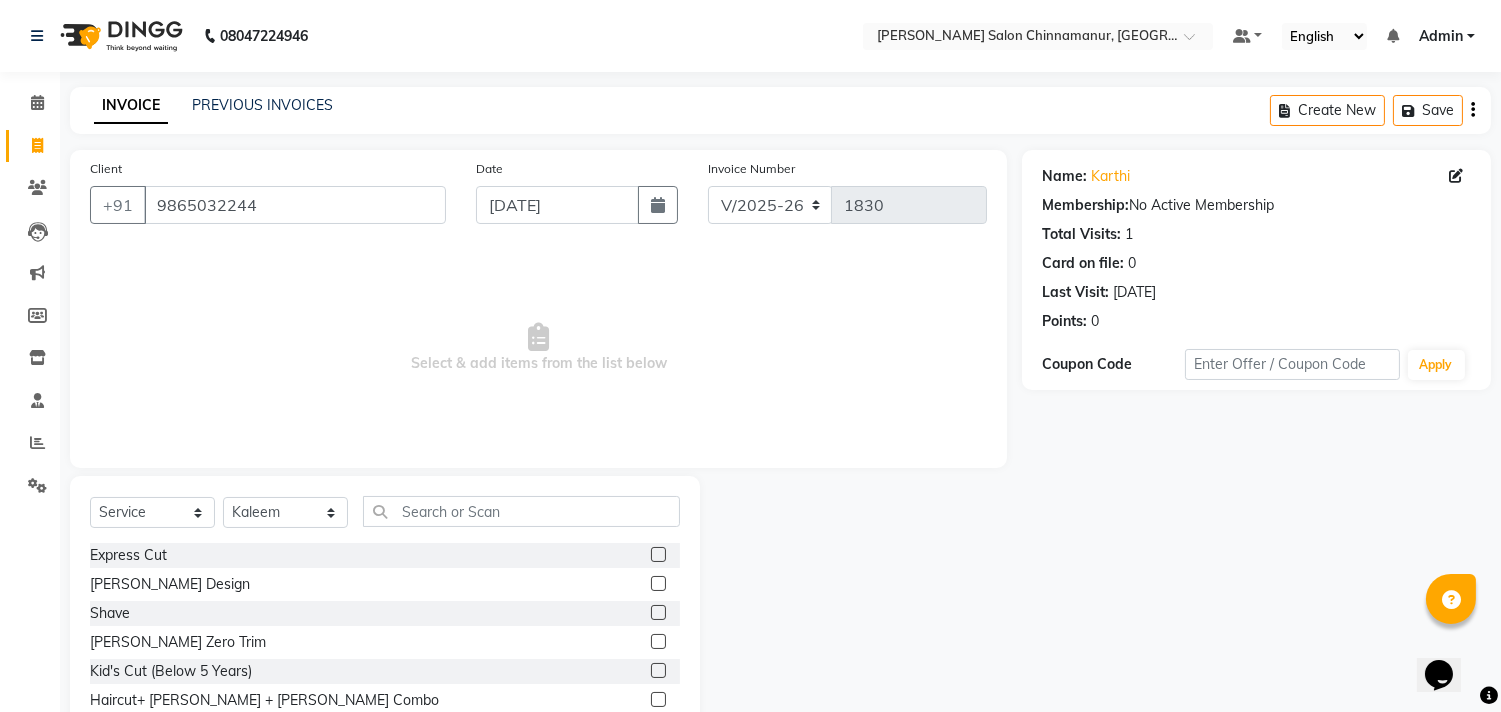 click 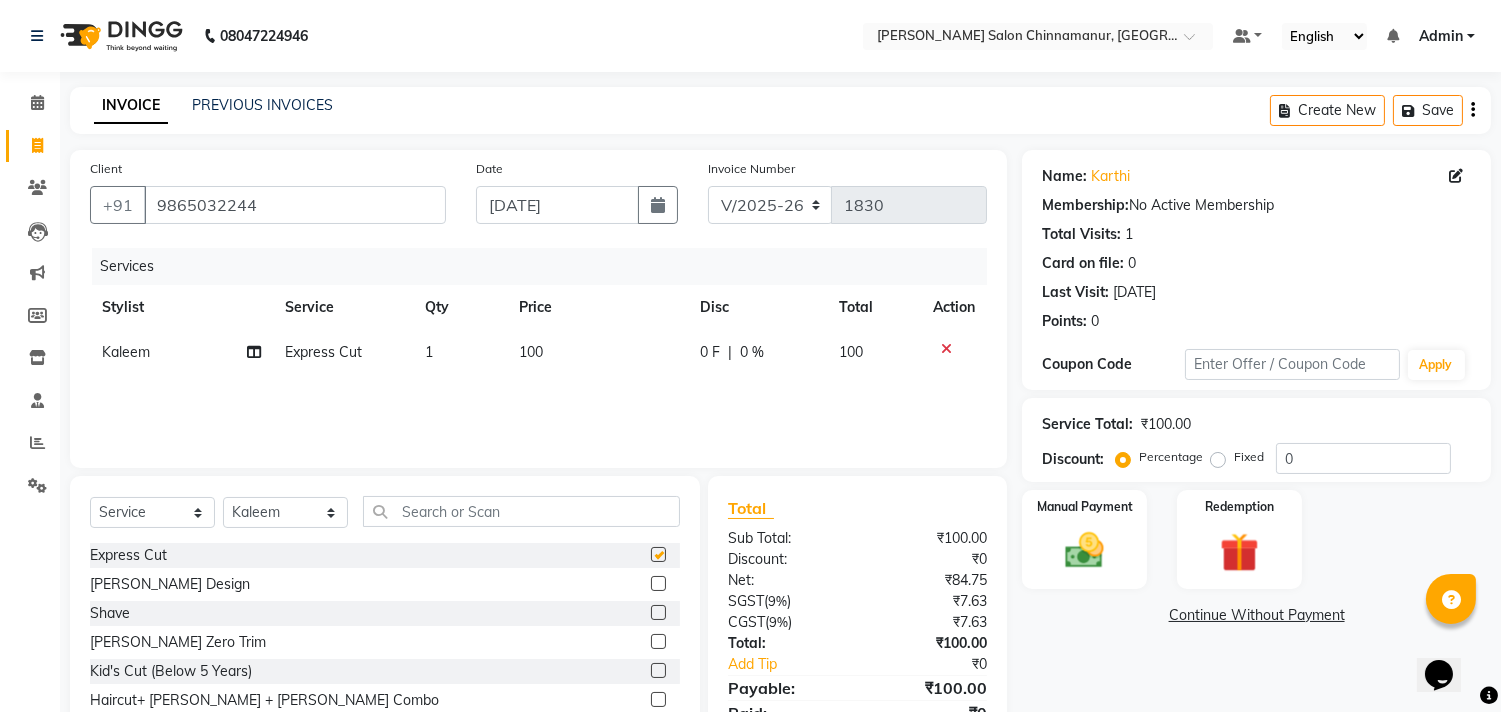 checkbox on "false" 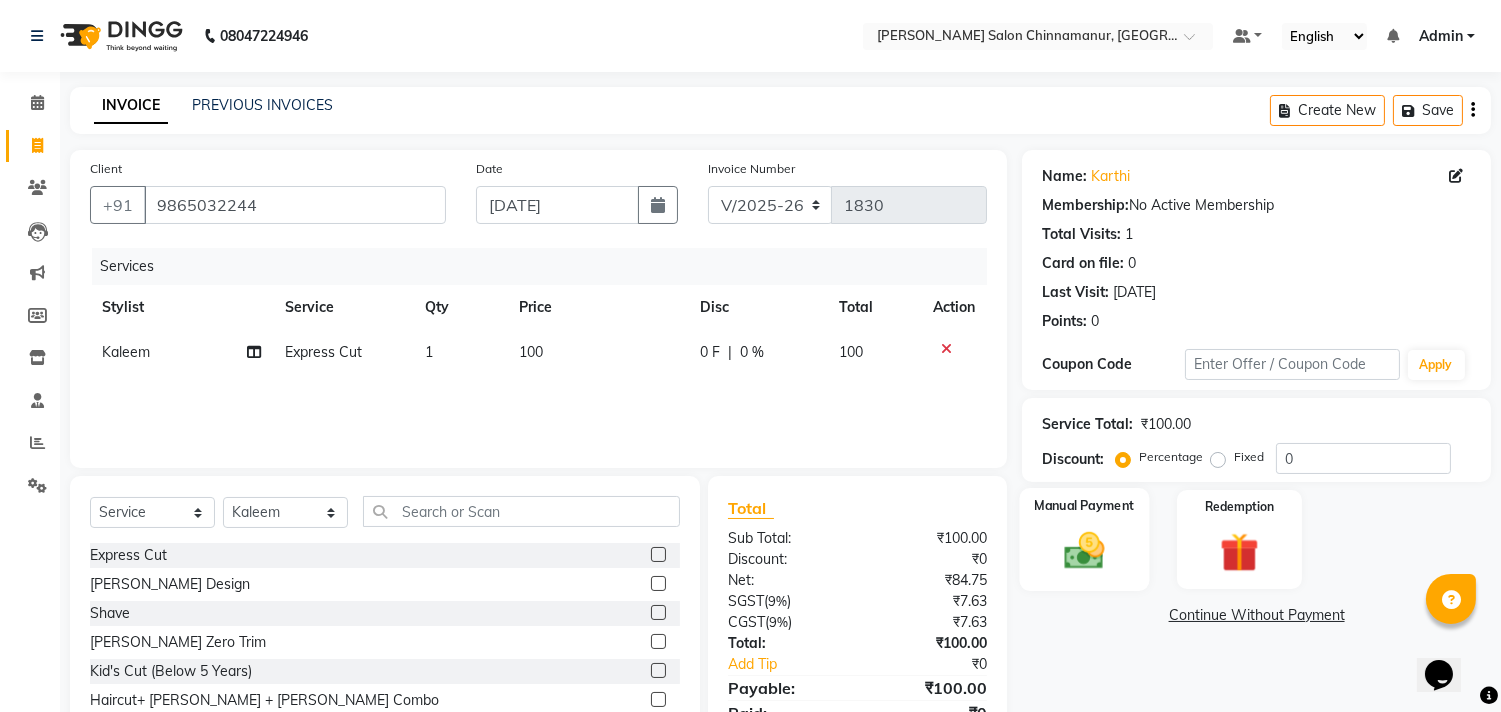 click 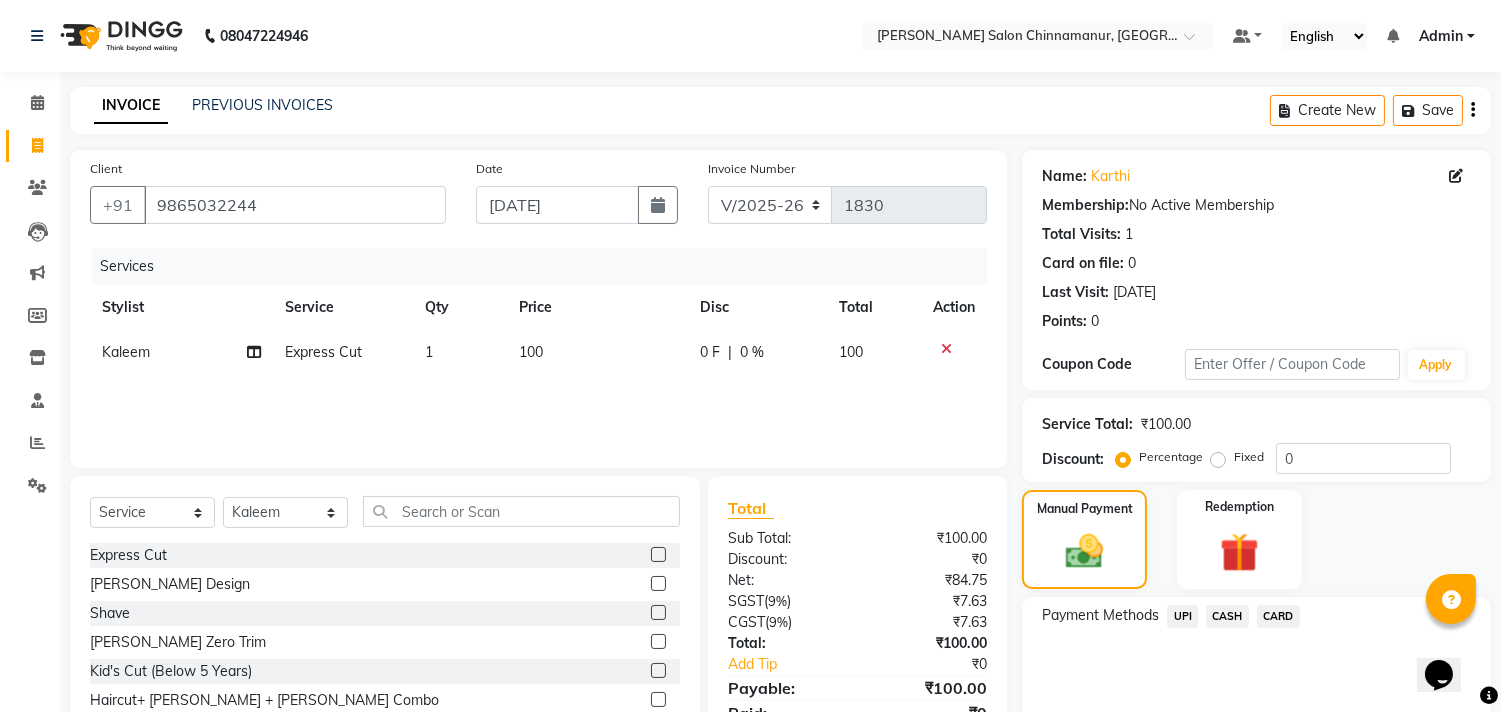 click on "CASH" 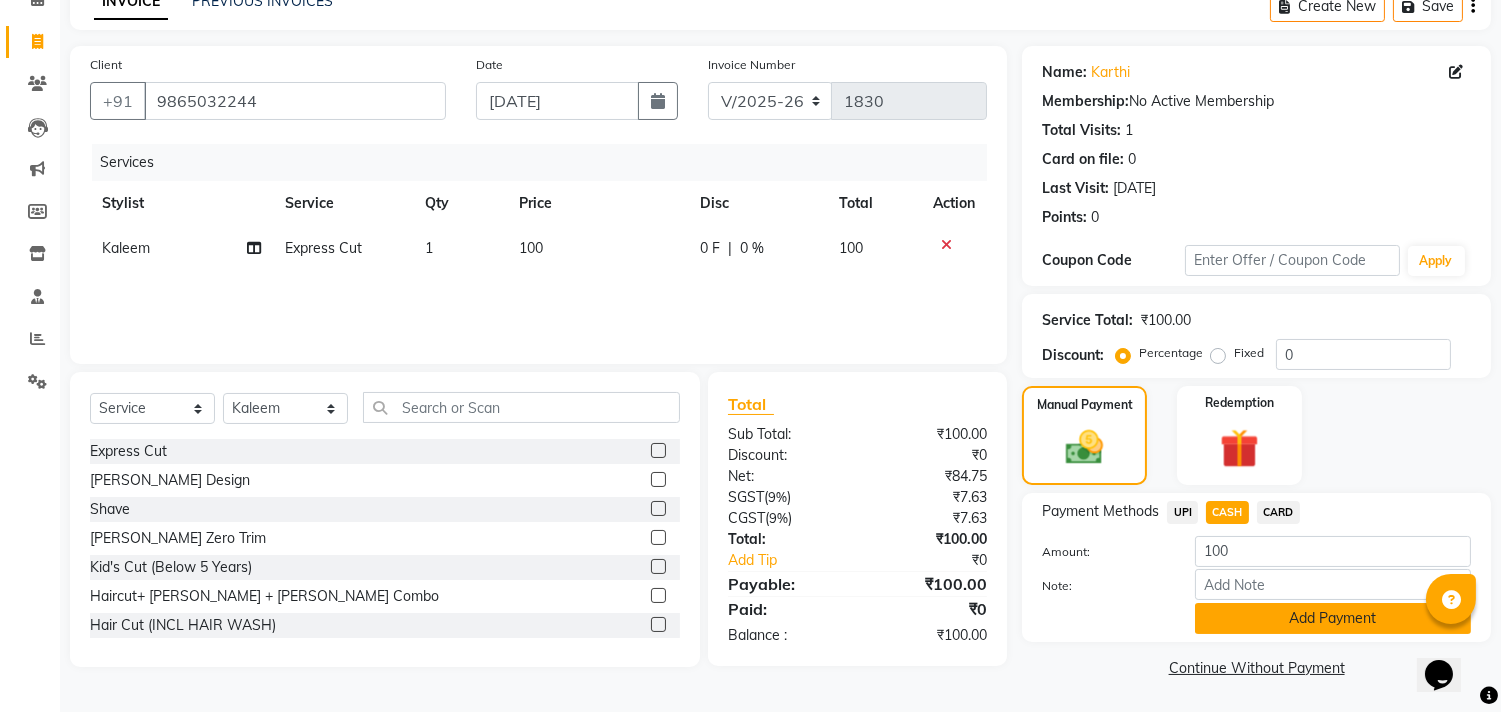 click on "Add Payment" 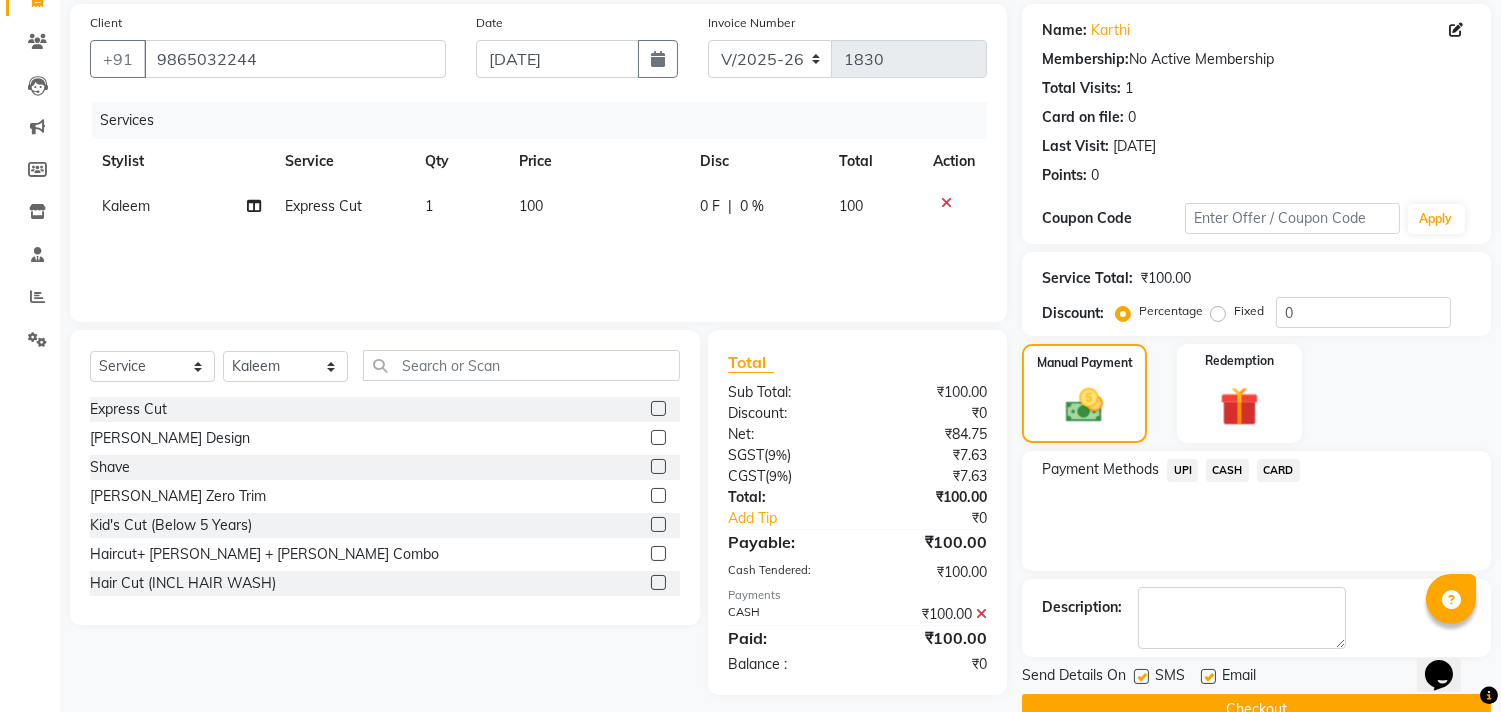 scroll, scrollTop: 187, scrollLeft: 0, axis: vertical 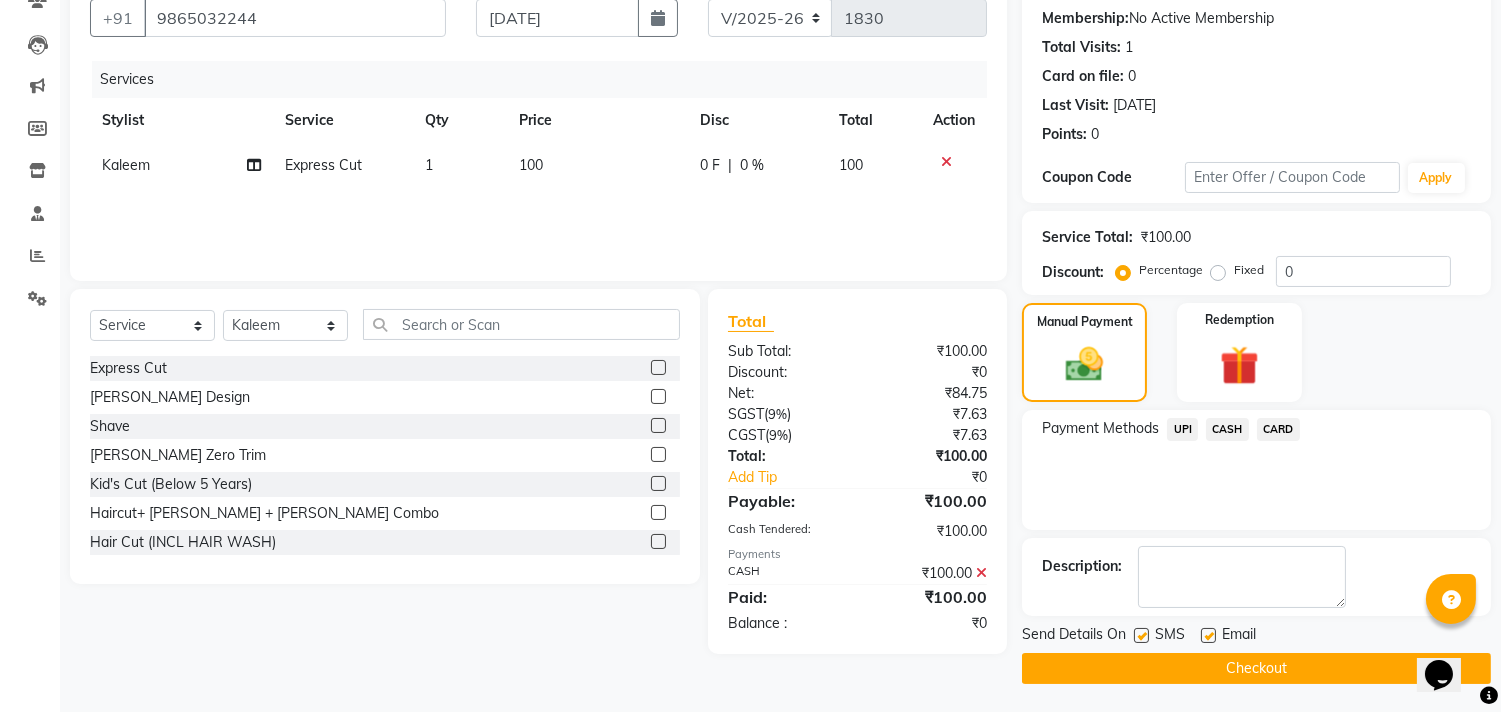 click on "Checkout" 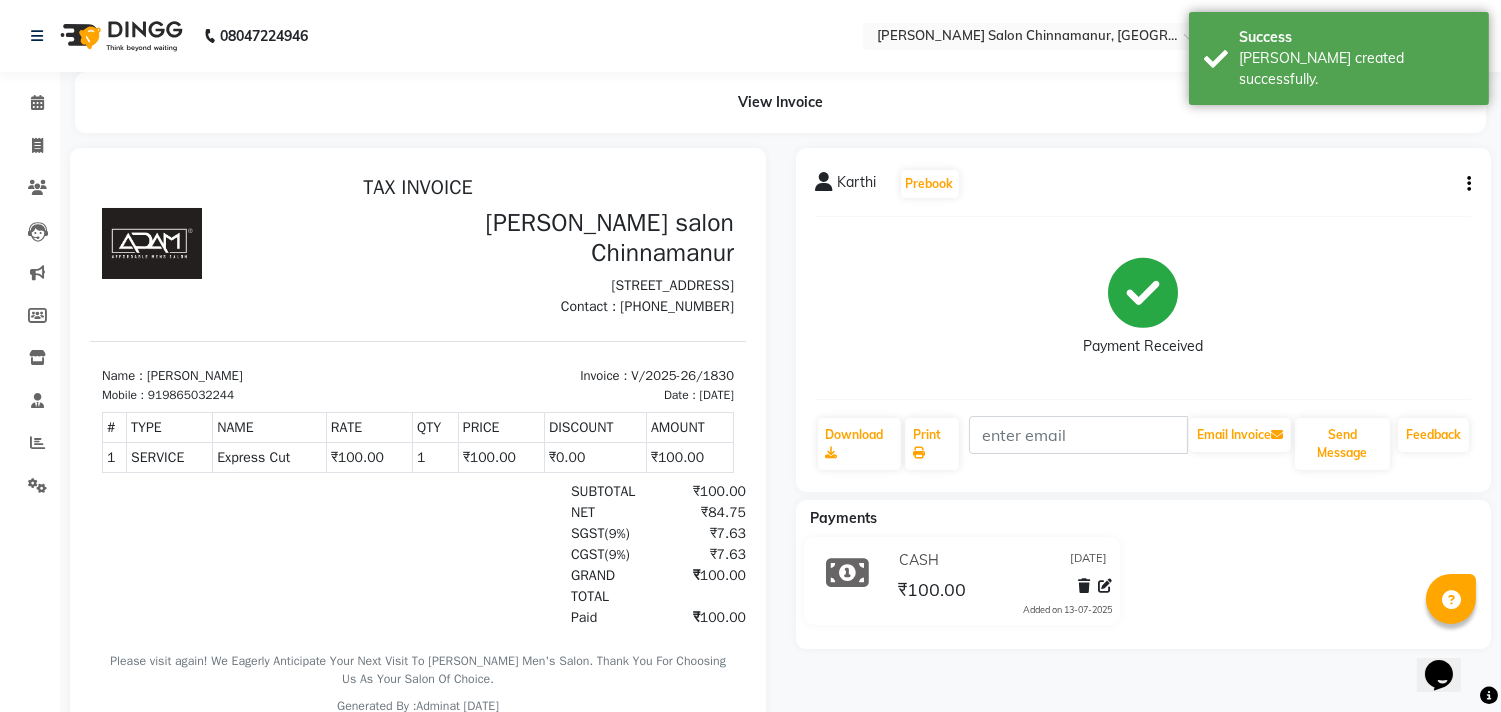 scroll, scrollTop: 0, scrollLeft: 0, axis: both 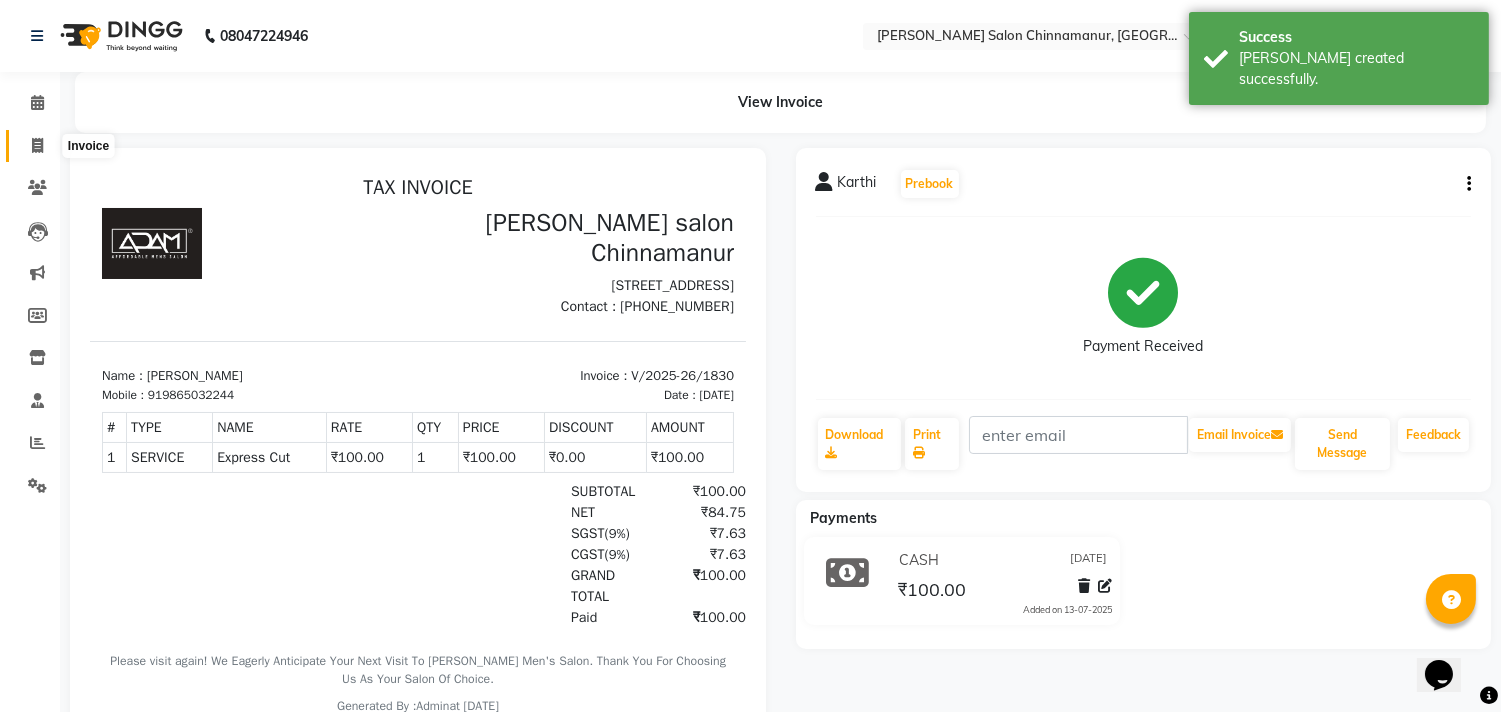 click 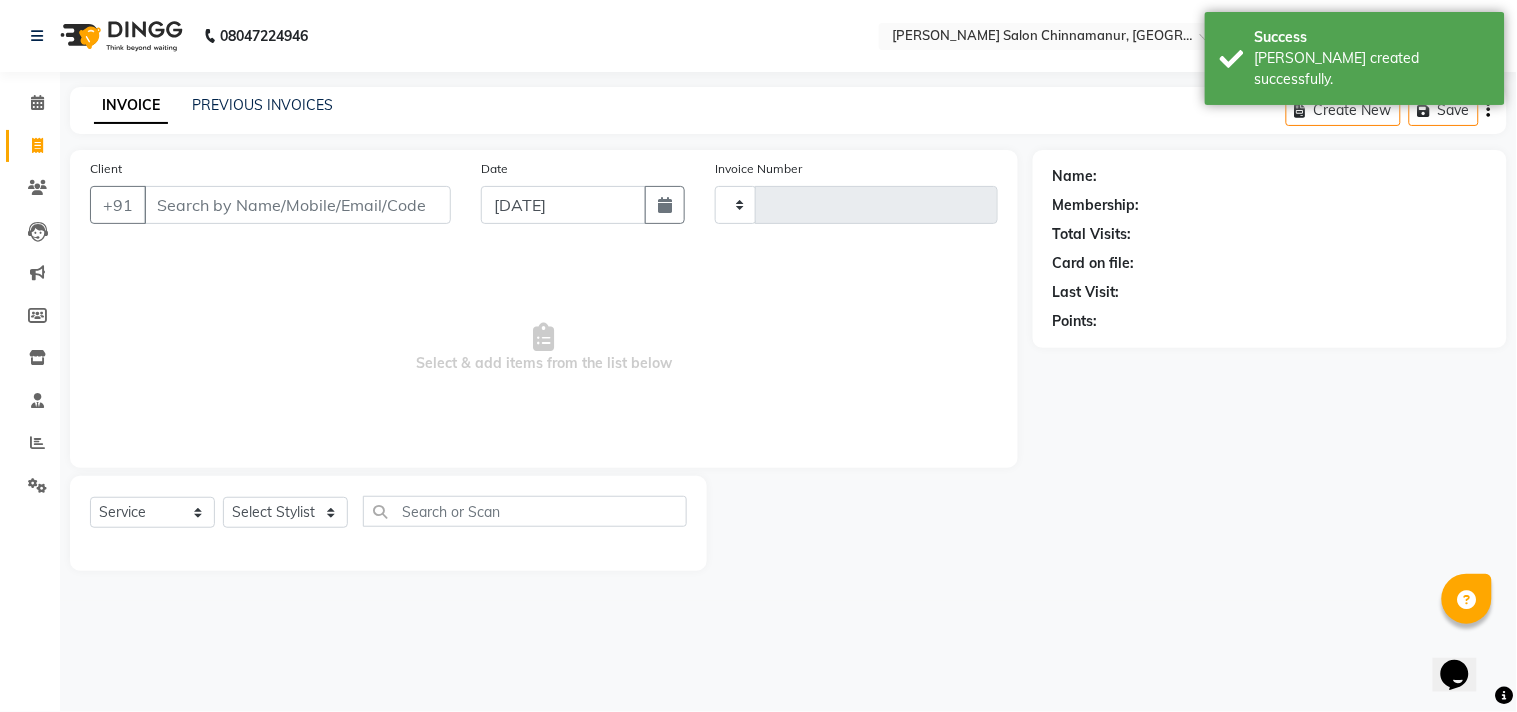 type on "1831" 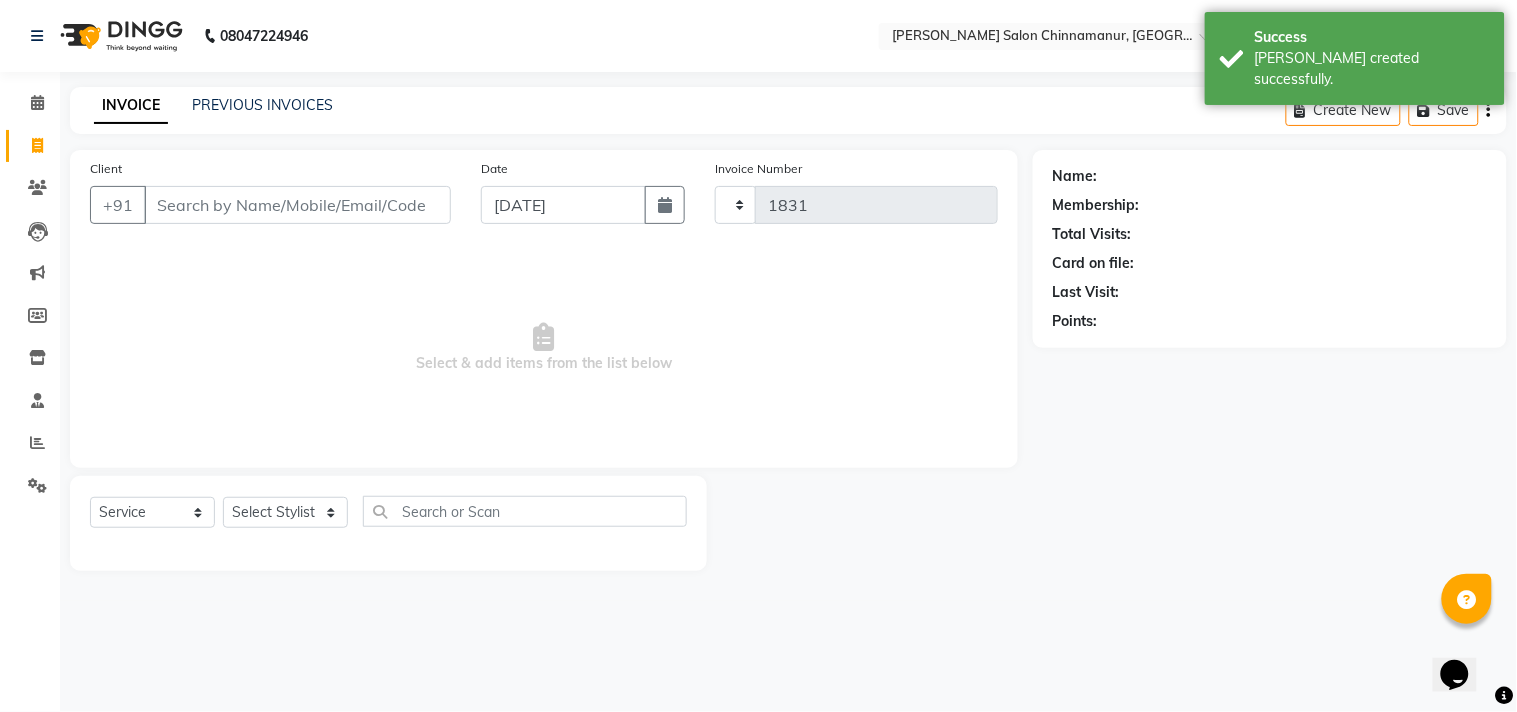 select on "8329" 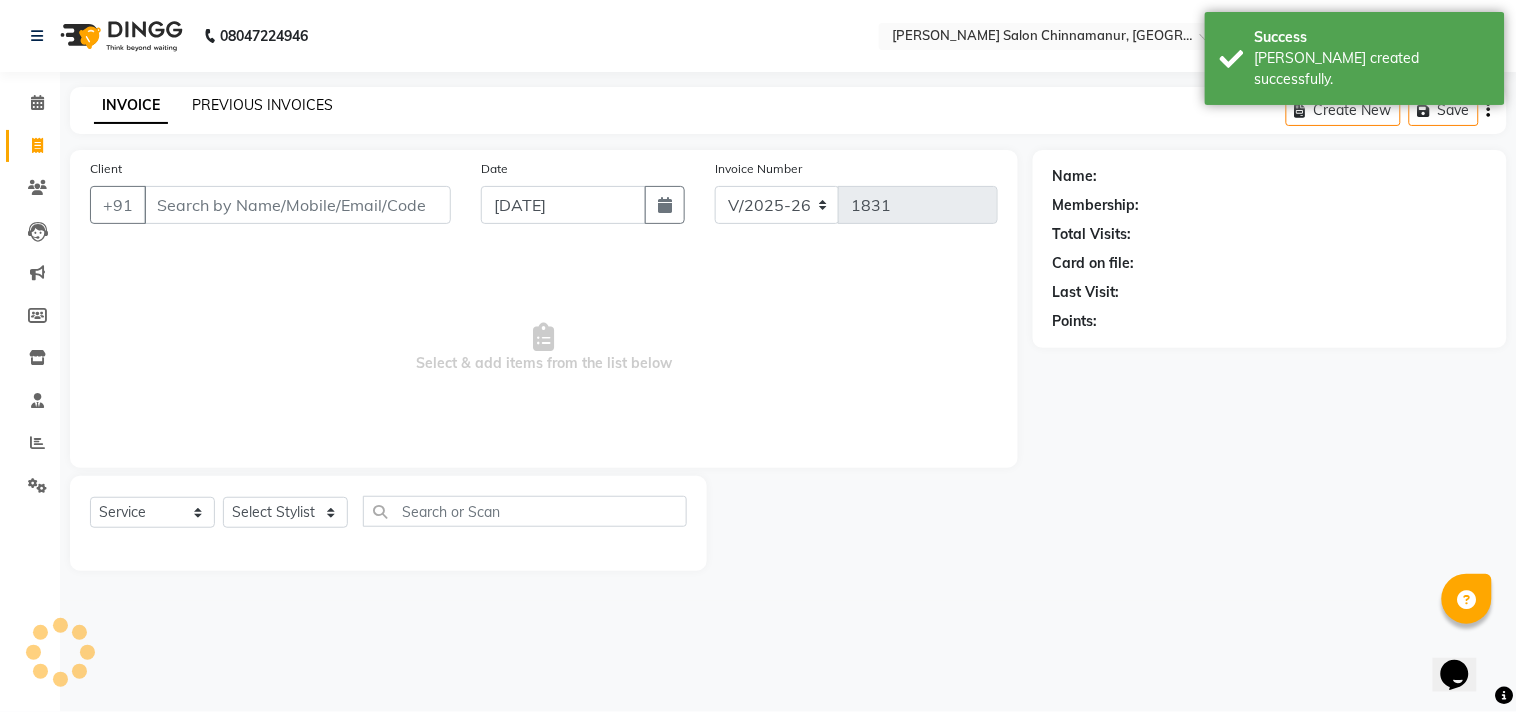 click on "PREVIOUS INVOICES" 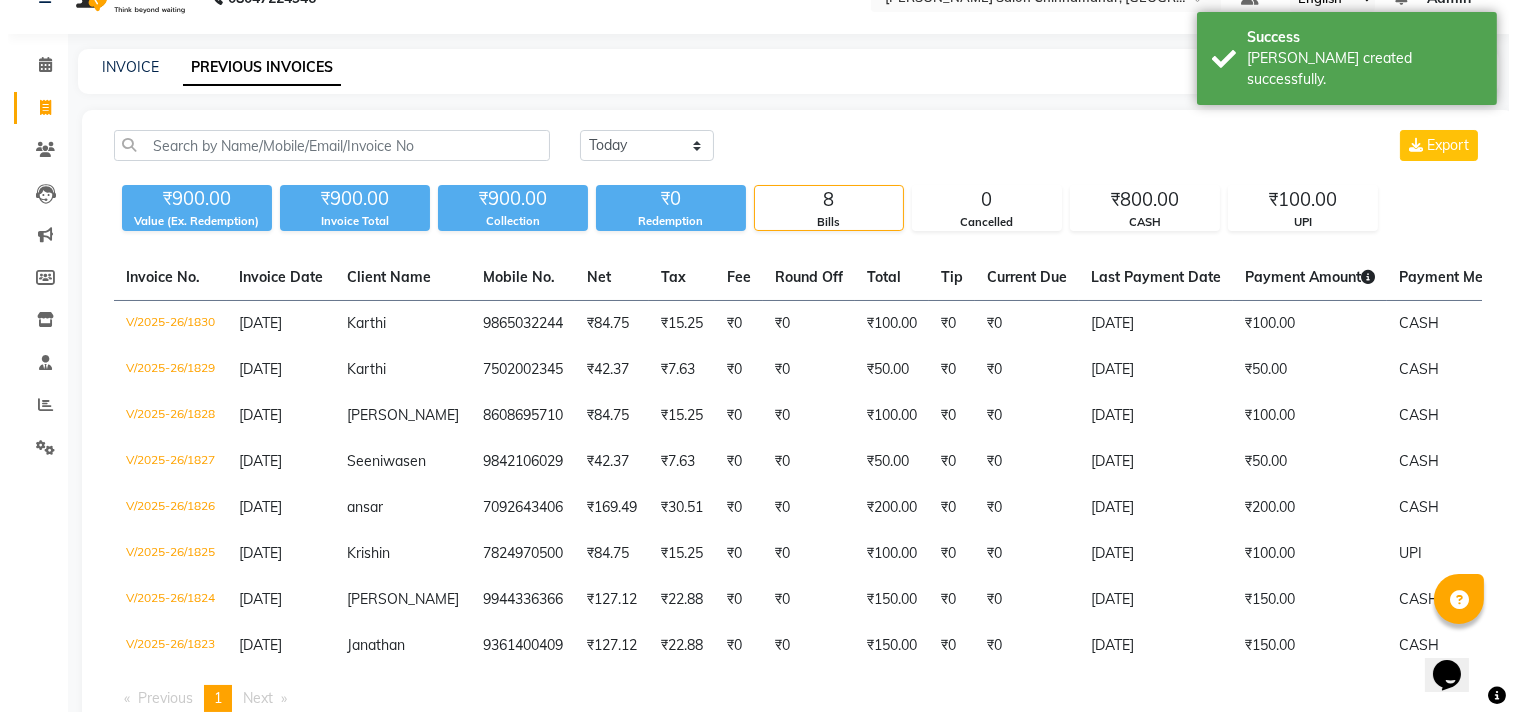 scroll, scrollTop: 0, scrollLeft: 0, axis: both 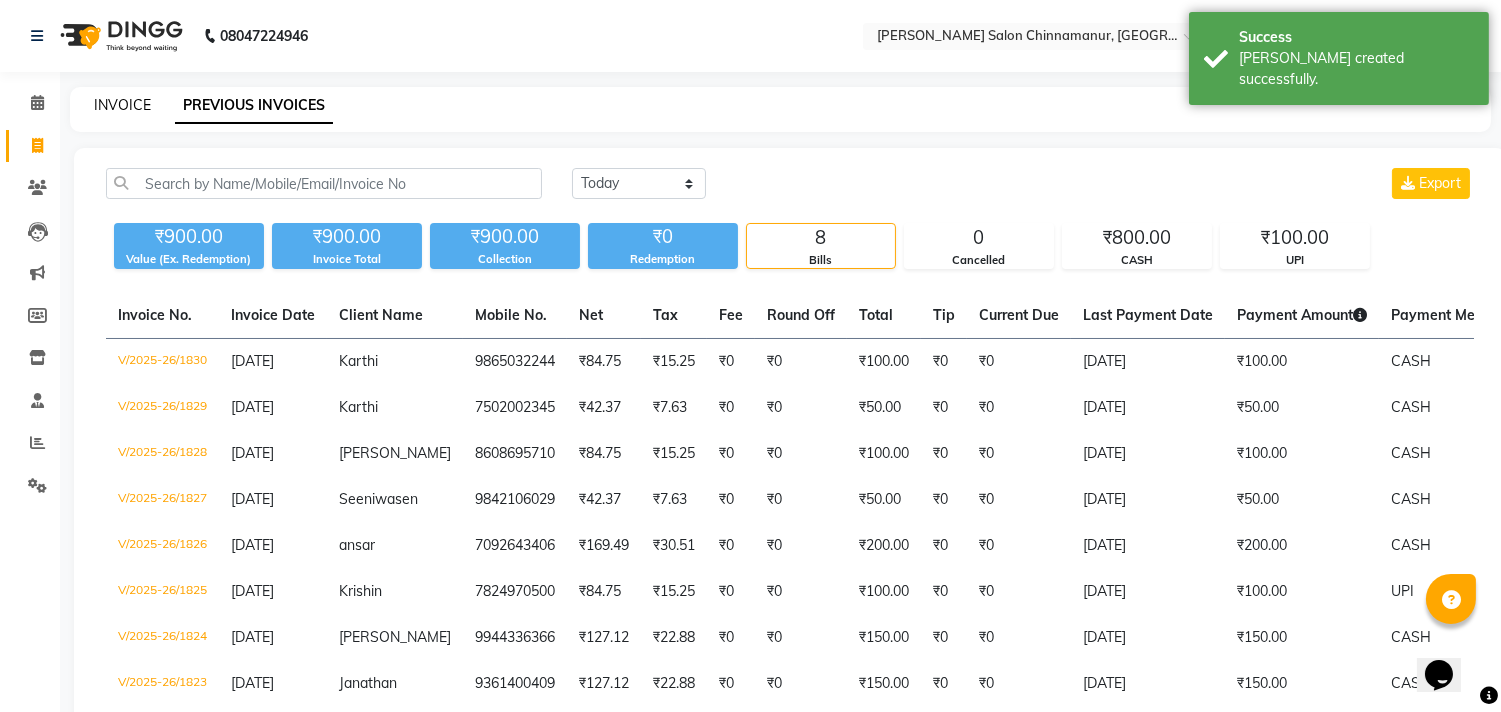 click on "INVOICE" 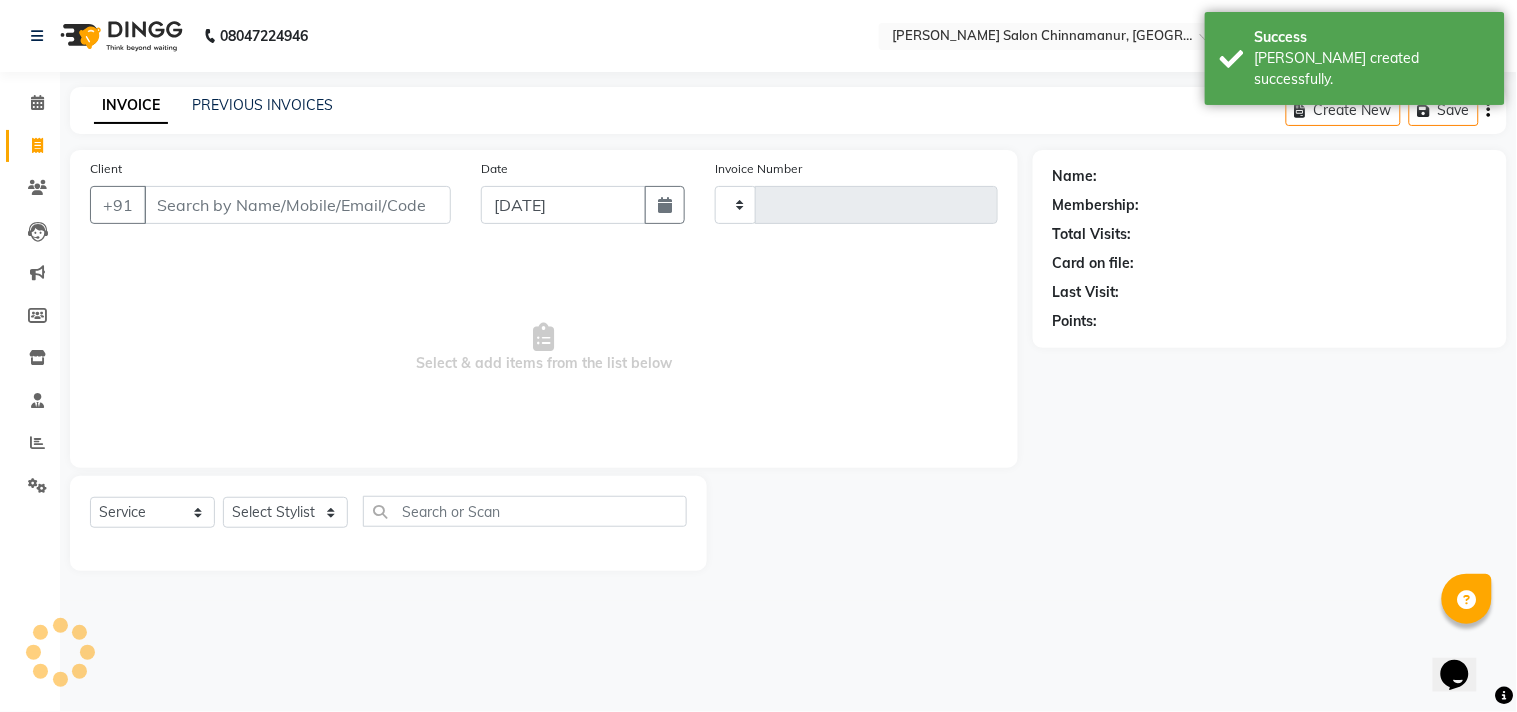 type on "1831" 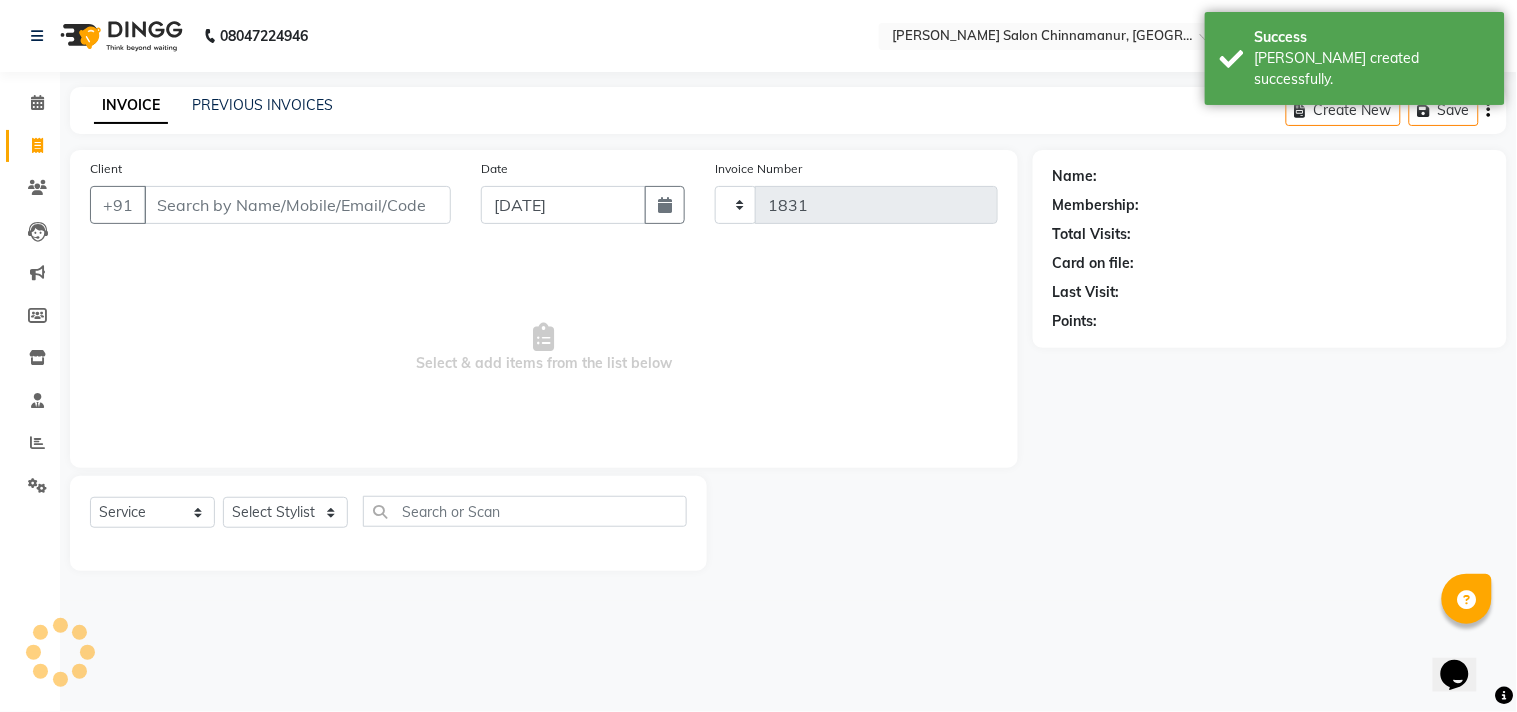 select on "8329" 